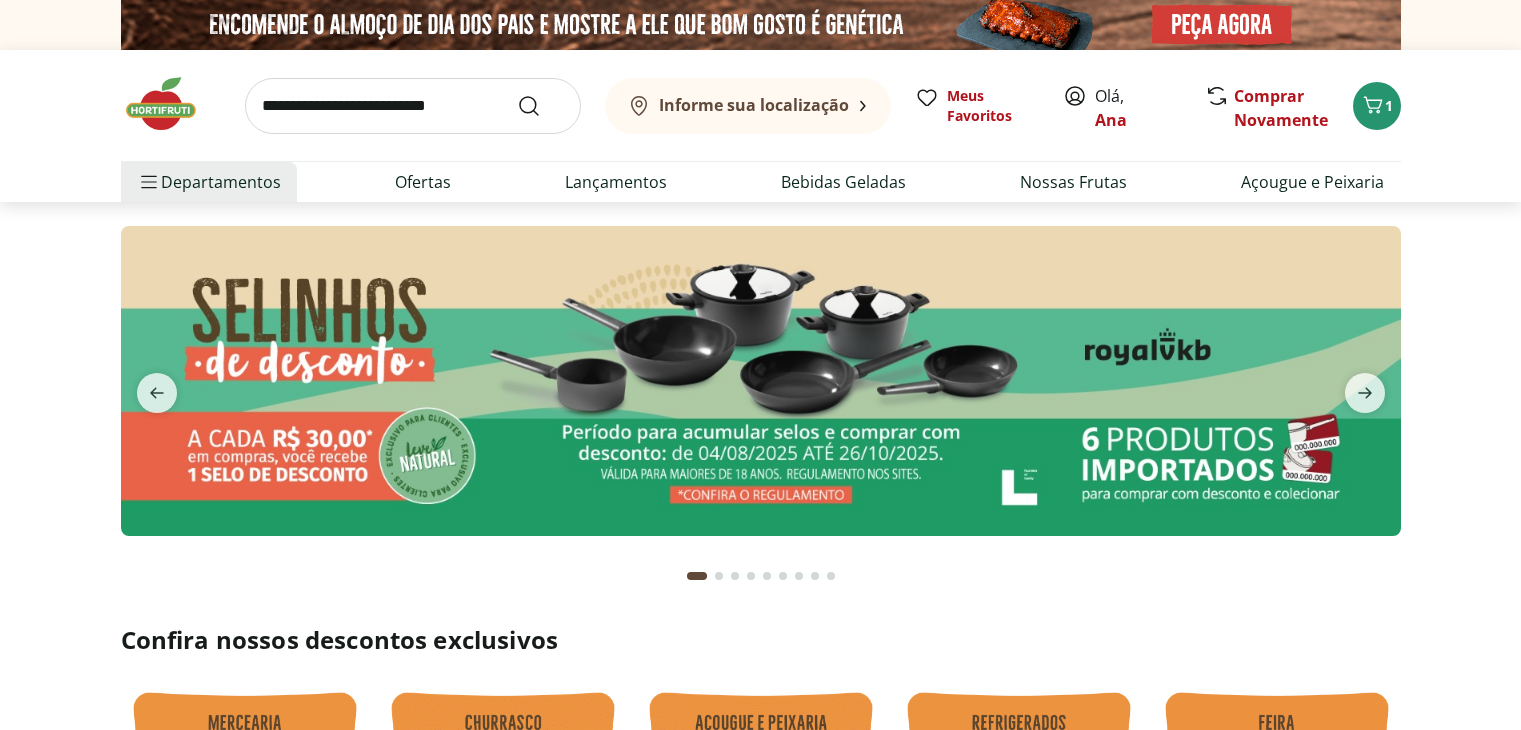 scroll, scrollTop: 0, scrollLeft: 0, axis: both 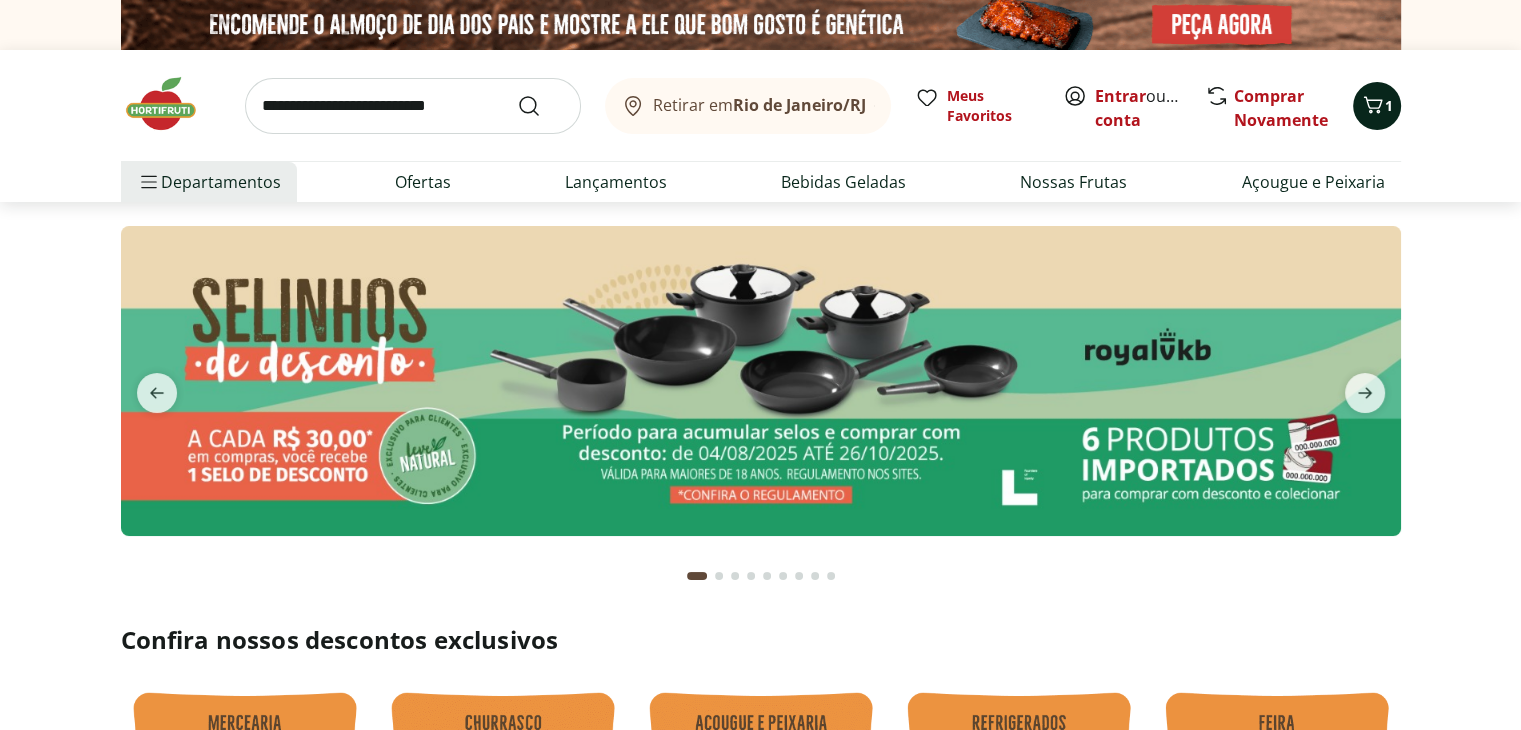 click on "1" at bounding box center (1389, 106) 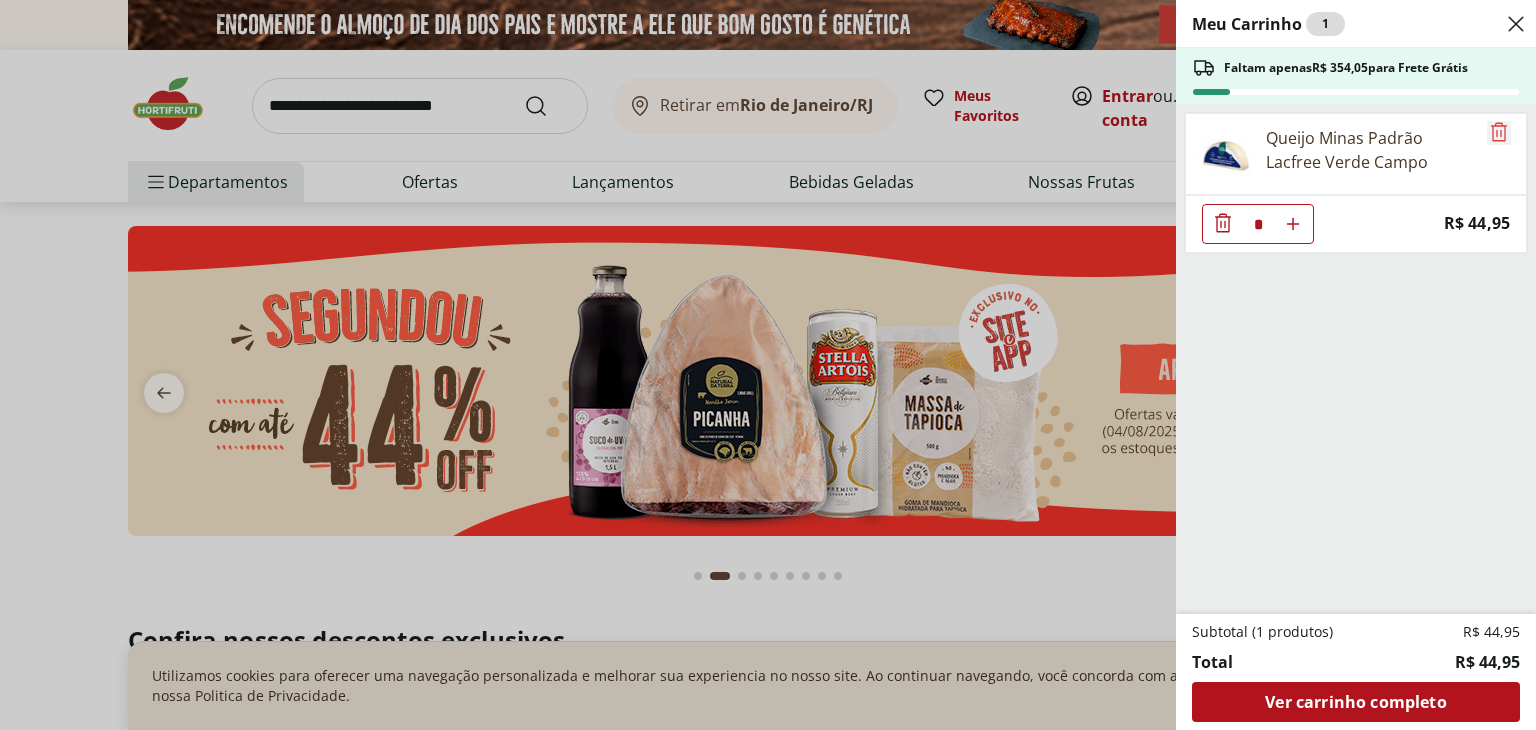click 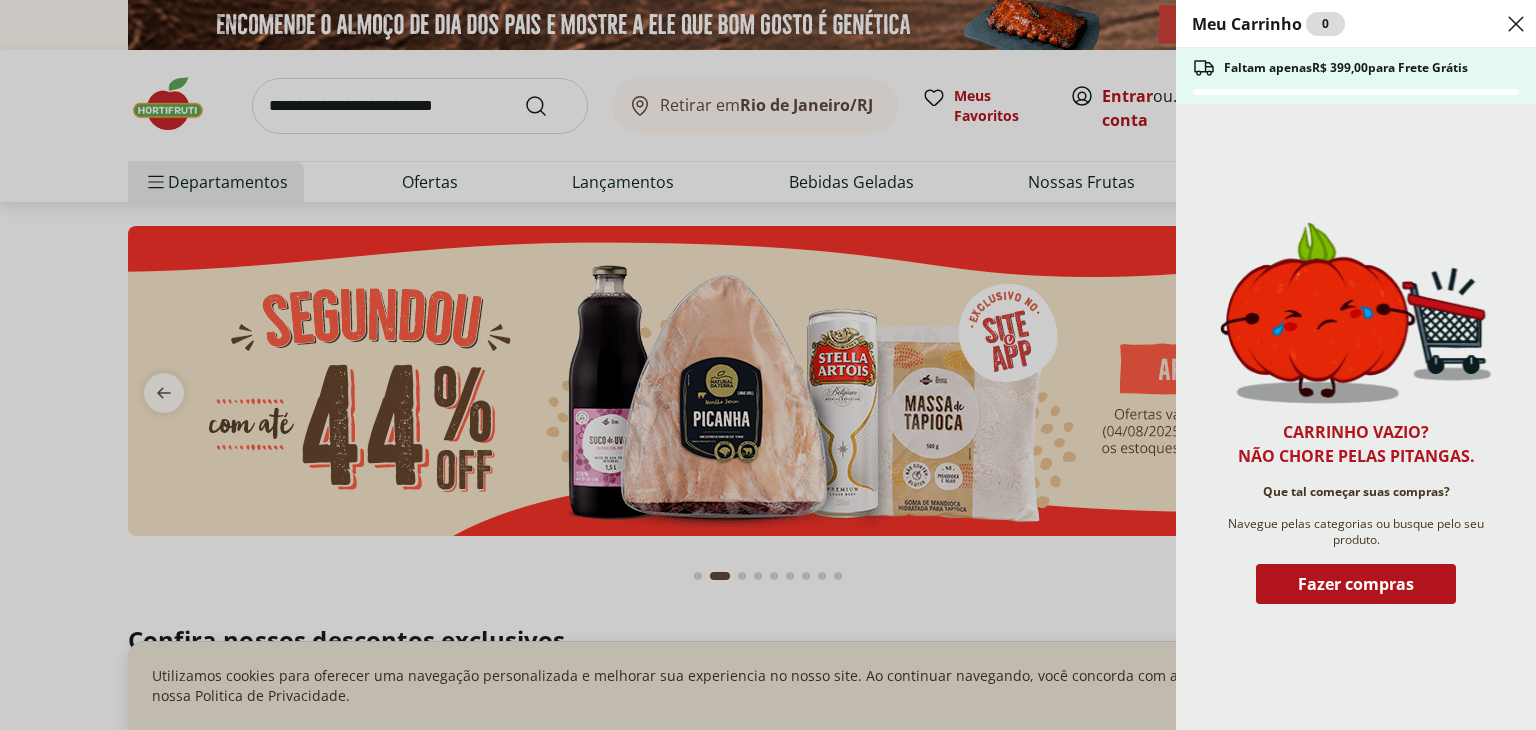 click 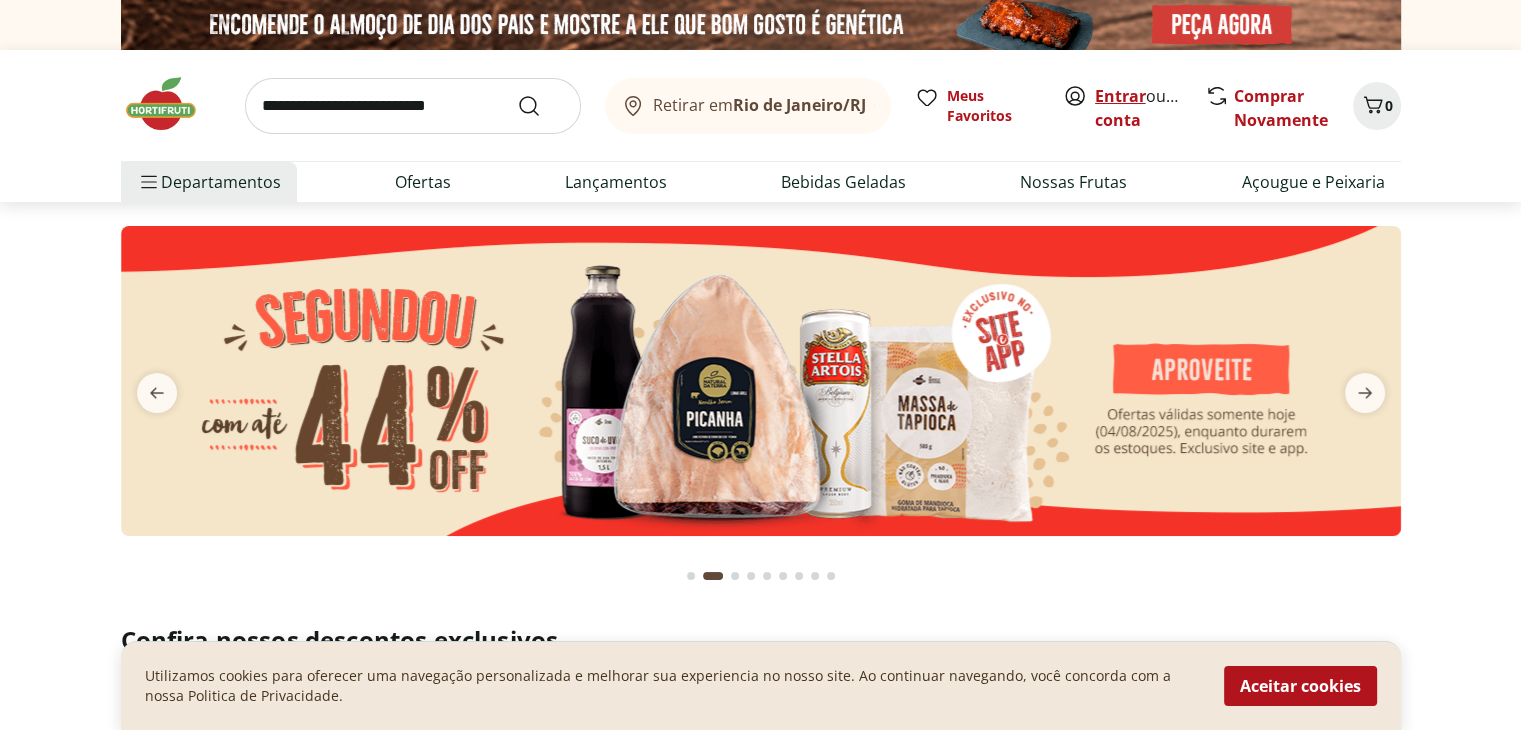 click on "Entrar" at bounding box center [1120, 96] 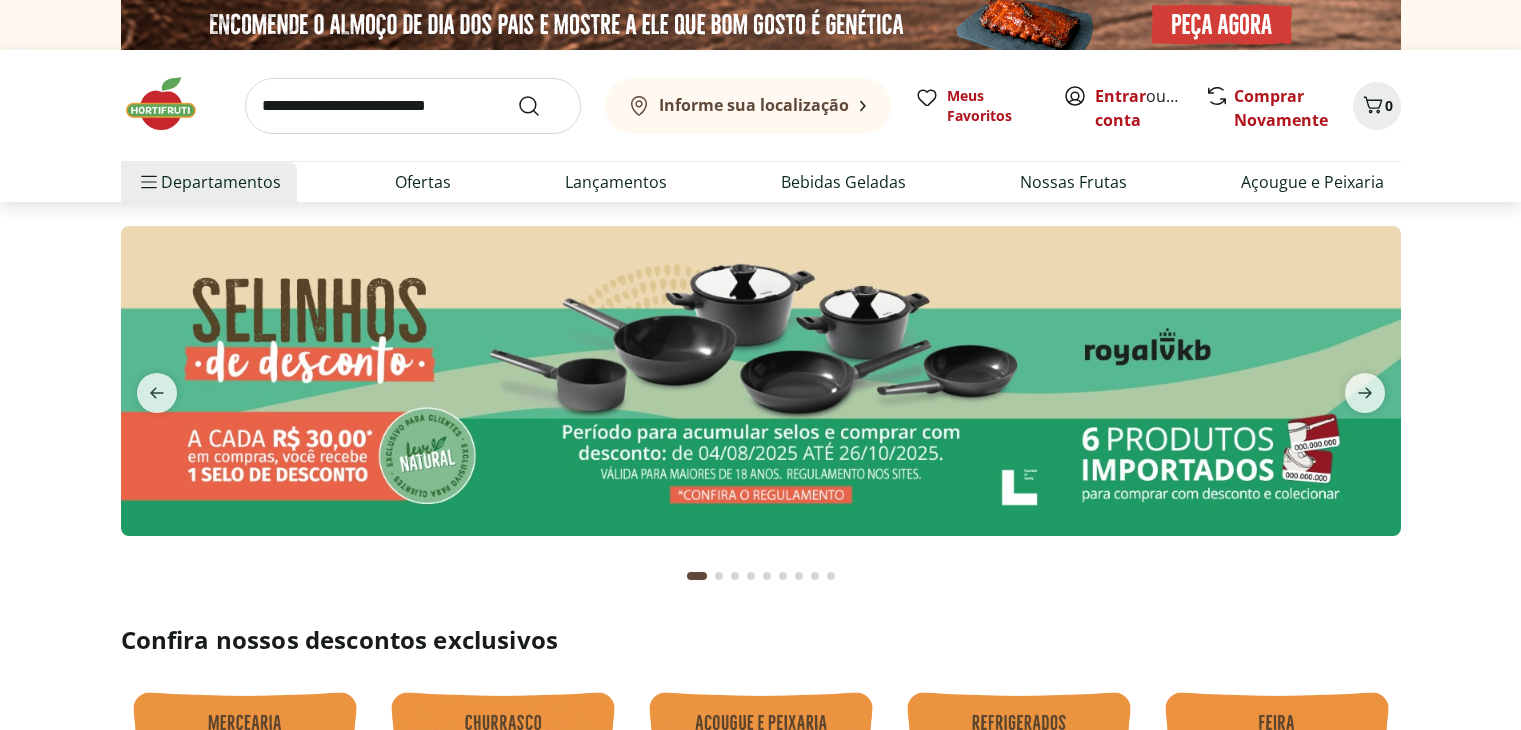 scroll, scrollTop: 0, scrollLeft: 0, axis: both 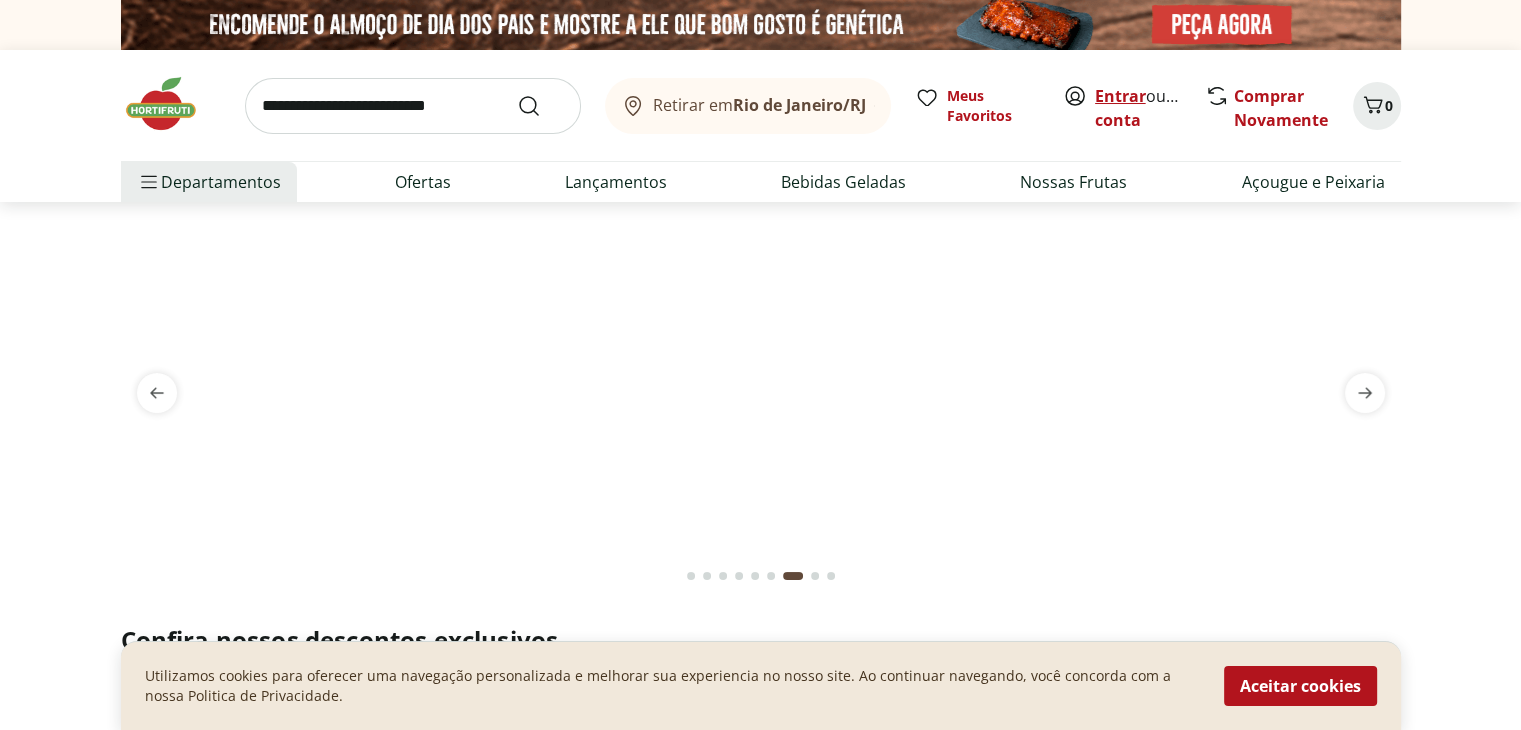 click on "Entrar" at bounding box center [1120, 96] 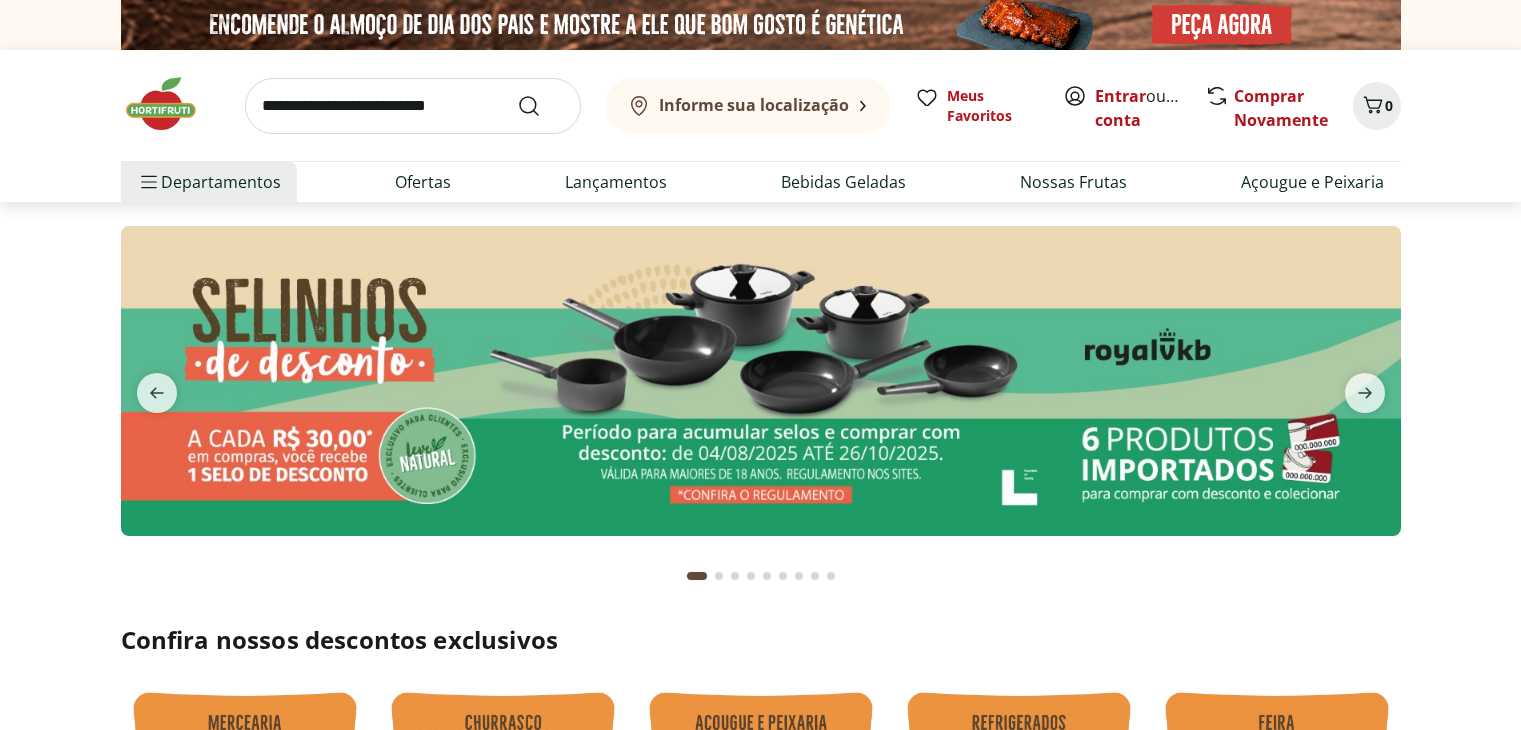 scroll, scrollTop: 0, scrollLeft: 0, axis: both 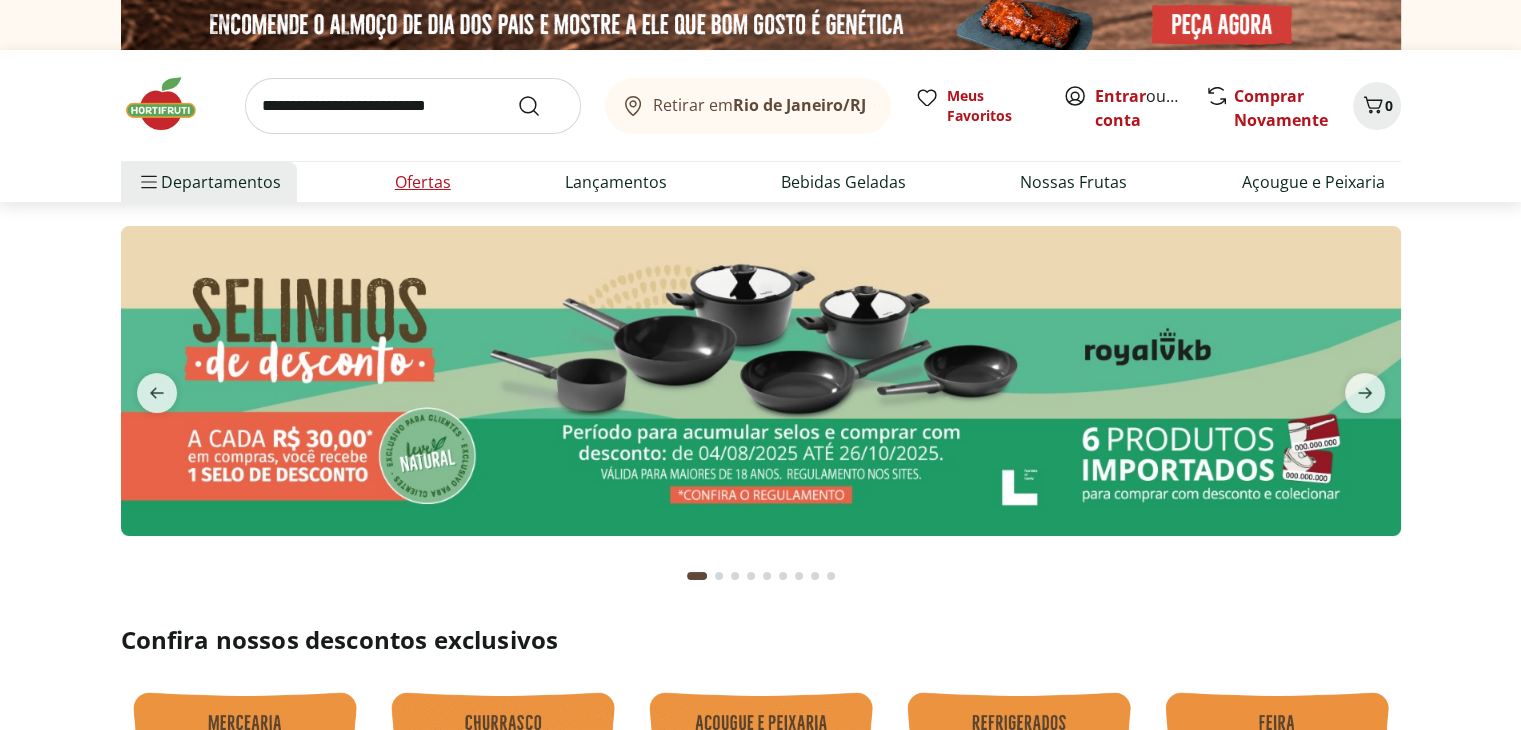 click on "Ofertas" at bounding box center (423, 182) 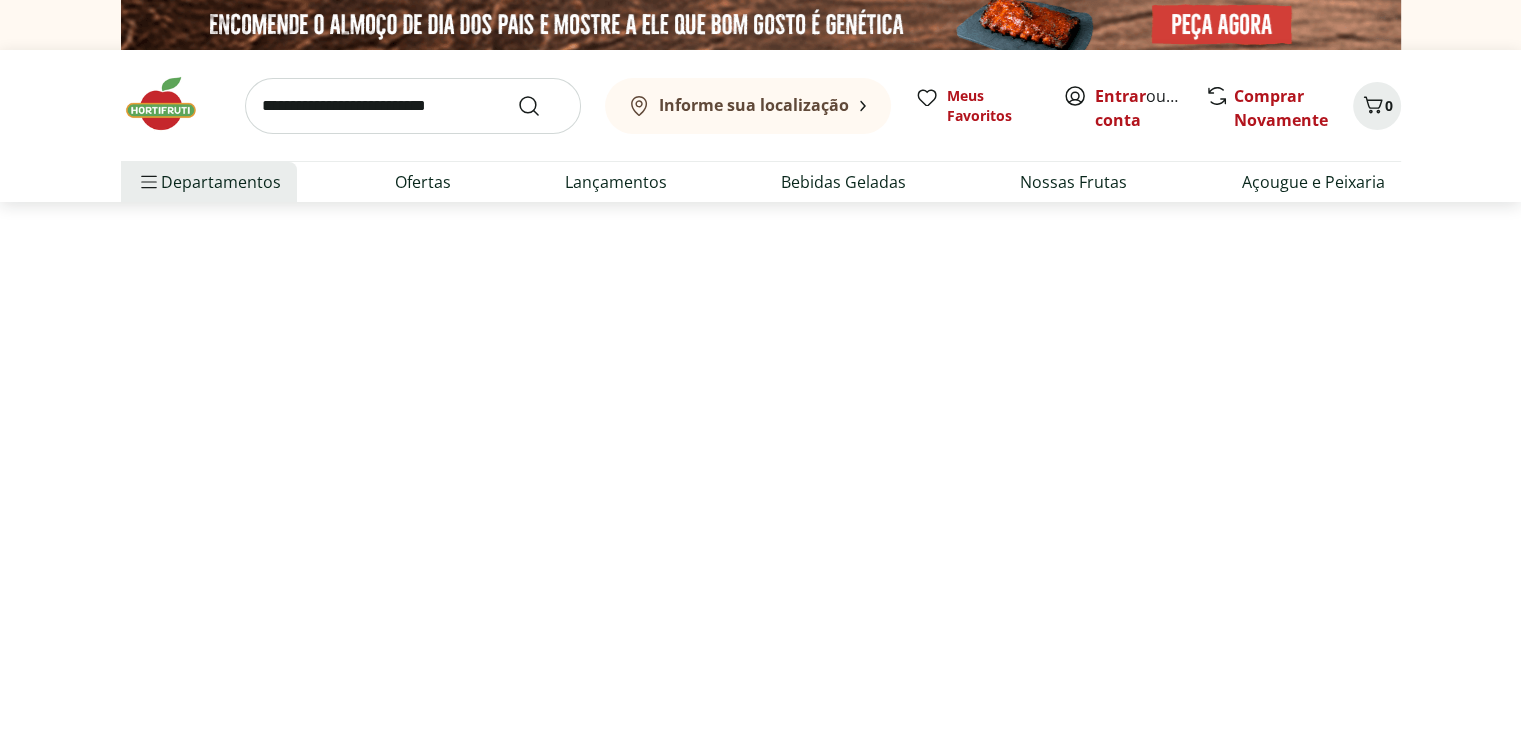 select on "**********" 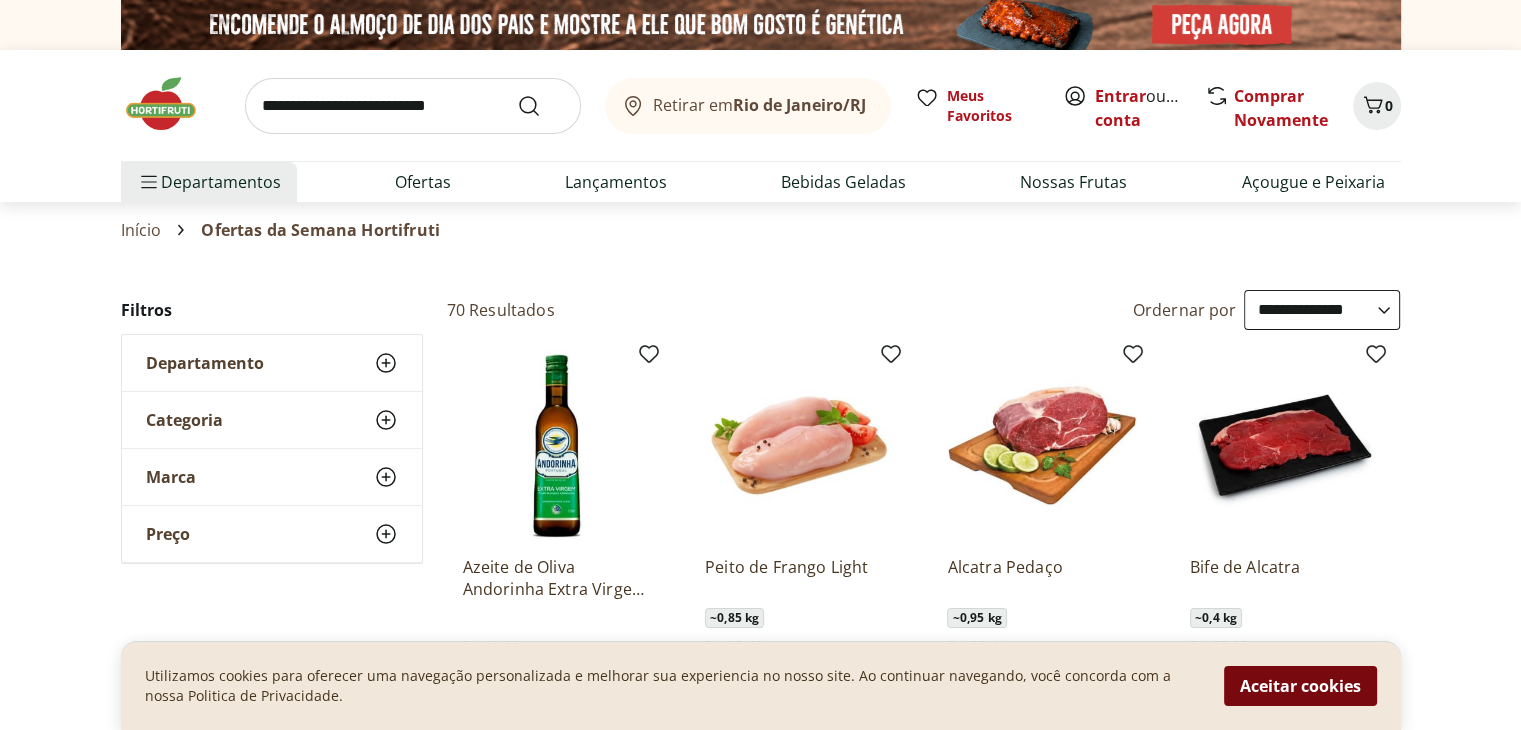 click on "Aceitar cookies" at bounding box center [1300, 686] 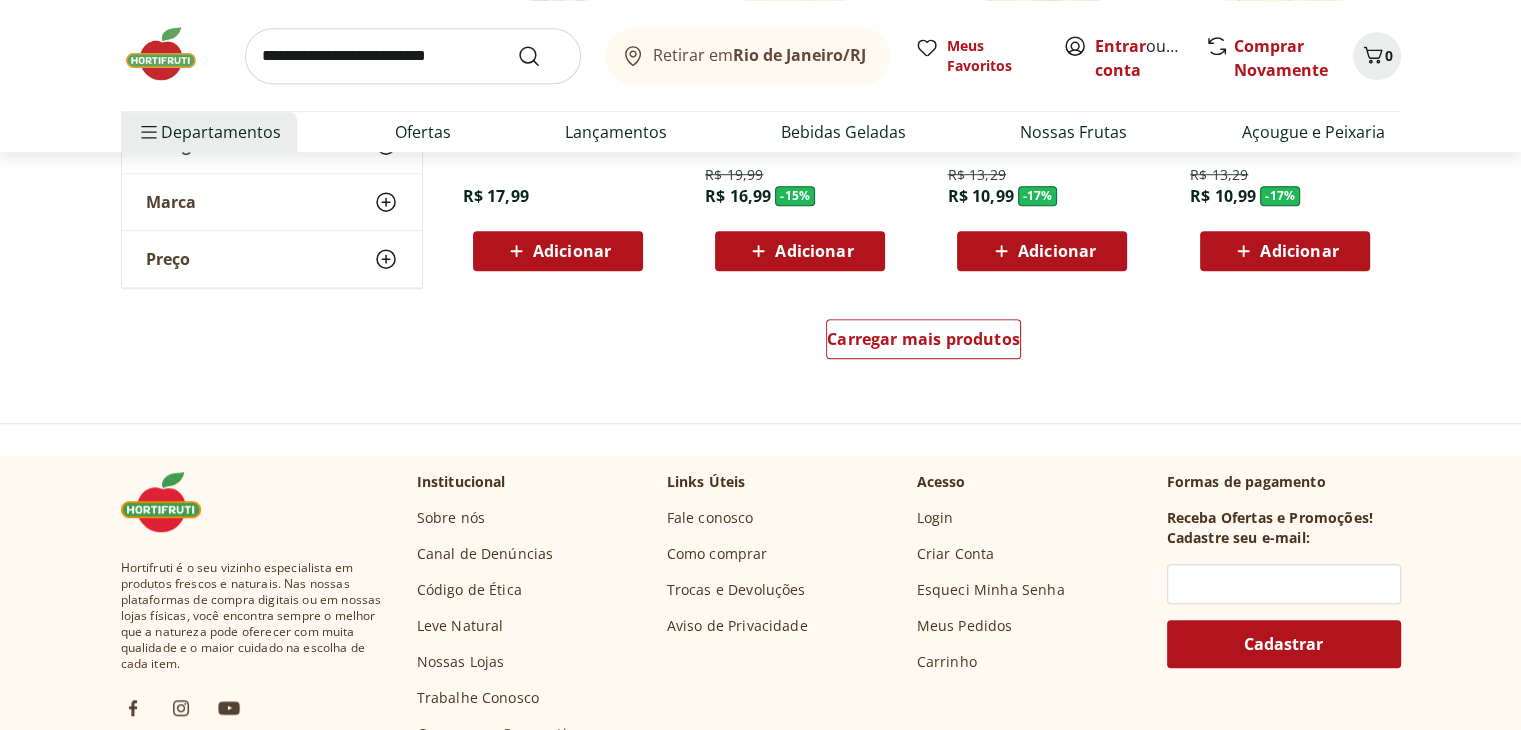 scroll, scrollTop: 1400, scrollLeft: 0, axis: vertical 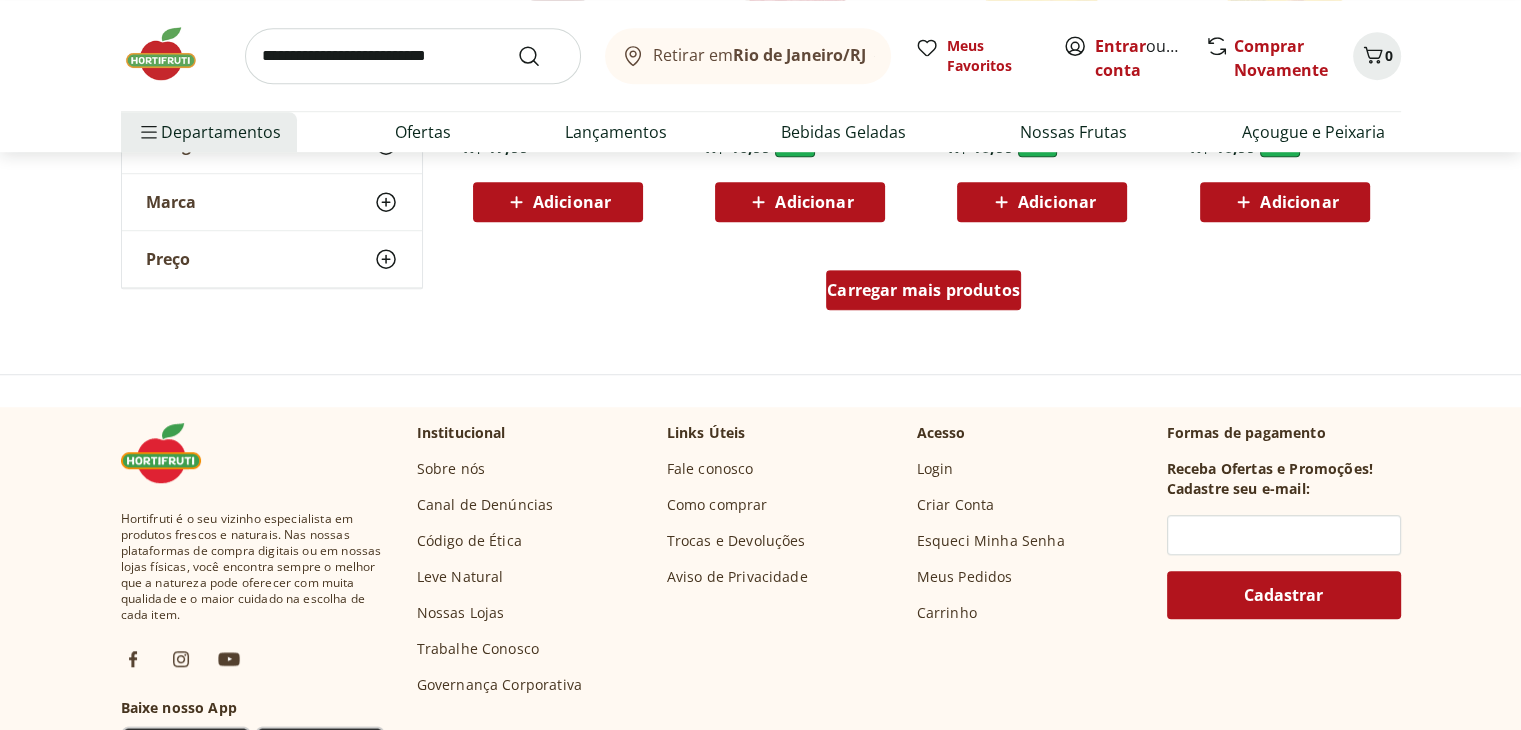 click on "Carregar mais produtos" at bounding box center [923, 290] 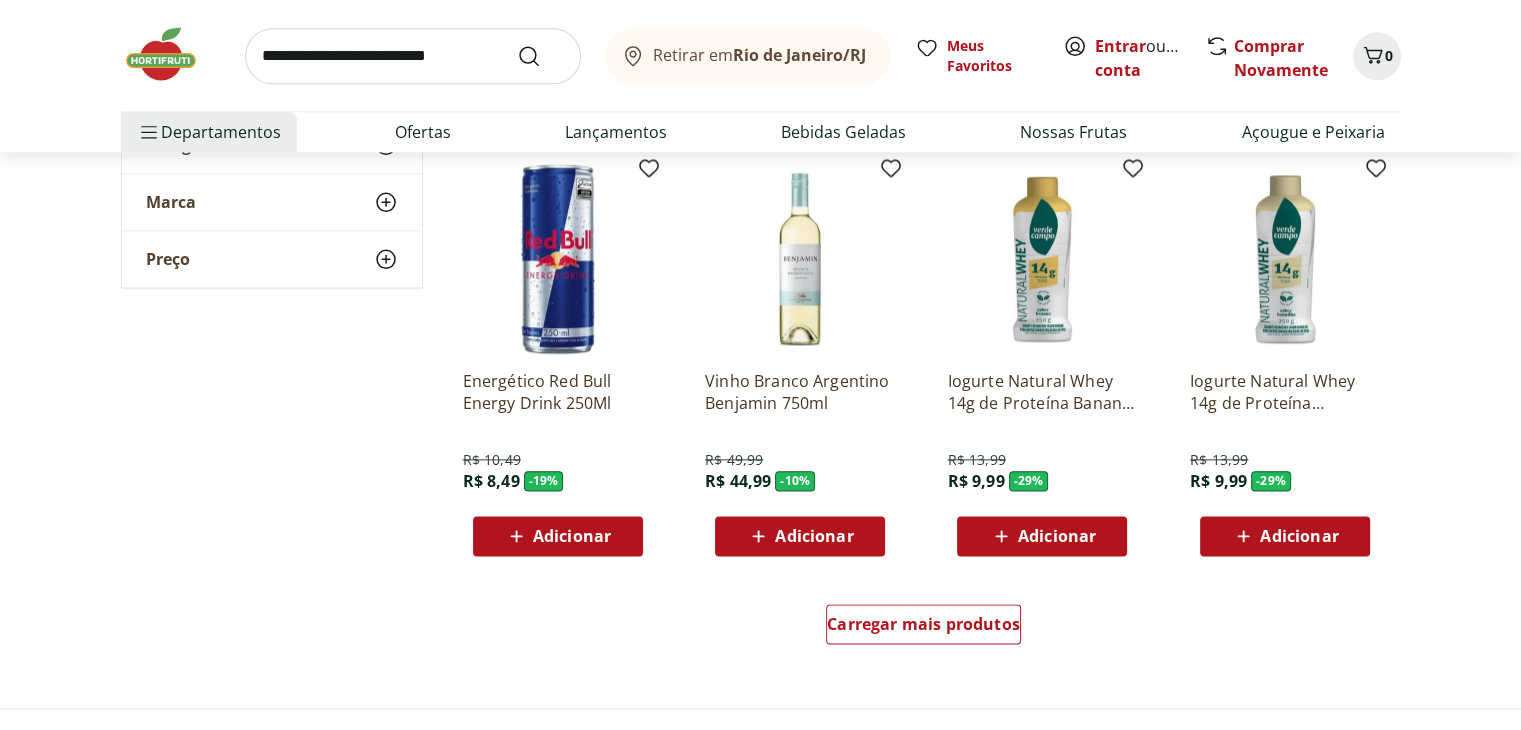 scroll, scrollTop: 2400, scrollLeft: 0, axis: vertical 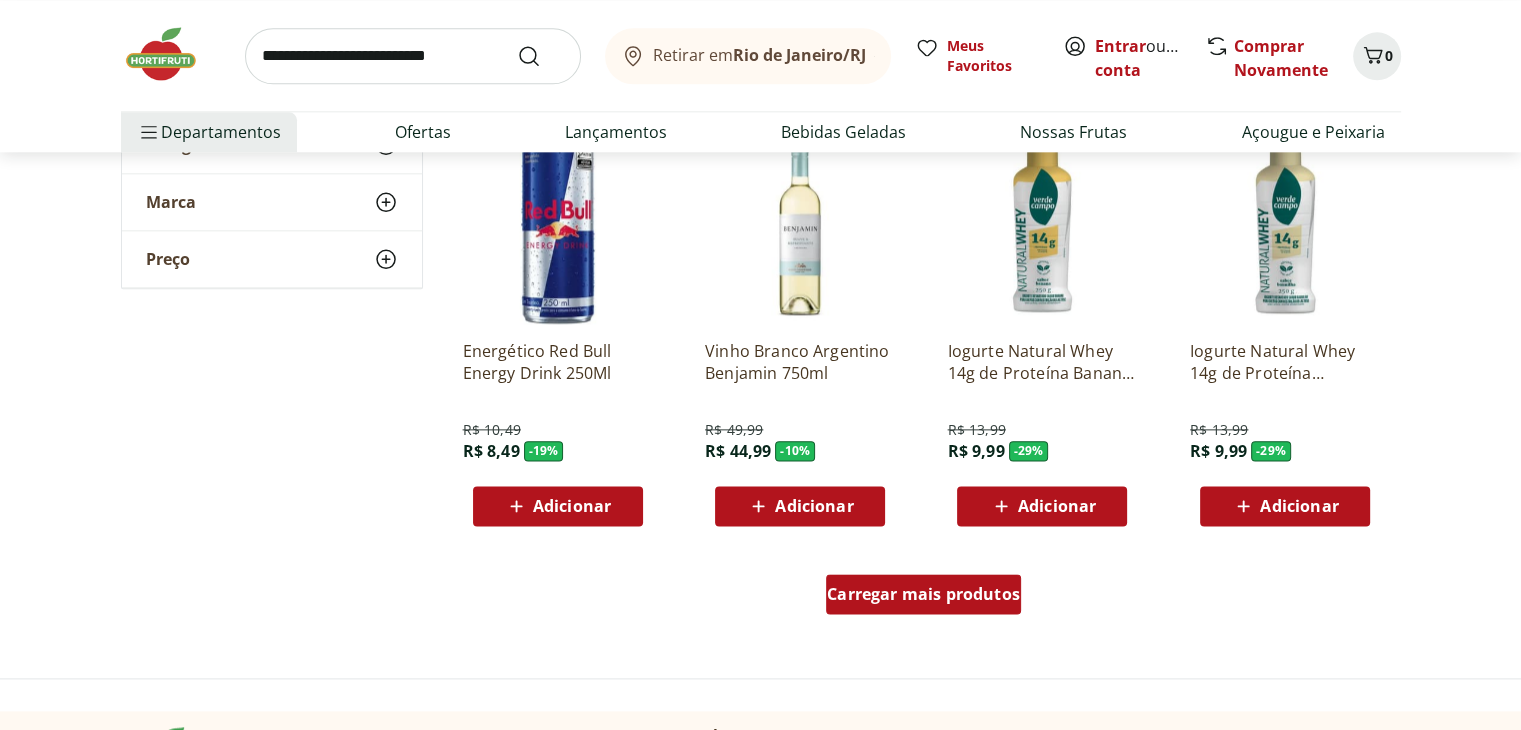 click on "Carregar mais produtos" at bounding box center [923, 594] 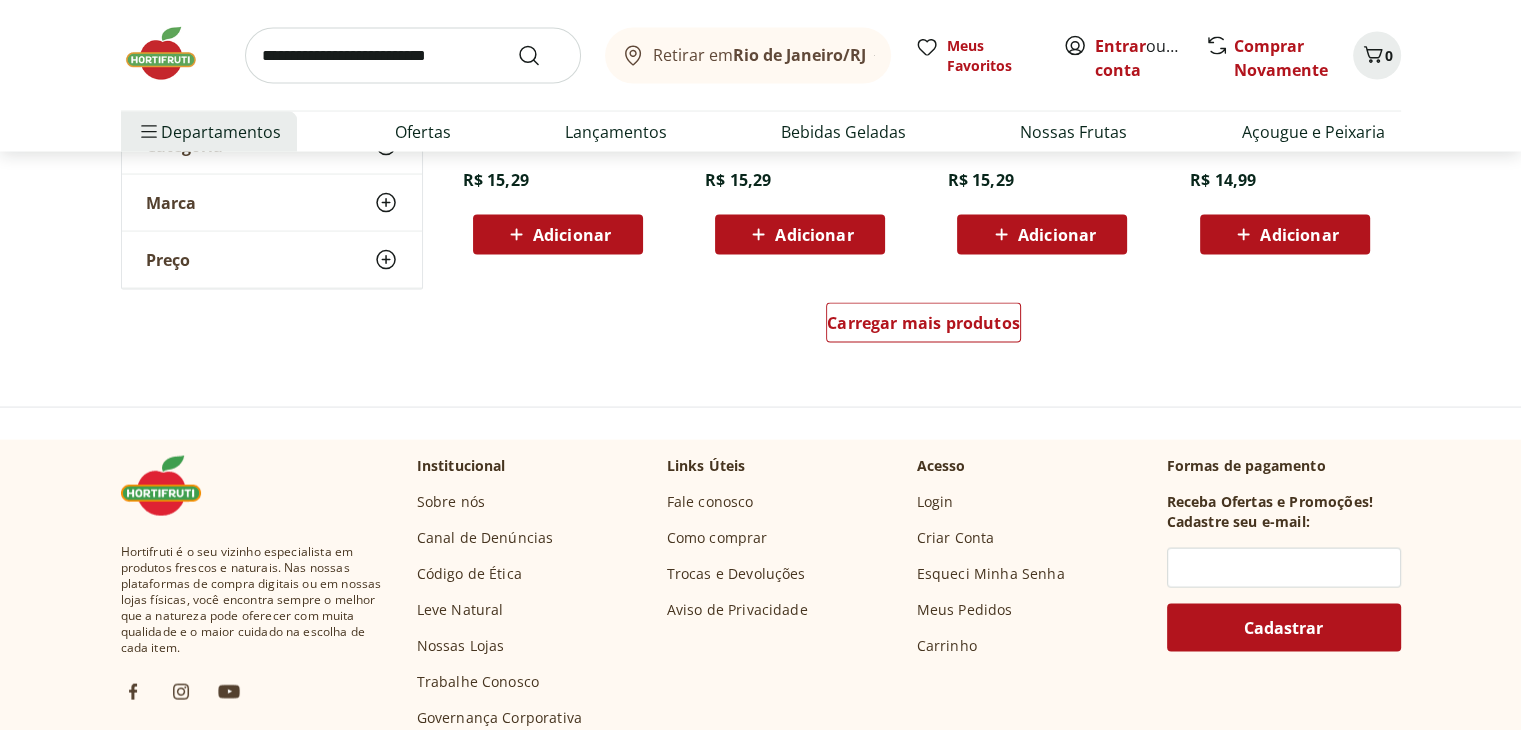 scroll, scrollTop: 4000, scrollLeft: 0, axis: vertical 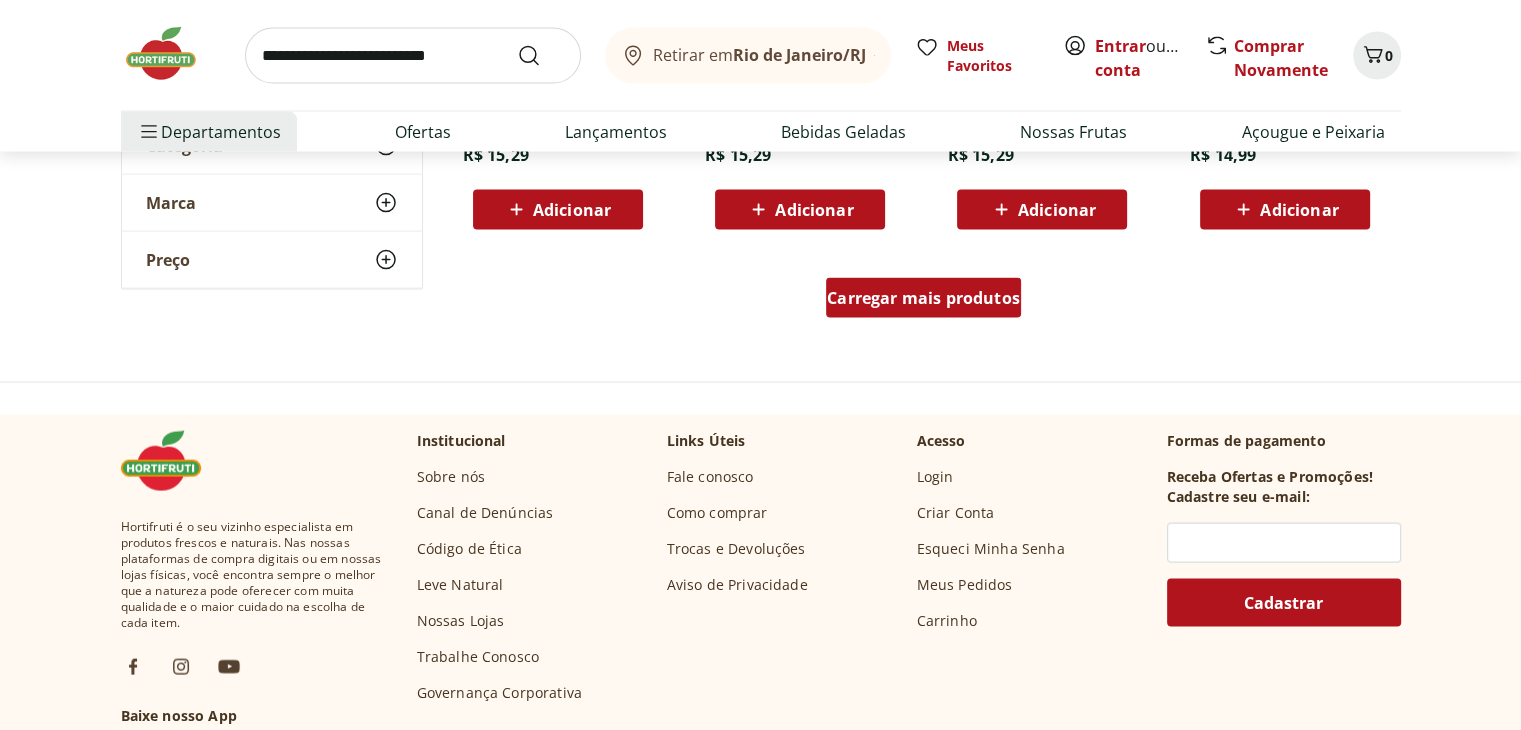 click on "Carregar mais produtos" at bounding box center (923, 298) 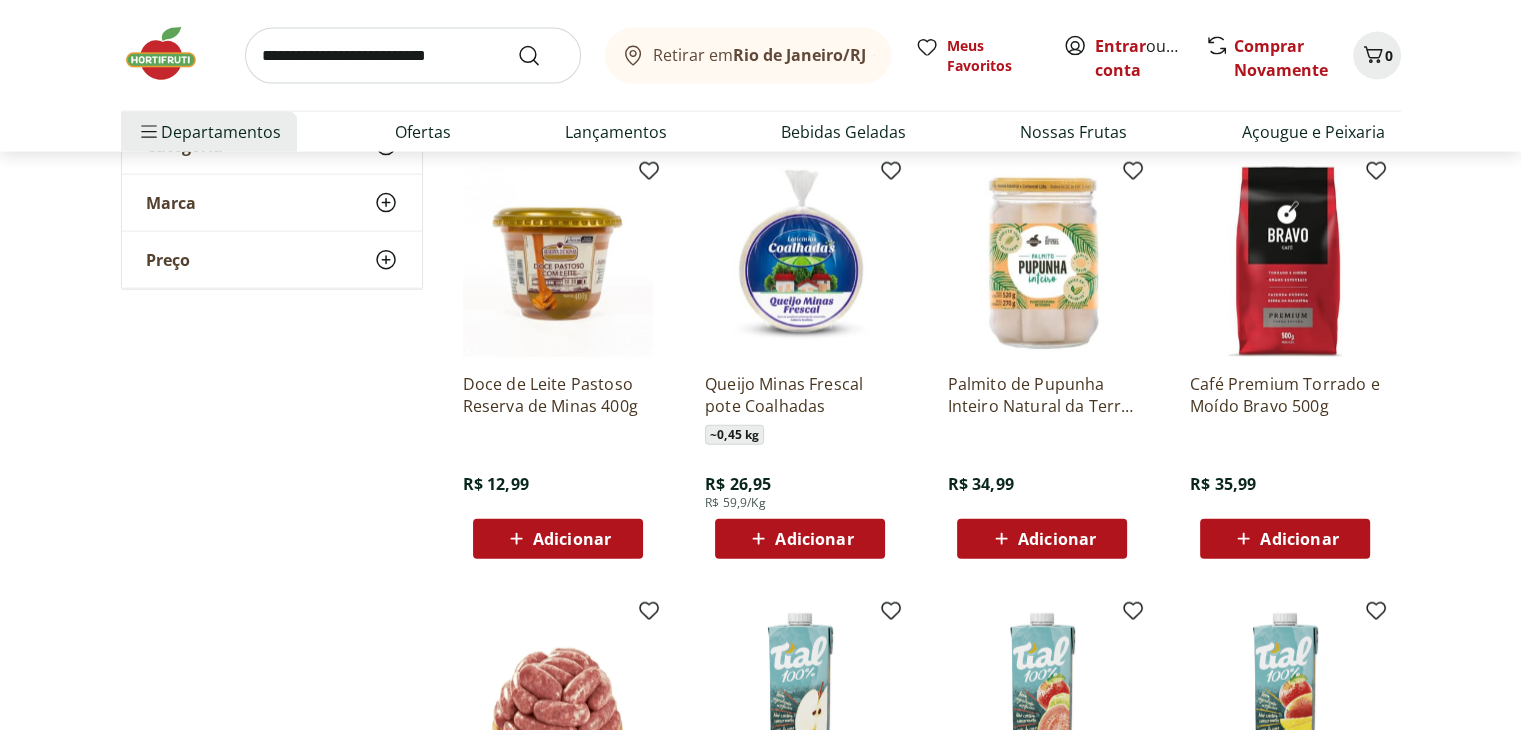scroll, scrollTop: 4500, scrollLeft: 0, axis: vertical 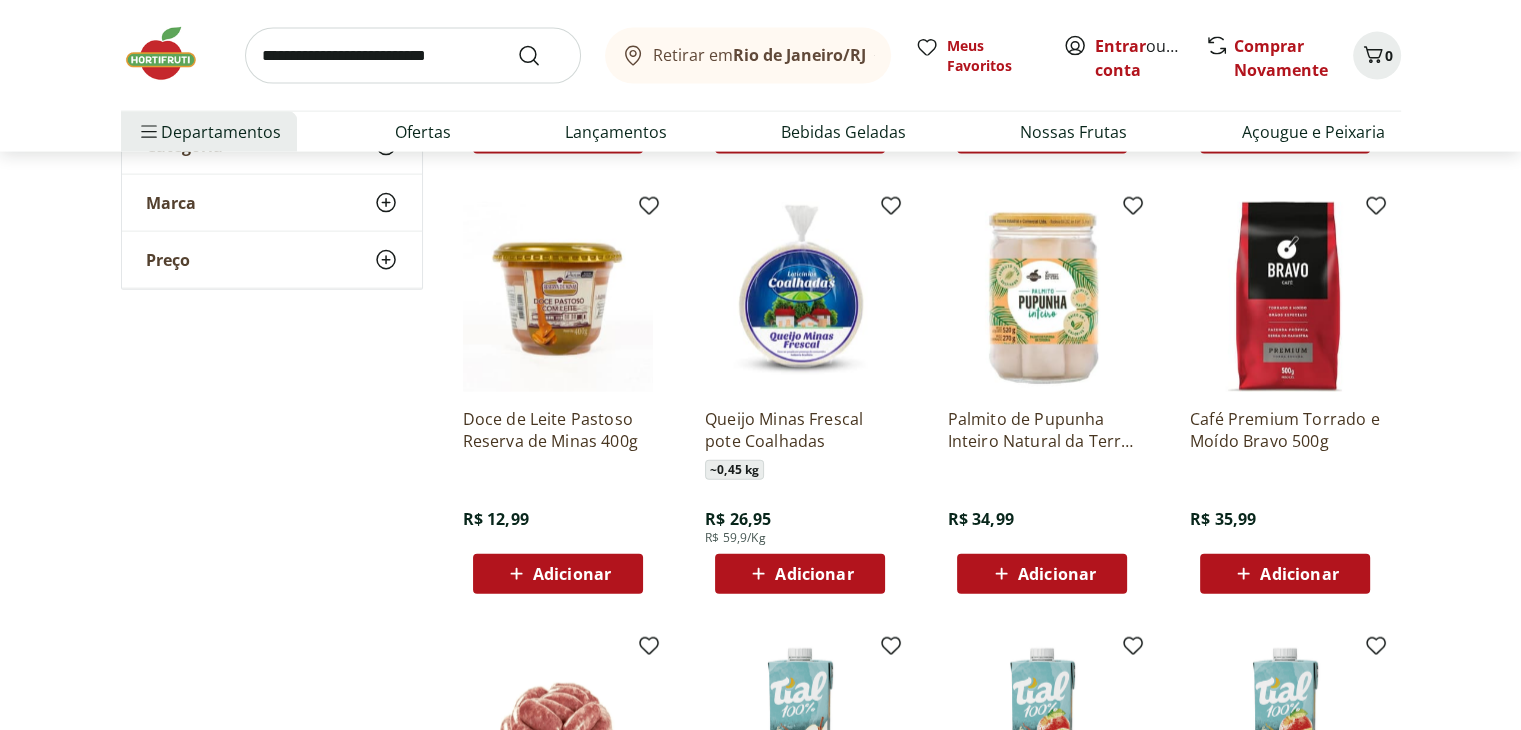click on "Adicionar" at bounding box center (814, 574) 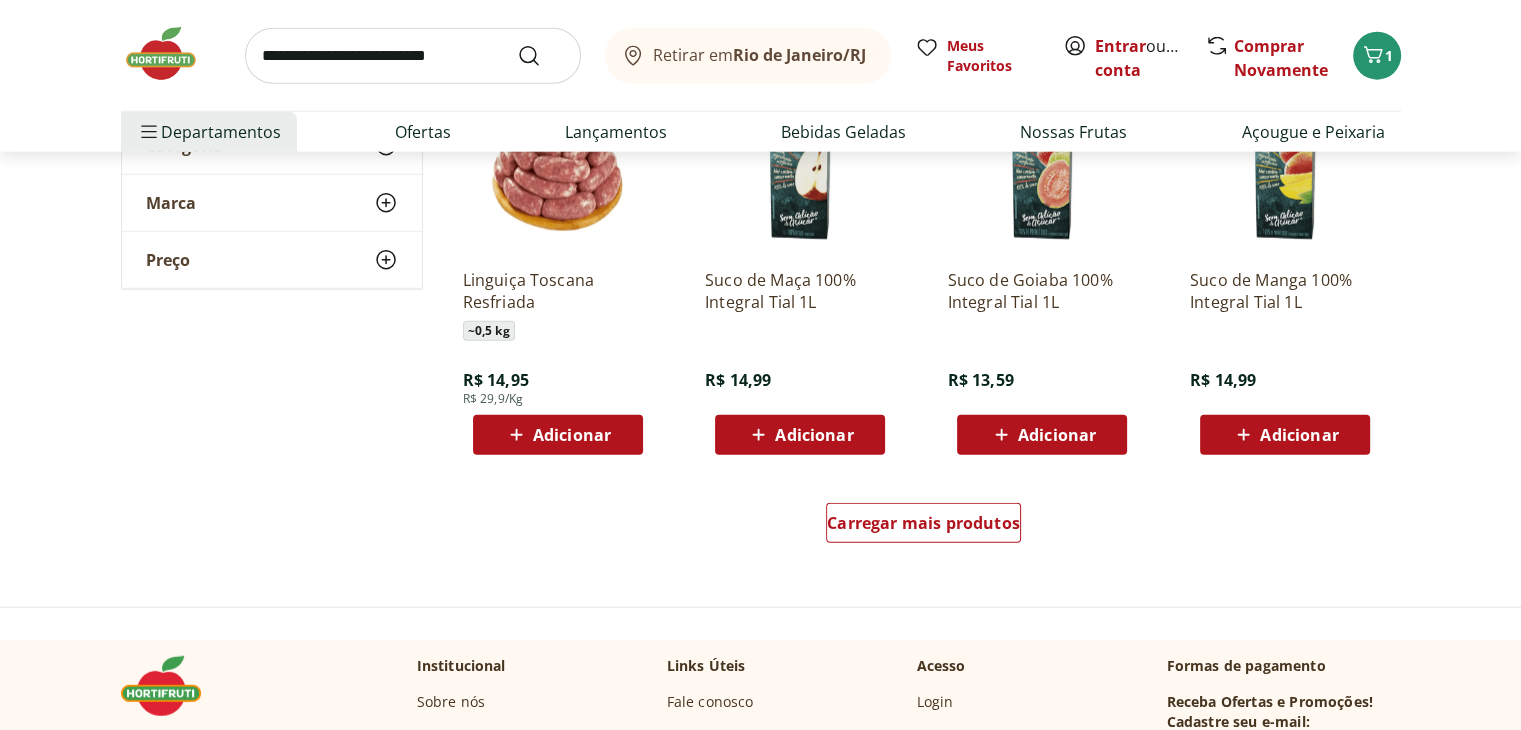 scroll, scrollTop: 5100, scrollLeft: 0, axis: vertical 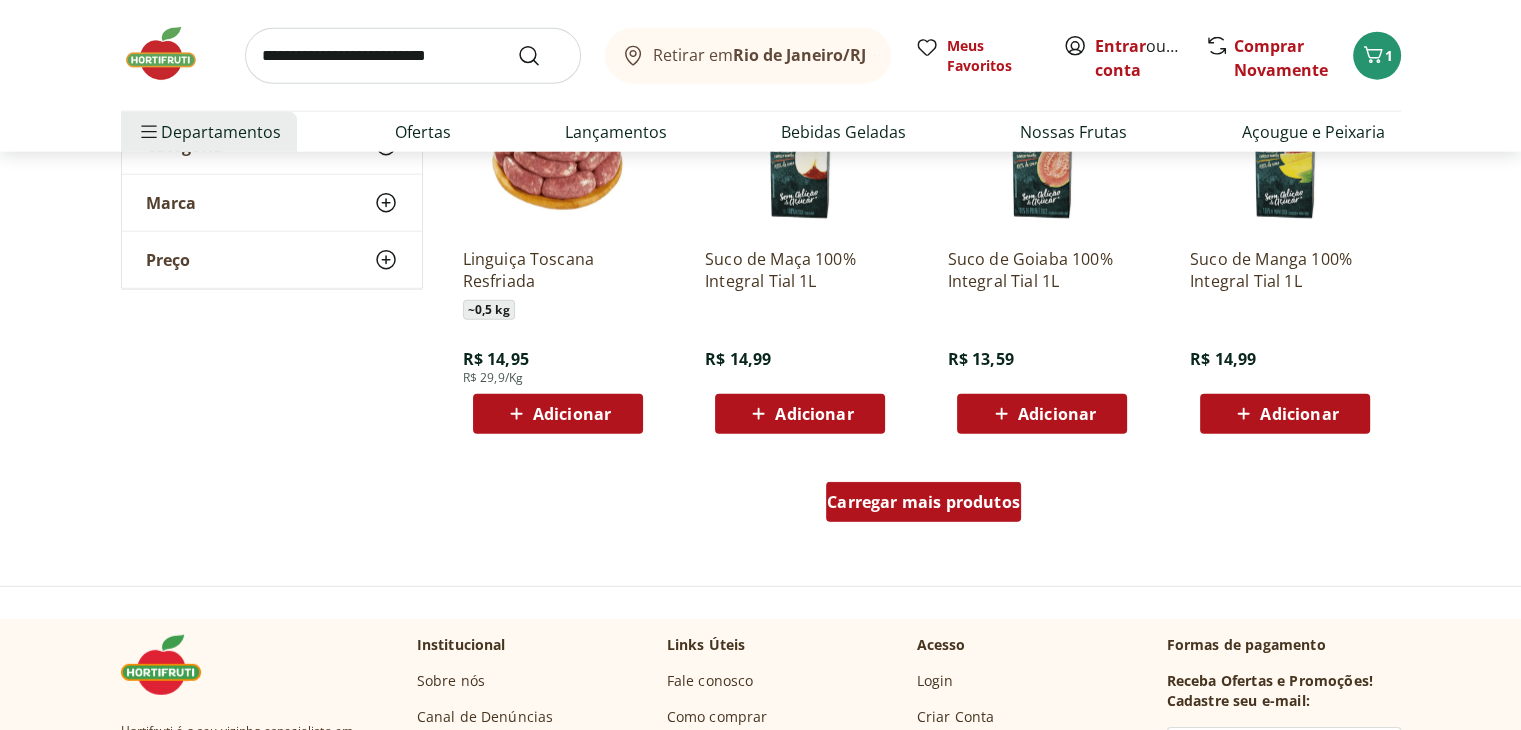 click on "Carregar mais produtos" at bounding box center [923, 502] 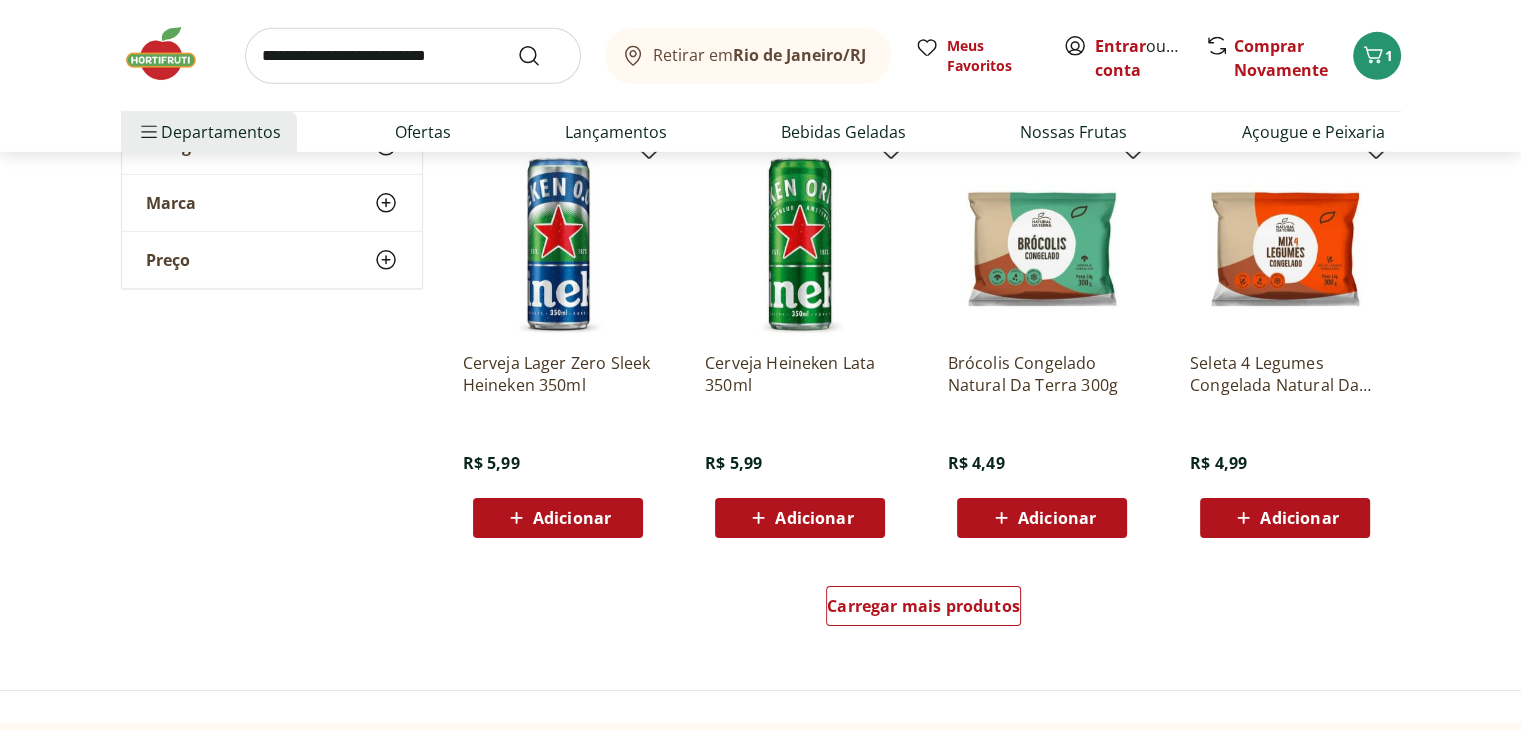 scroll, scrollTop: 6400, scrollLeft: 0, axis: vertical 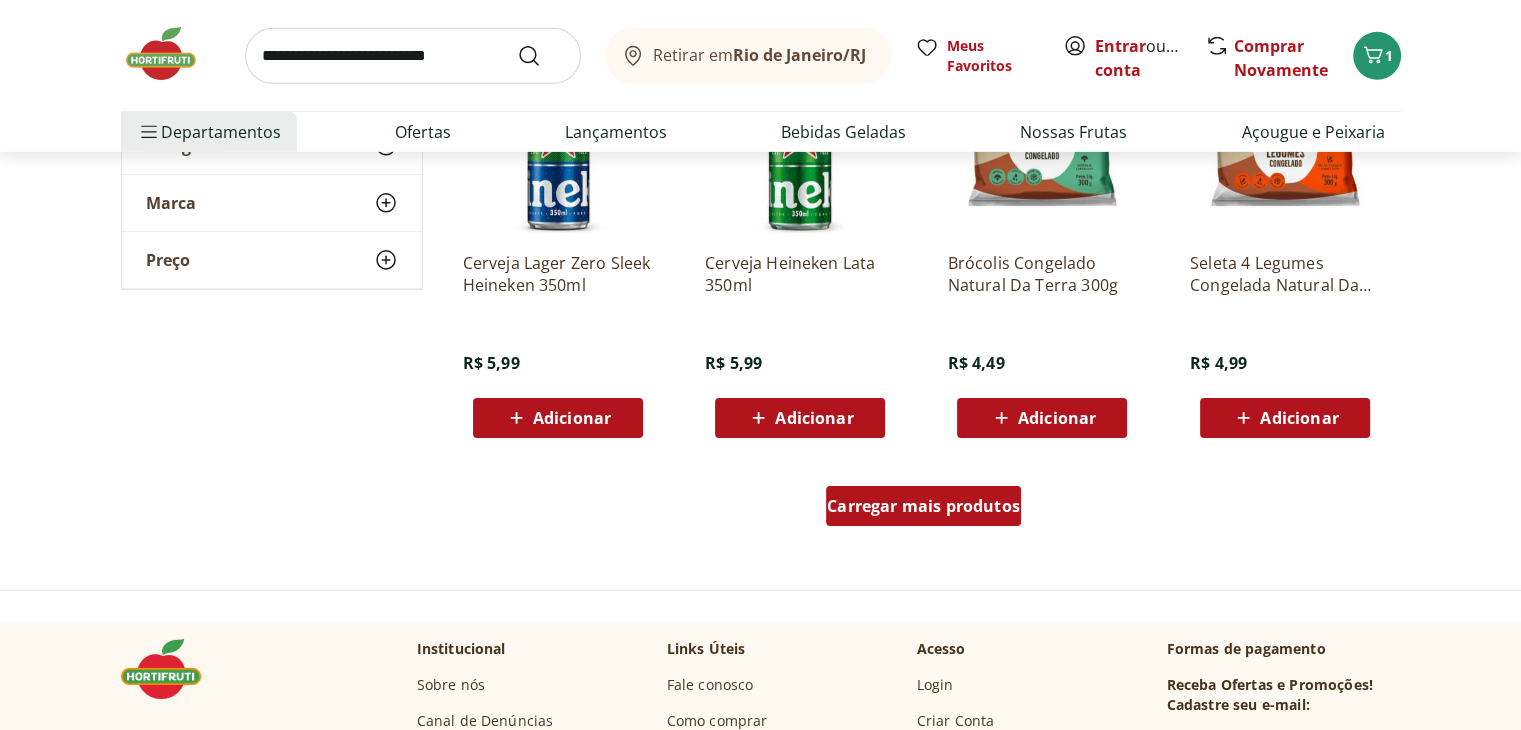 drag, startPoint x: 956, startPoint y: 658, endPoint x: 861, endPoint y: 511, distance: 175.02571 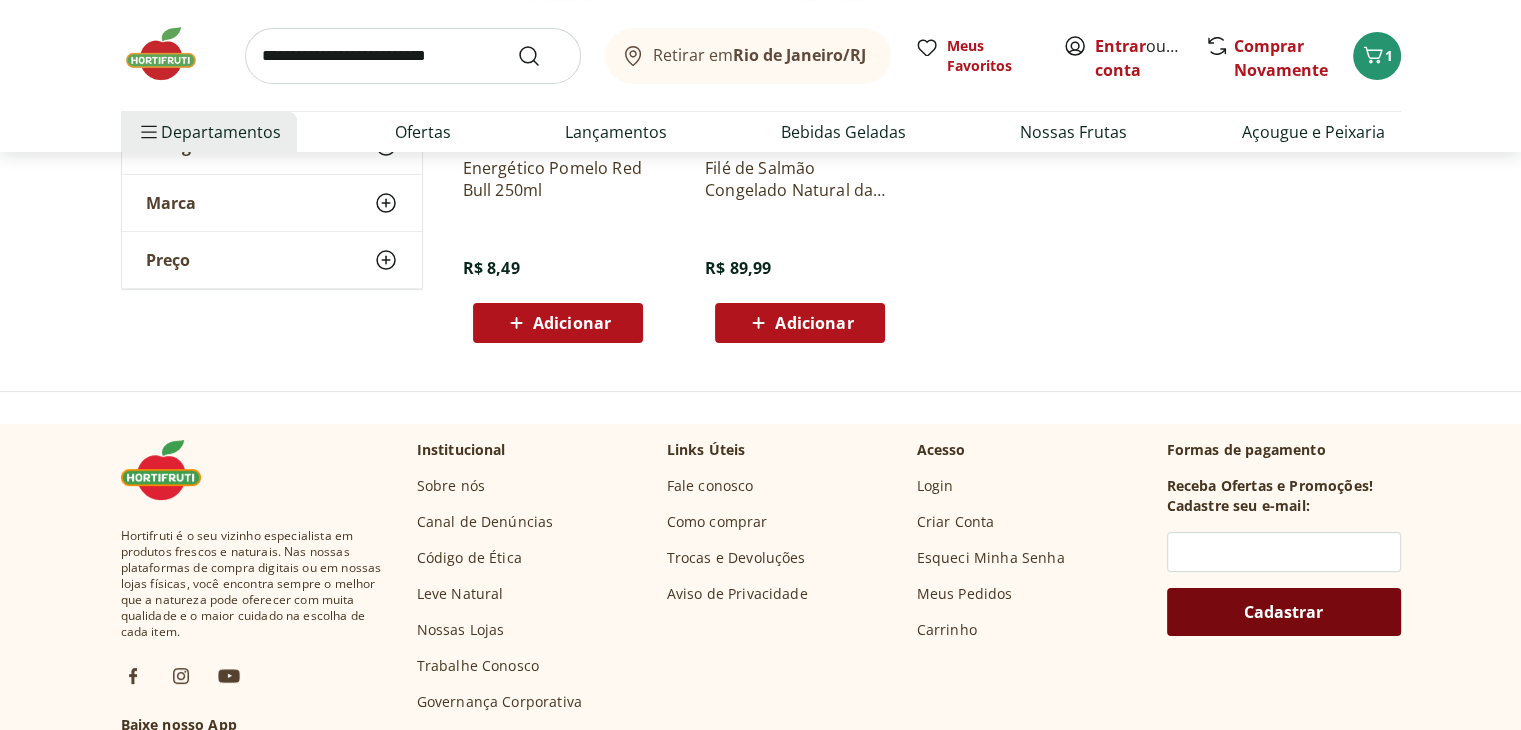 scroll, scrollTop: 7800, scrollLeft: 0, axis: vertical 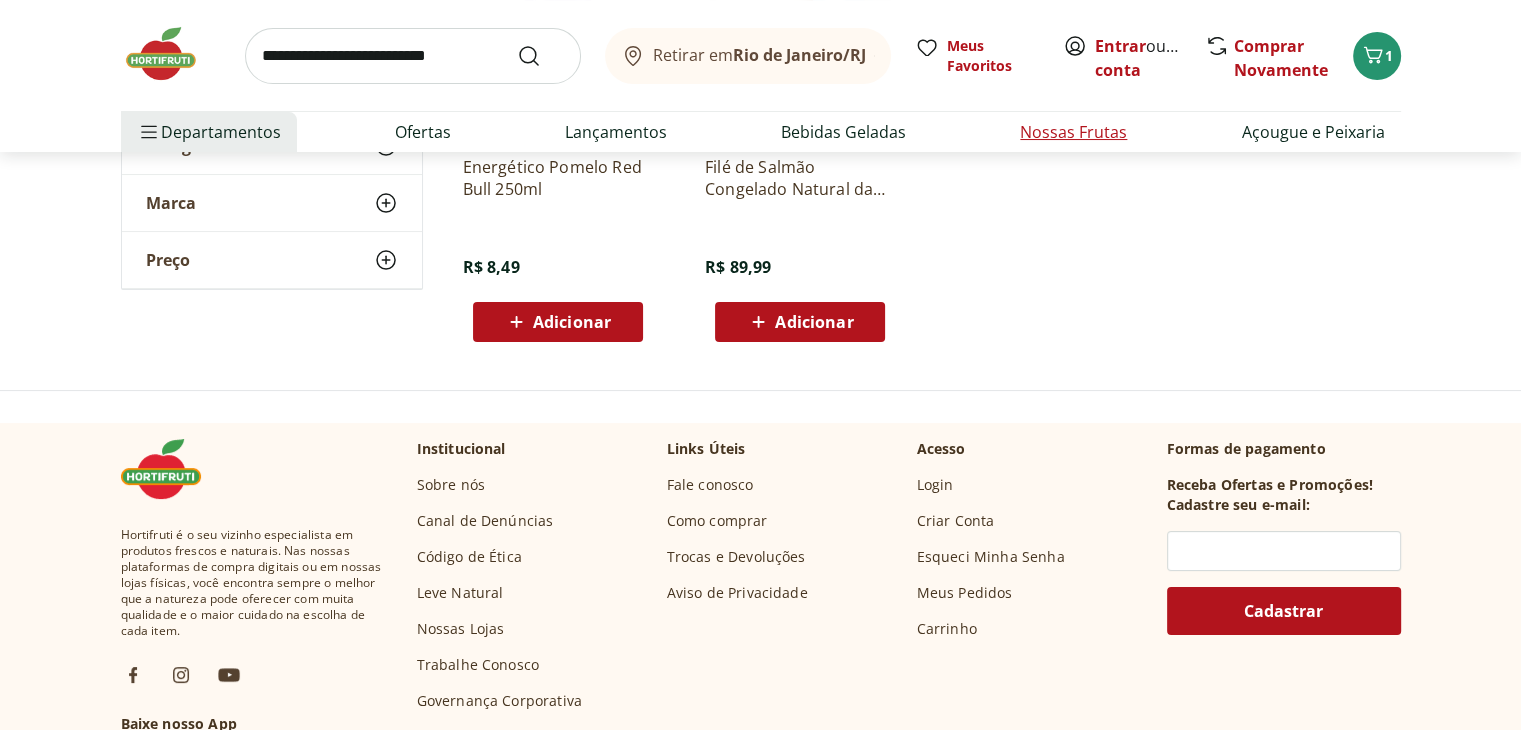 click on "Nossas Frutas" at bounding box center (1073, 132) 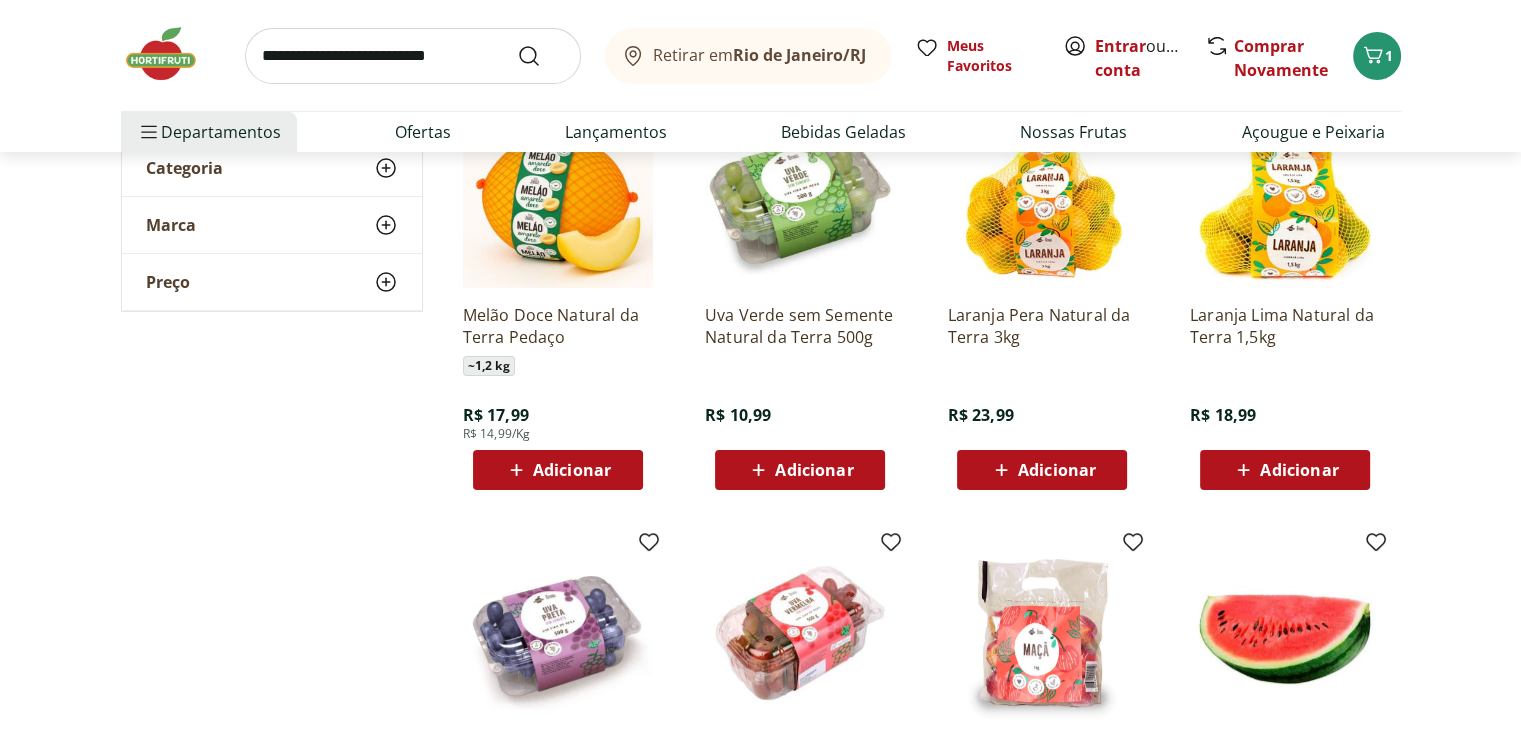 scroll, scrollTop: 300, scrollLeft: 0, axis: vertical 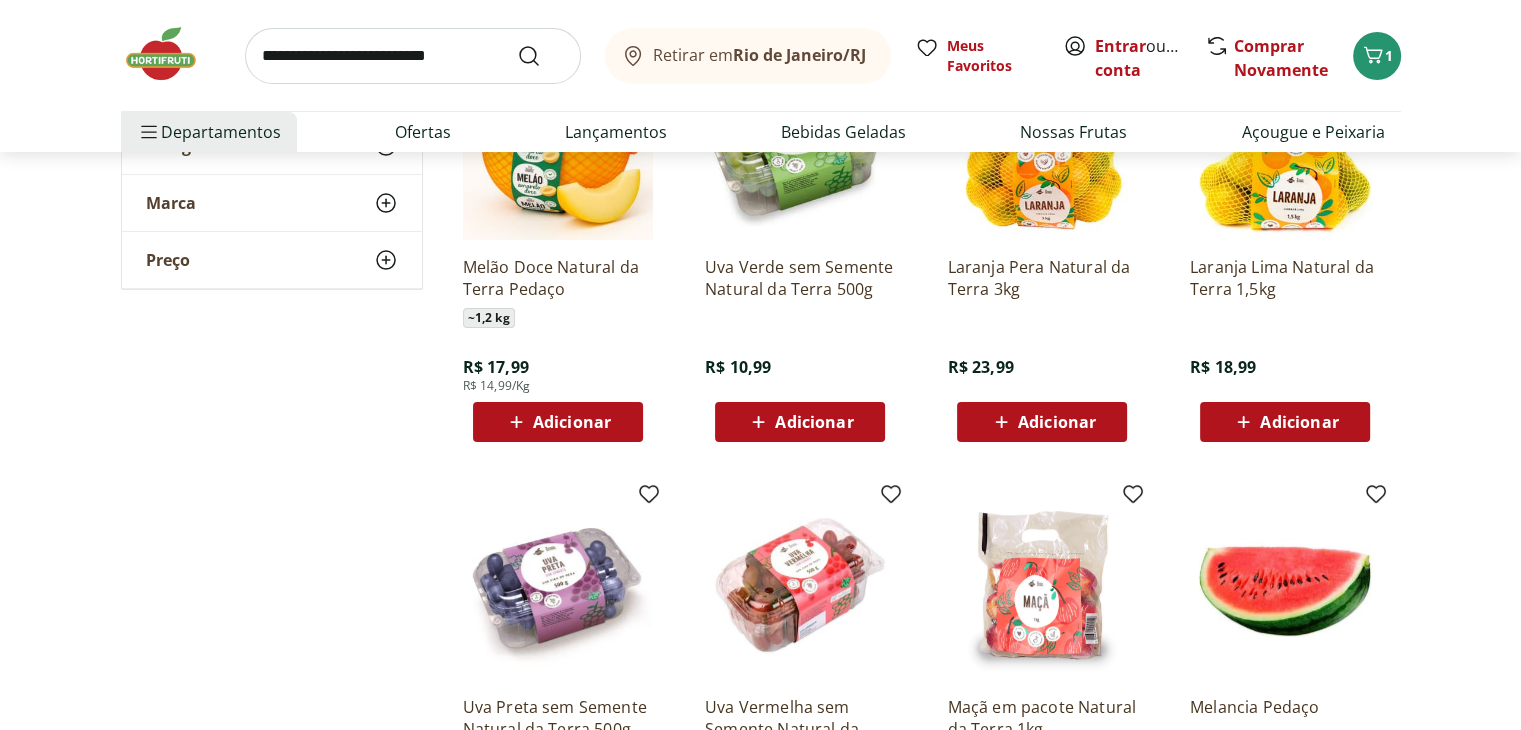 click on "Adicionar" at bounding box center (1299, 422) 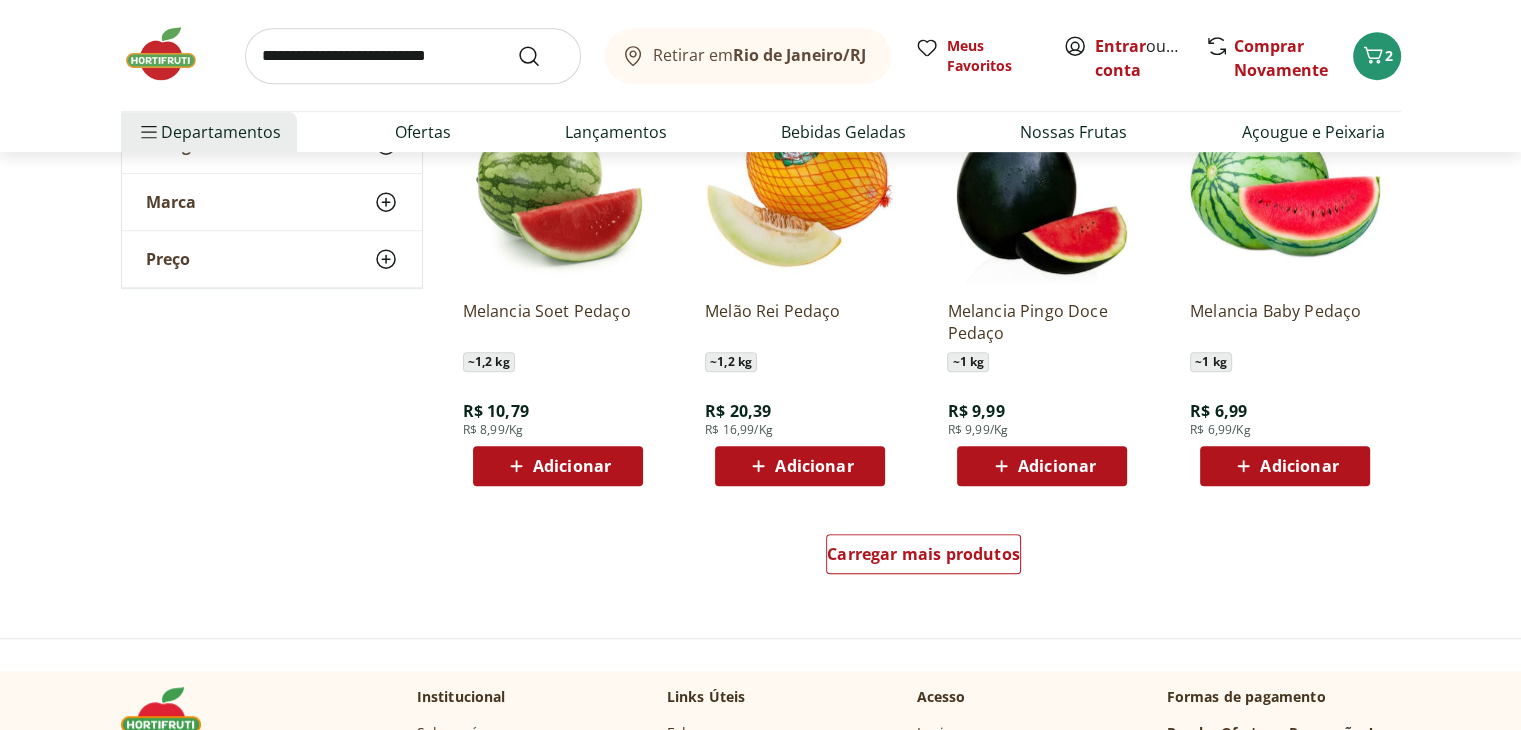 scroll, scrollTop: 1200, scrollLeft: 0, axis: vertical 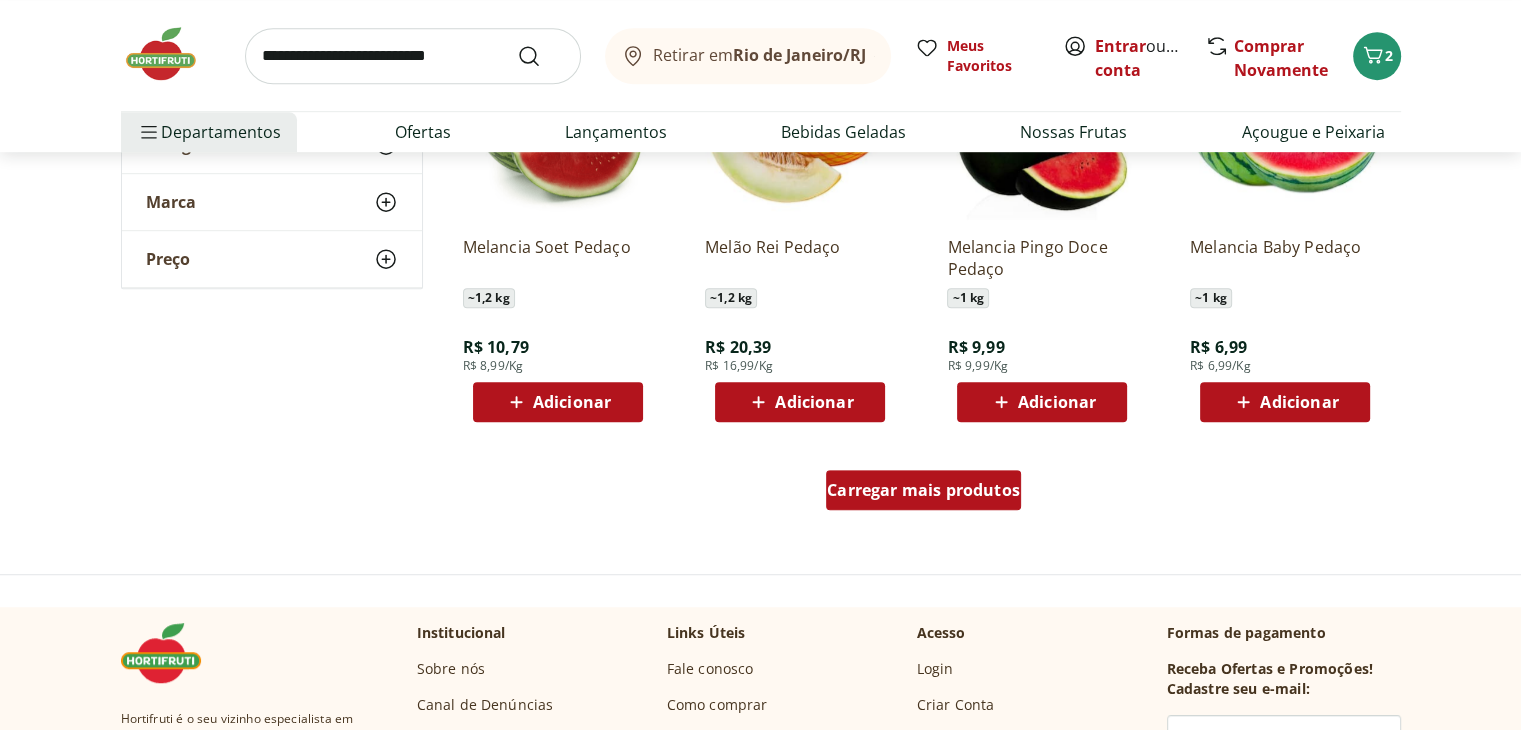 click on "Carregar mais produtos" at bounding box center (923, 490) 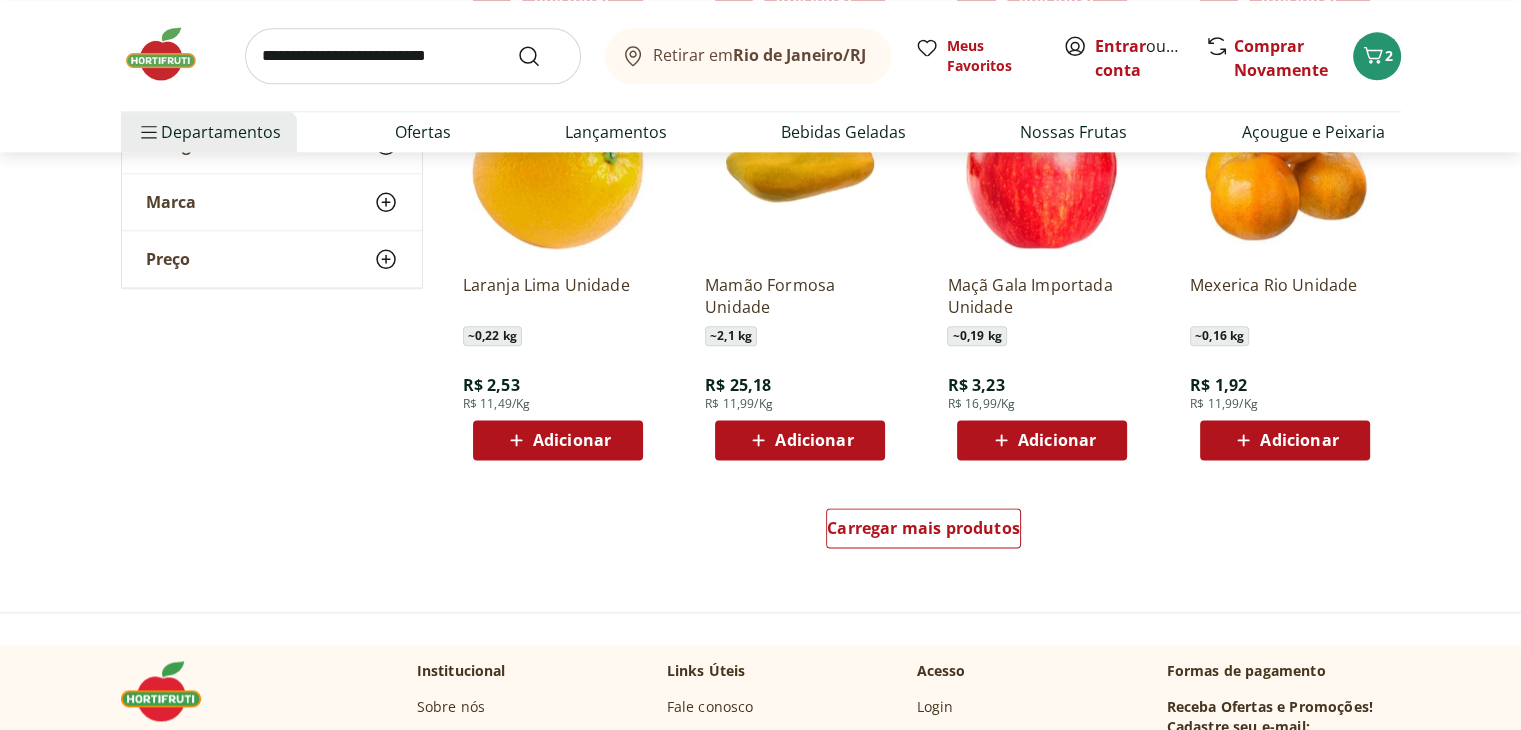 scroll, scrollTop: 2500, scrollLeft: 0, axis: vertical 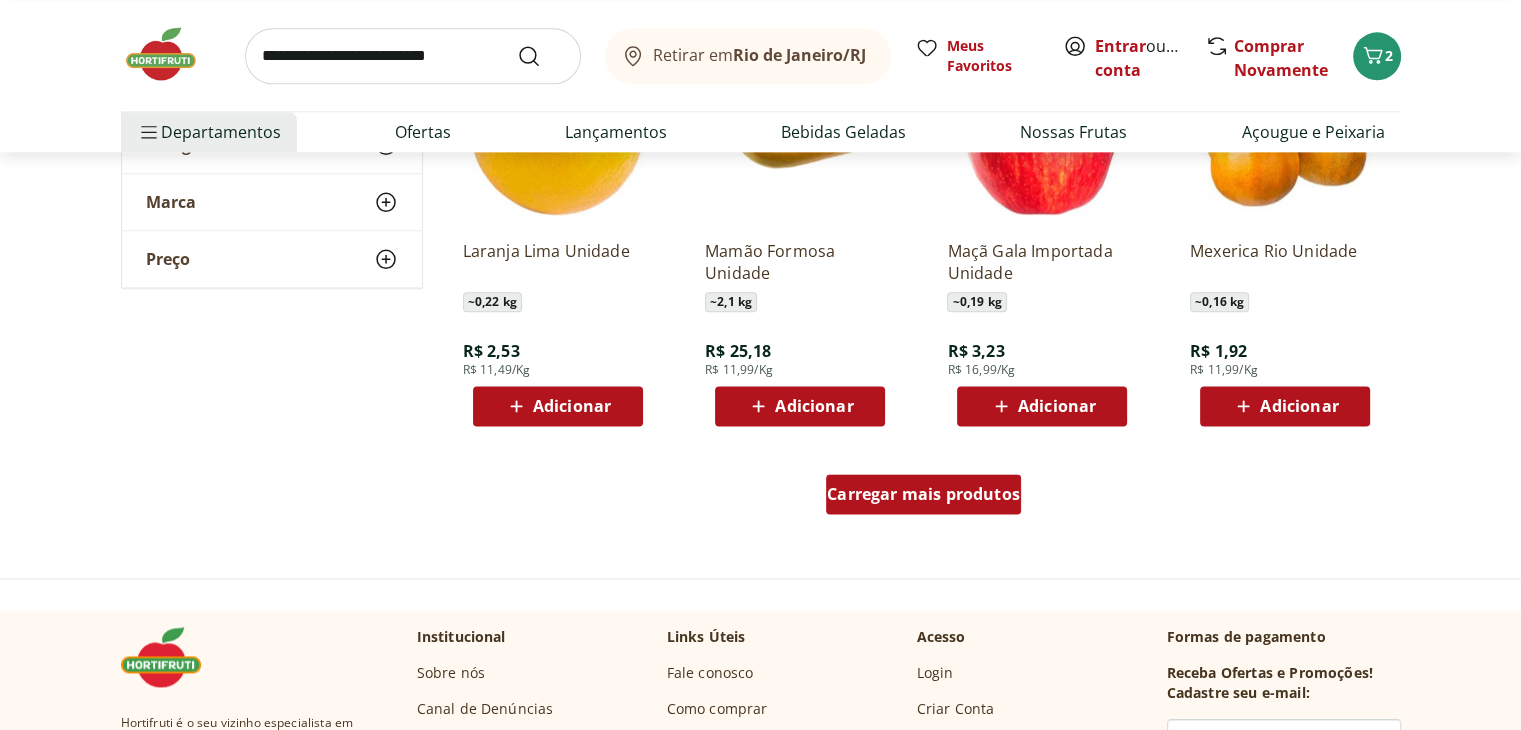 click on "Carregar mais produtos" at bounding box center (923, 494) 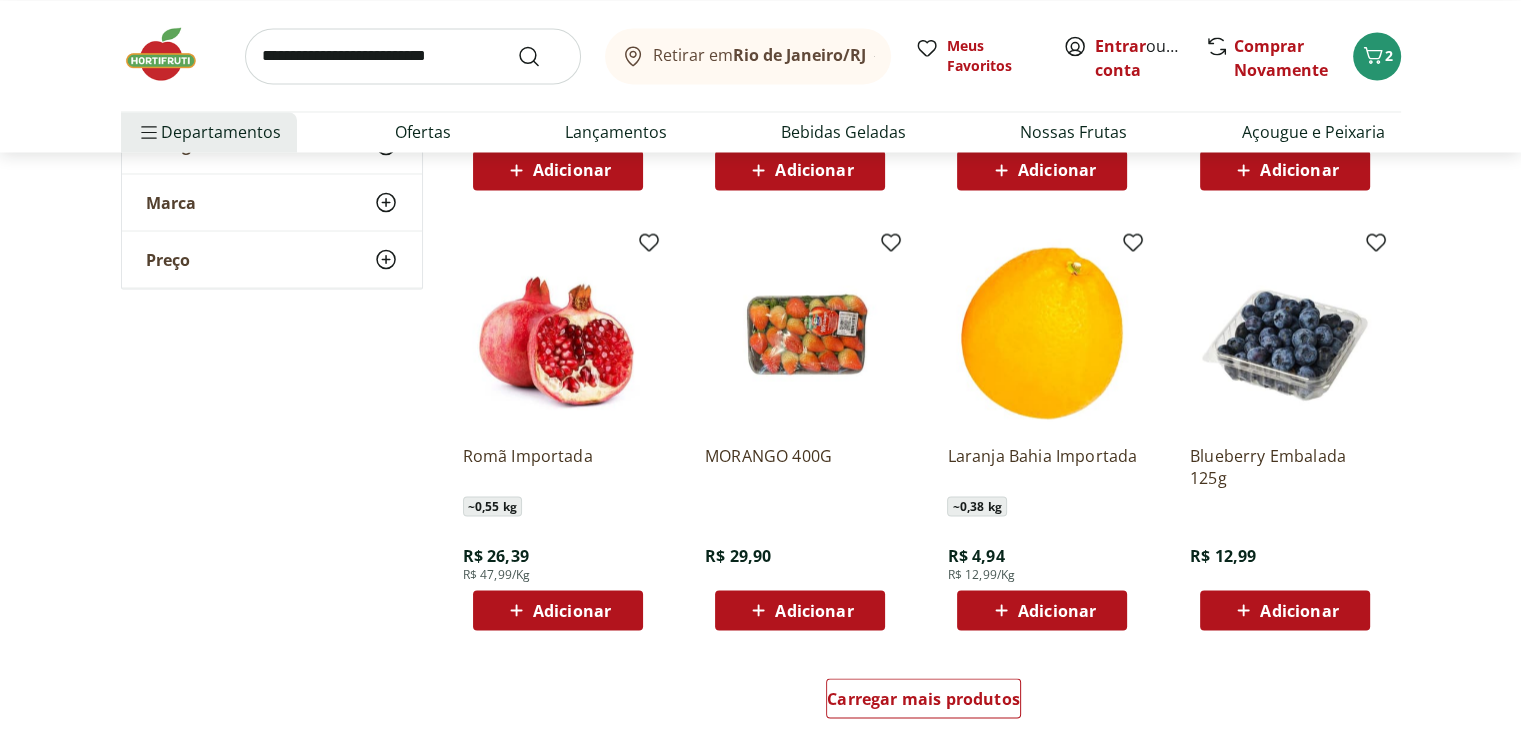 scroll, scrollTop: 3900, scrollLeft: 0, axis: vertical 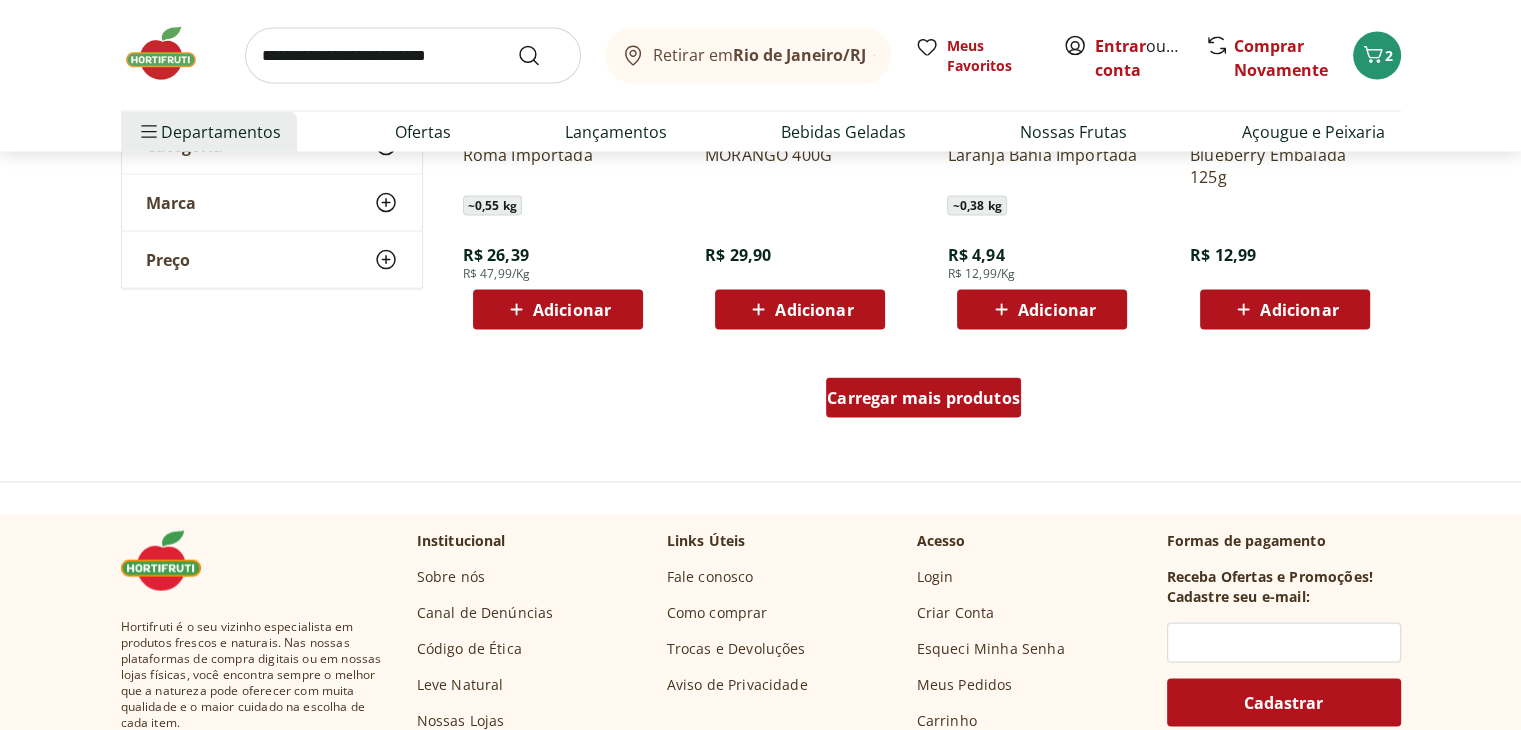 click on "Carregar mais produtos" at bounding box center [923, 398] 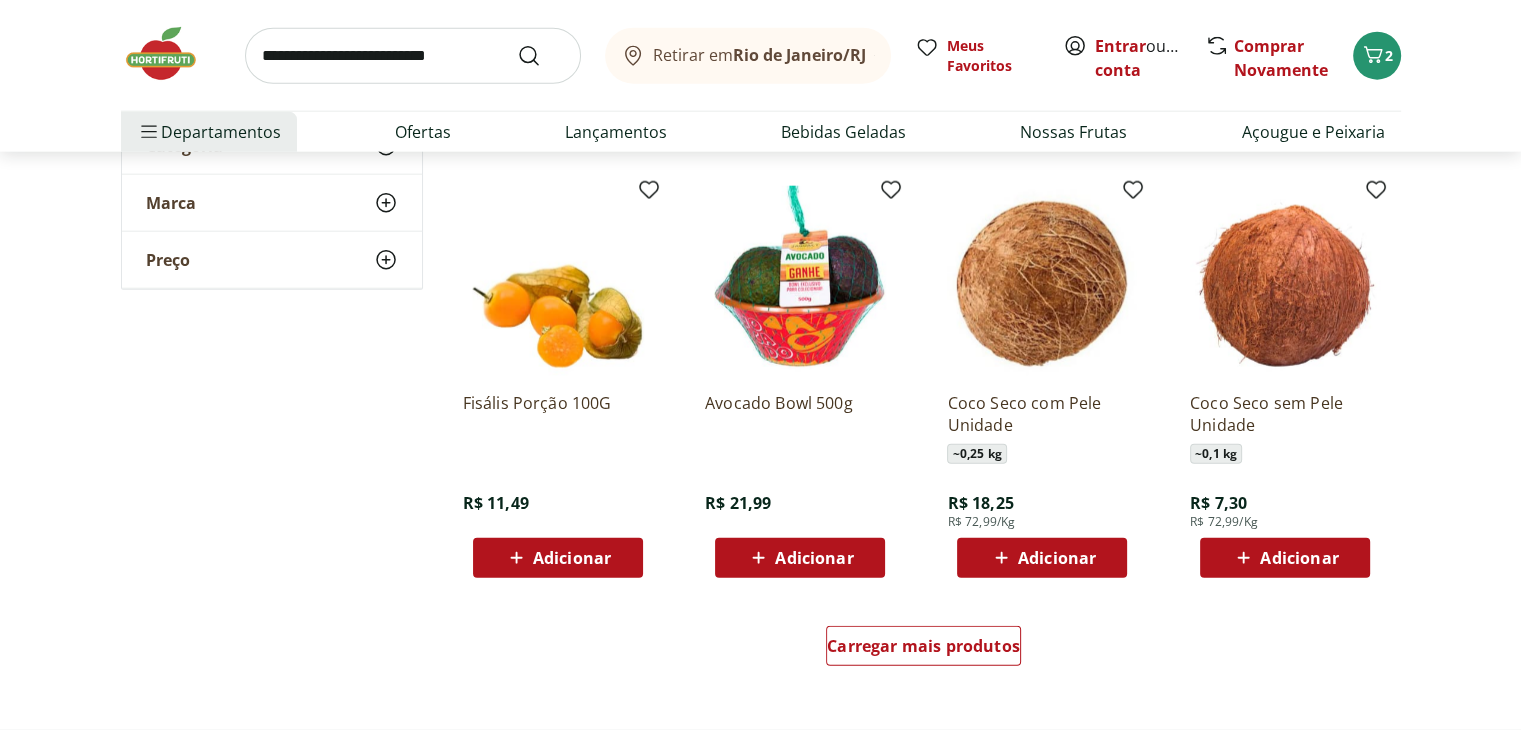 scroll, scrollTop: 5000, scrollLeft: 0, axis: vertical 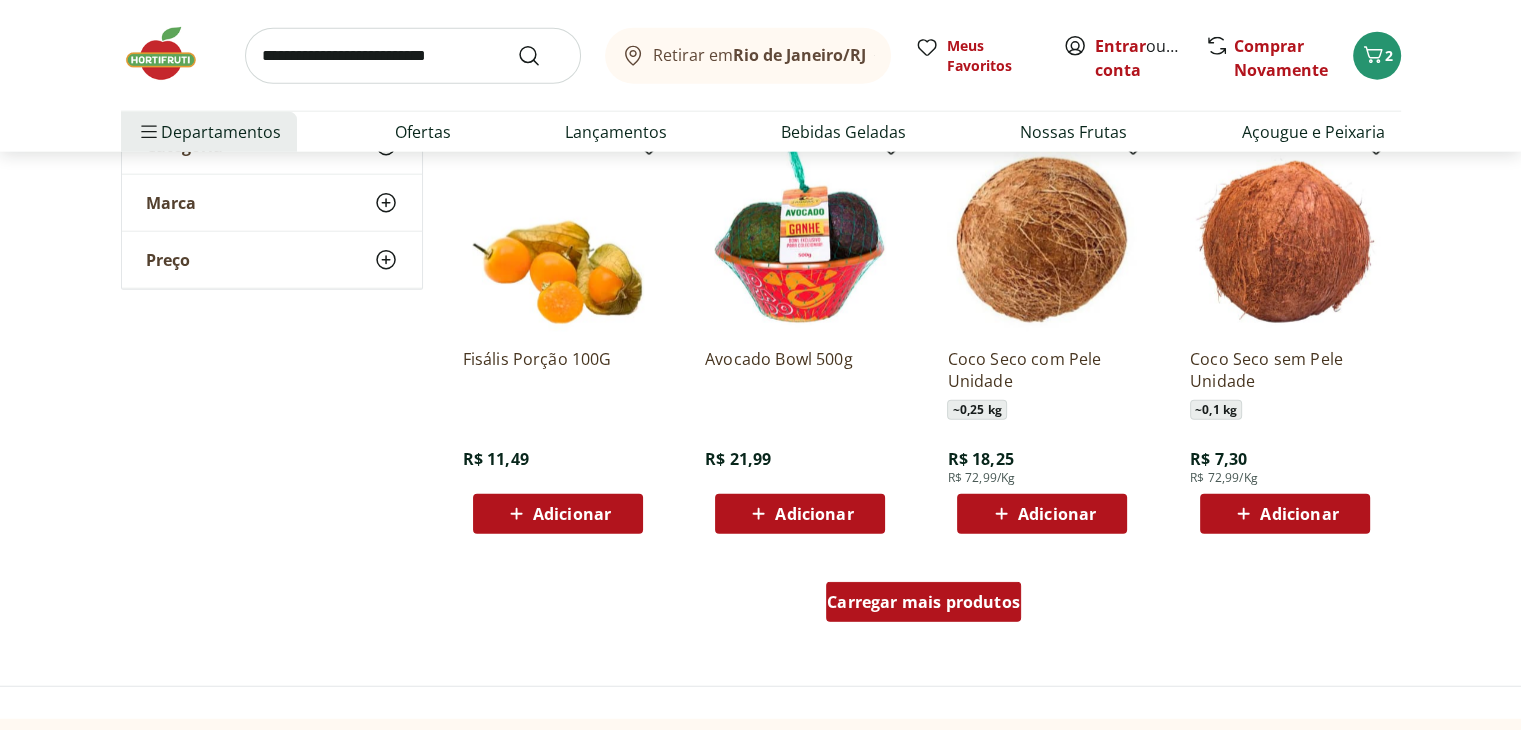 click on "Carregar mais produtos" at bounding box center (923, 602) 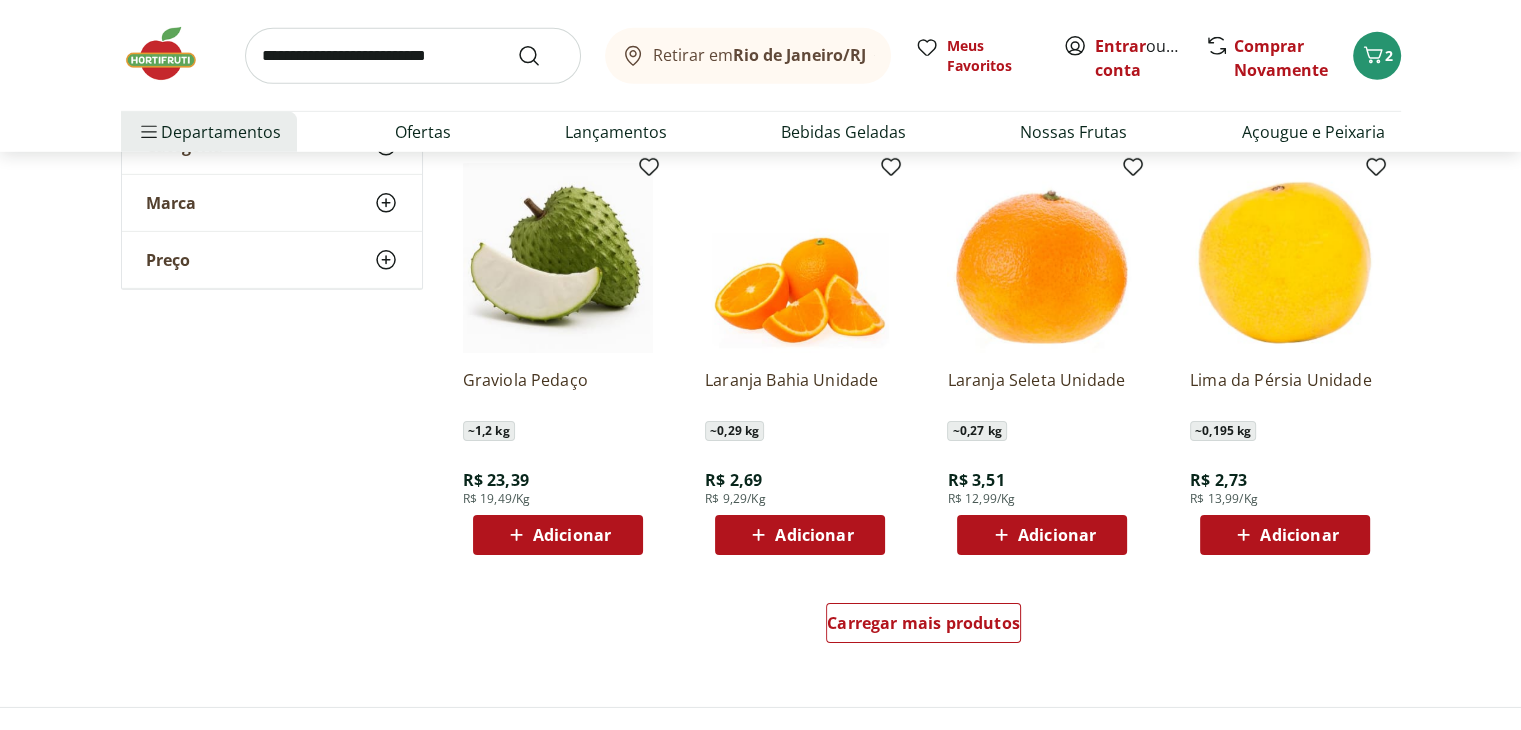 scroll, scrollTop: 6500, scrollLeft: 0, axis: vertical 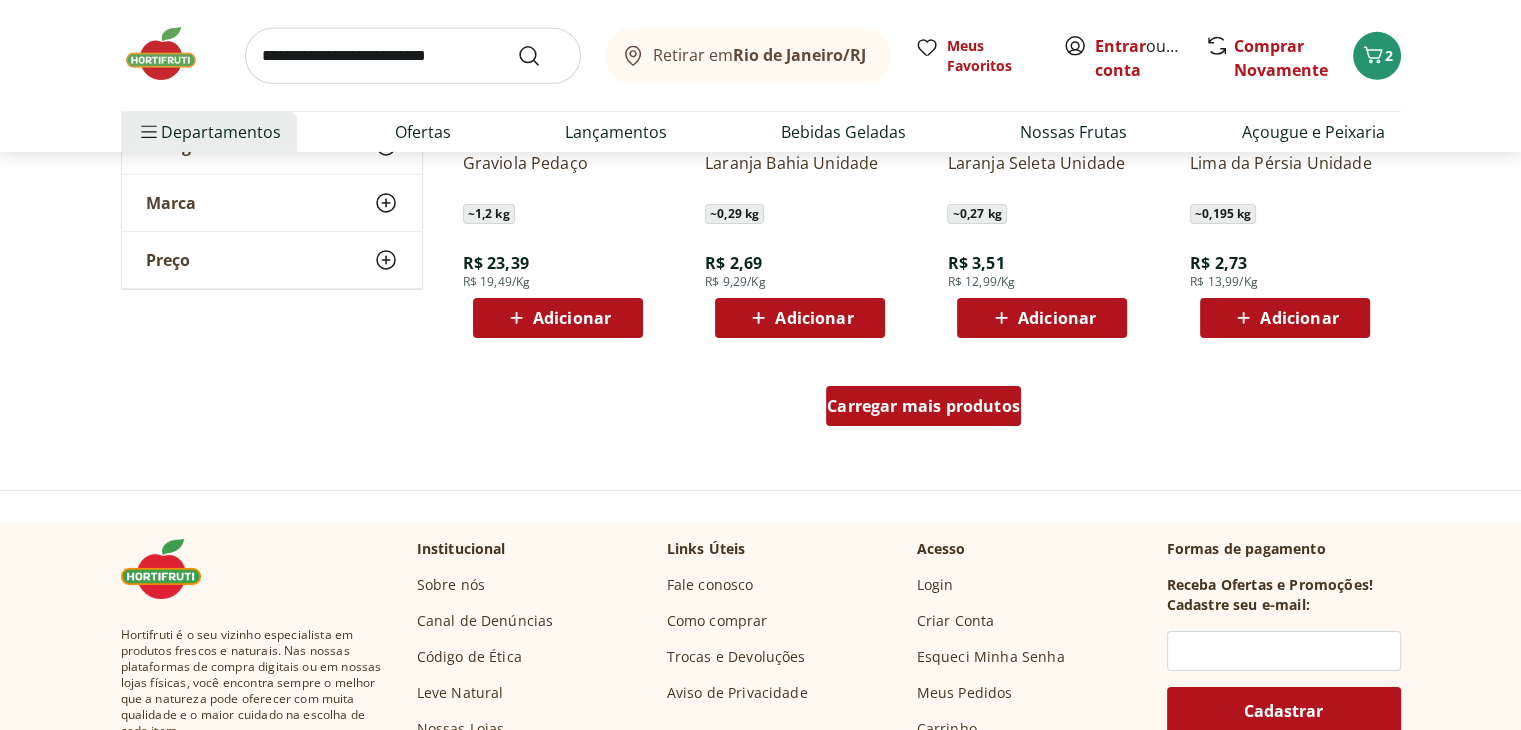 click on "Carregar mais produtos" at bounding box center (923, 406) 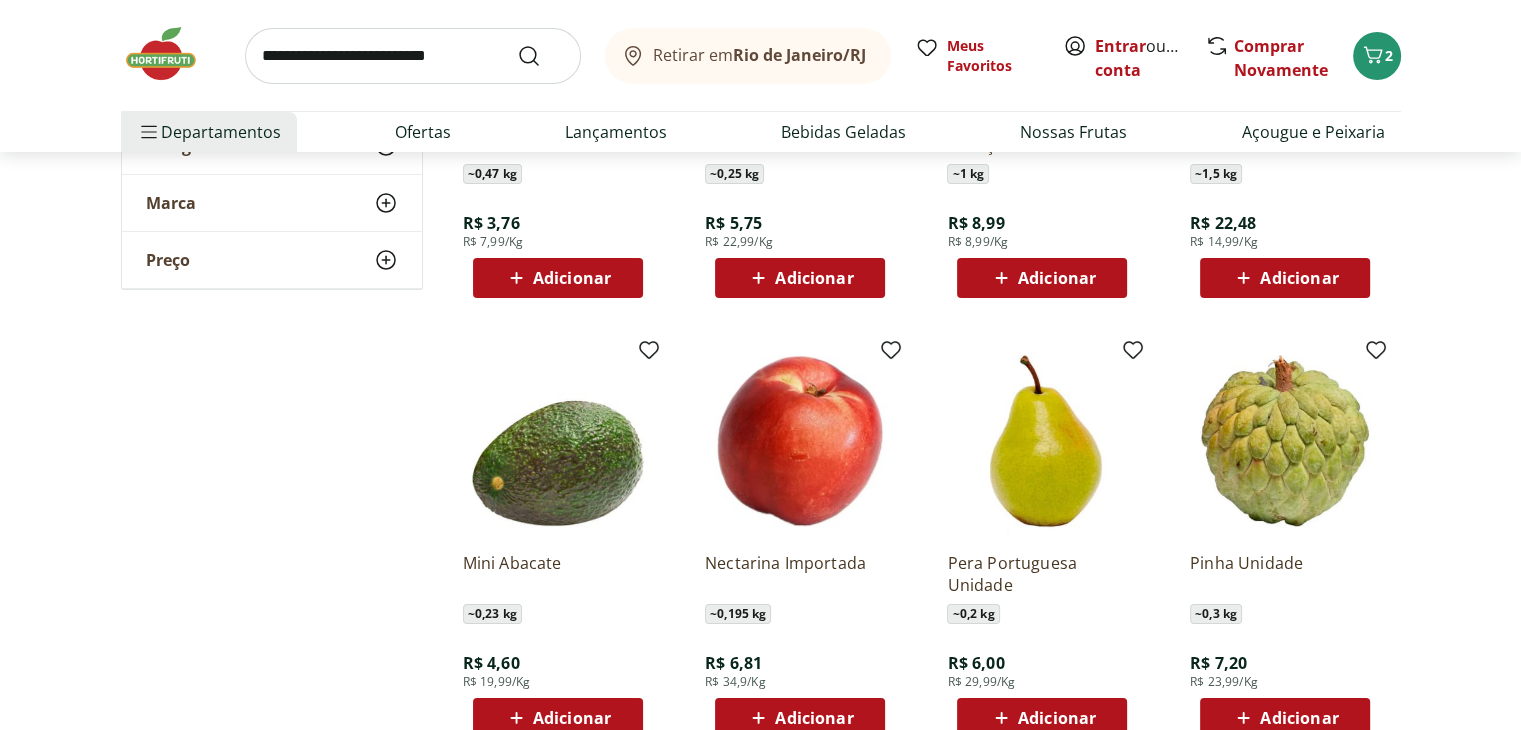 scroll, scrollTop: 7700, scrollLeft: 0, axis: vertical 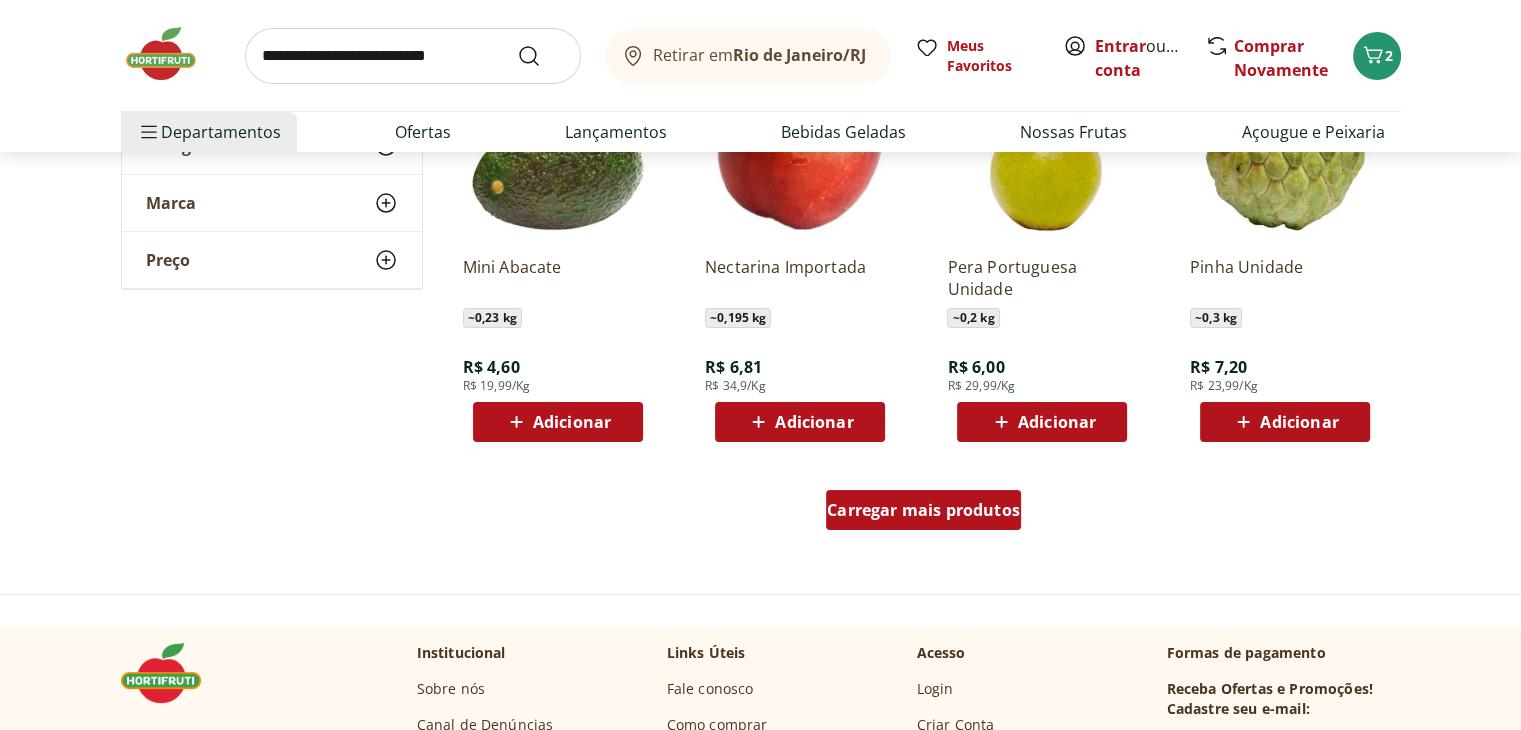 click on "Carregar mais produtos" at bounding box center (923, 510) 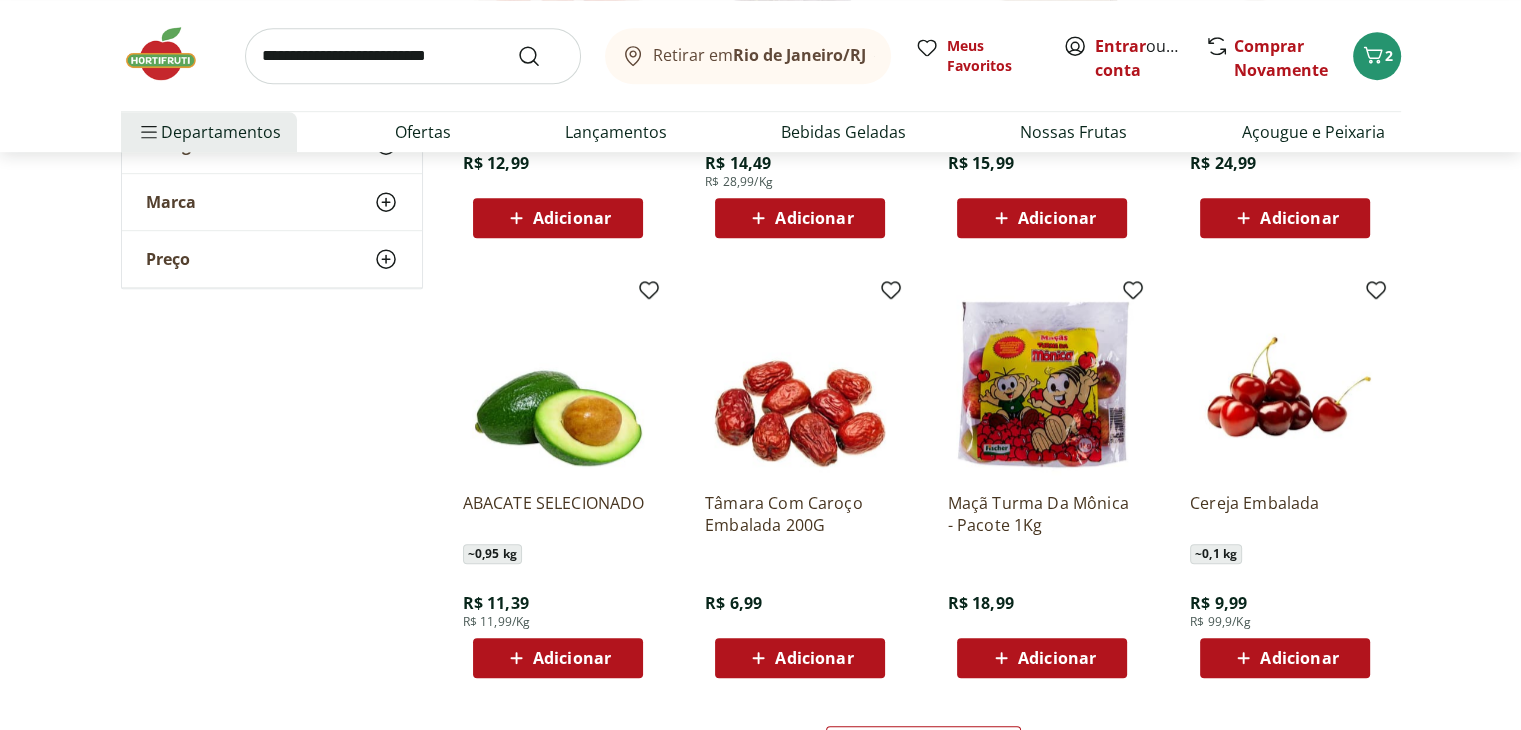 scroll, scrollTop: 8900, scrollLeft: 0, axis: vertical 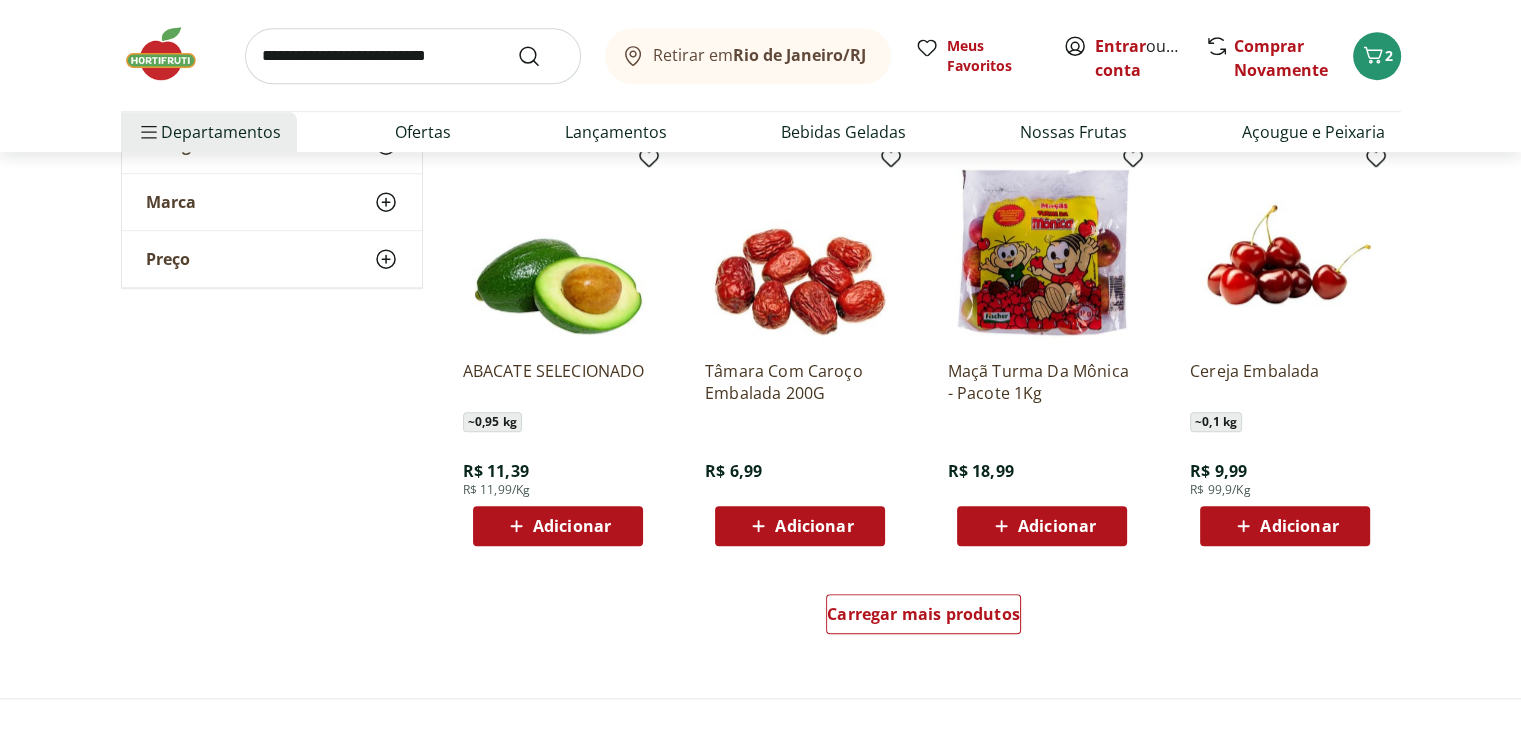 click on "Adicionar" at bounding box center (1057, 526) 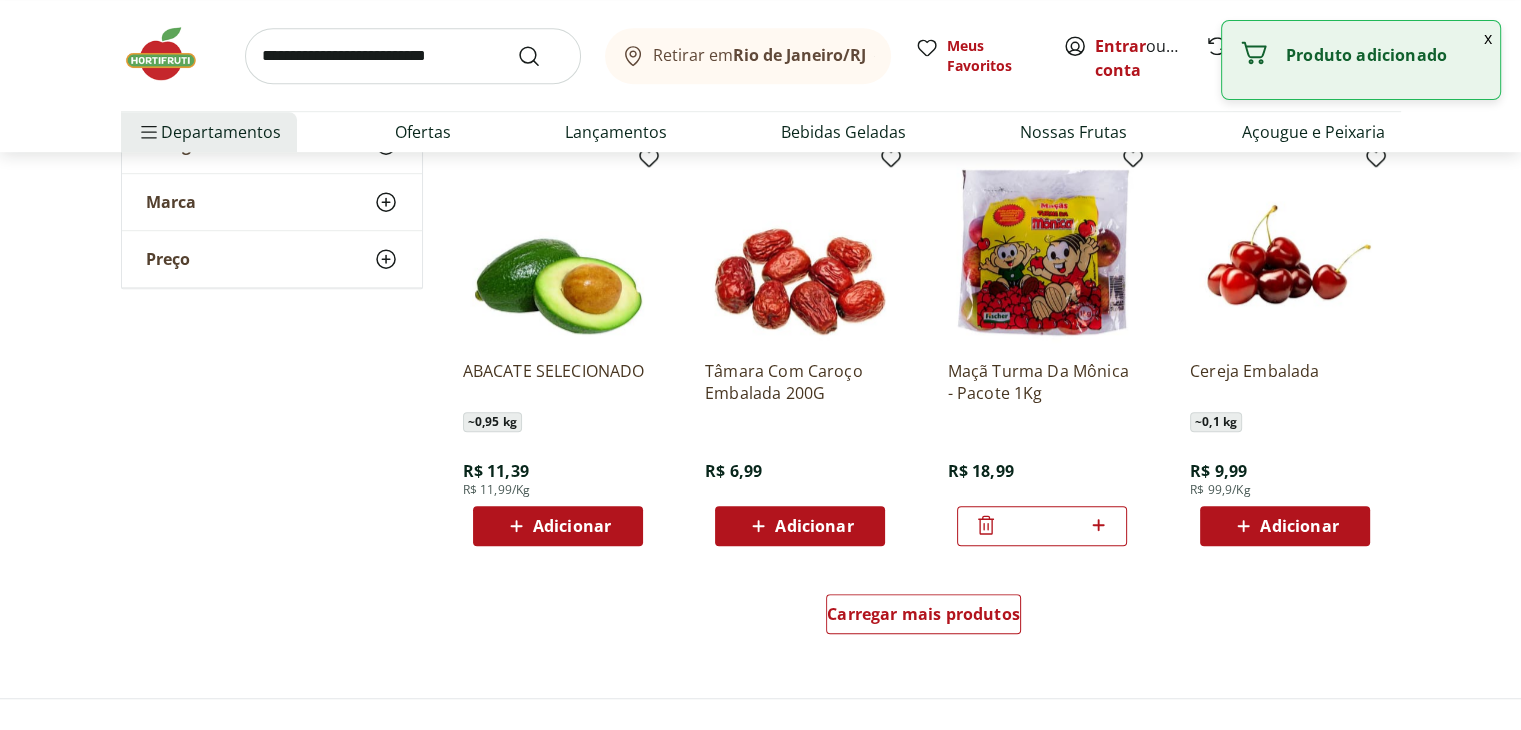 click at bounding box center [413, 56] 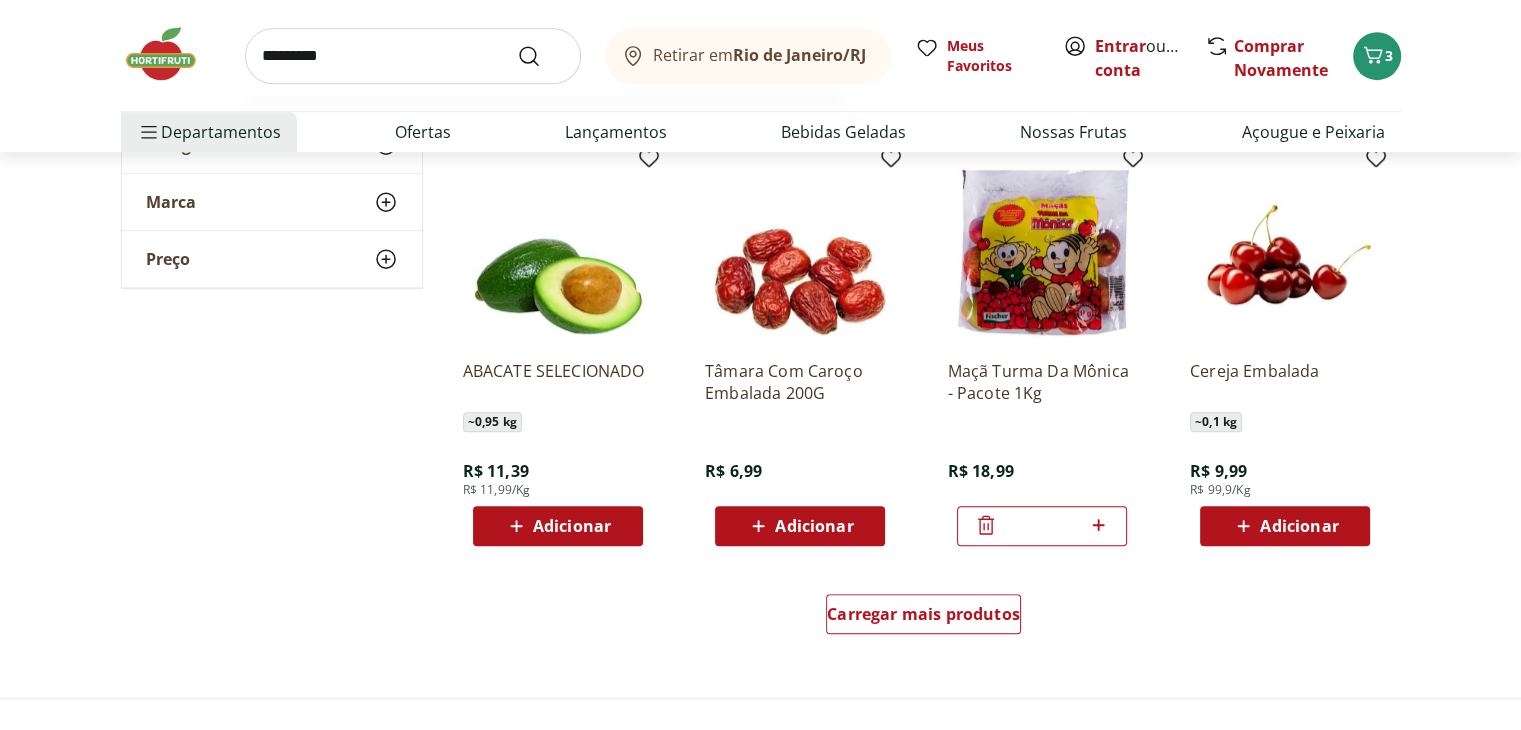 type on "*********" 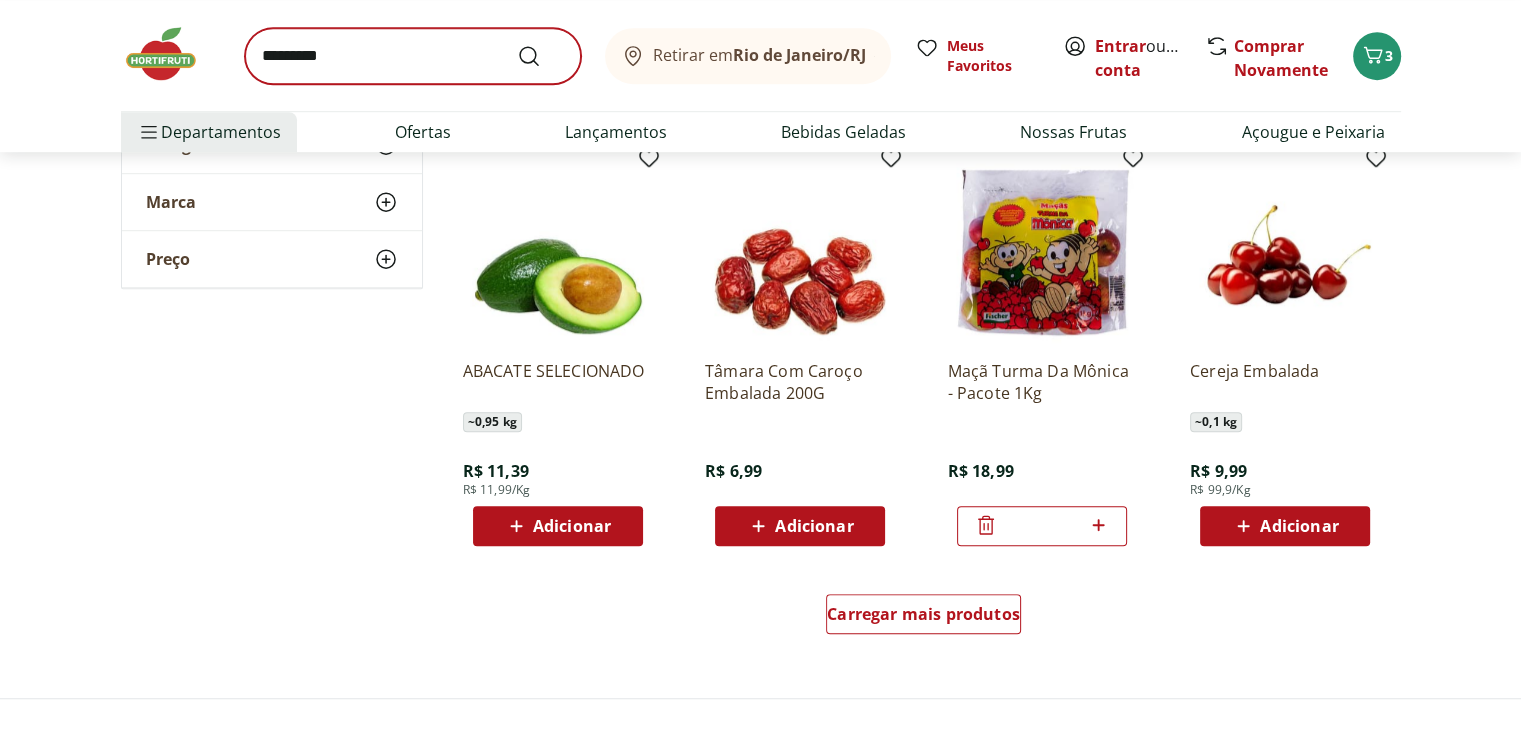 scroll, scrollTop: 0, scrollLeft: 0, axis: both 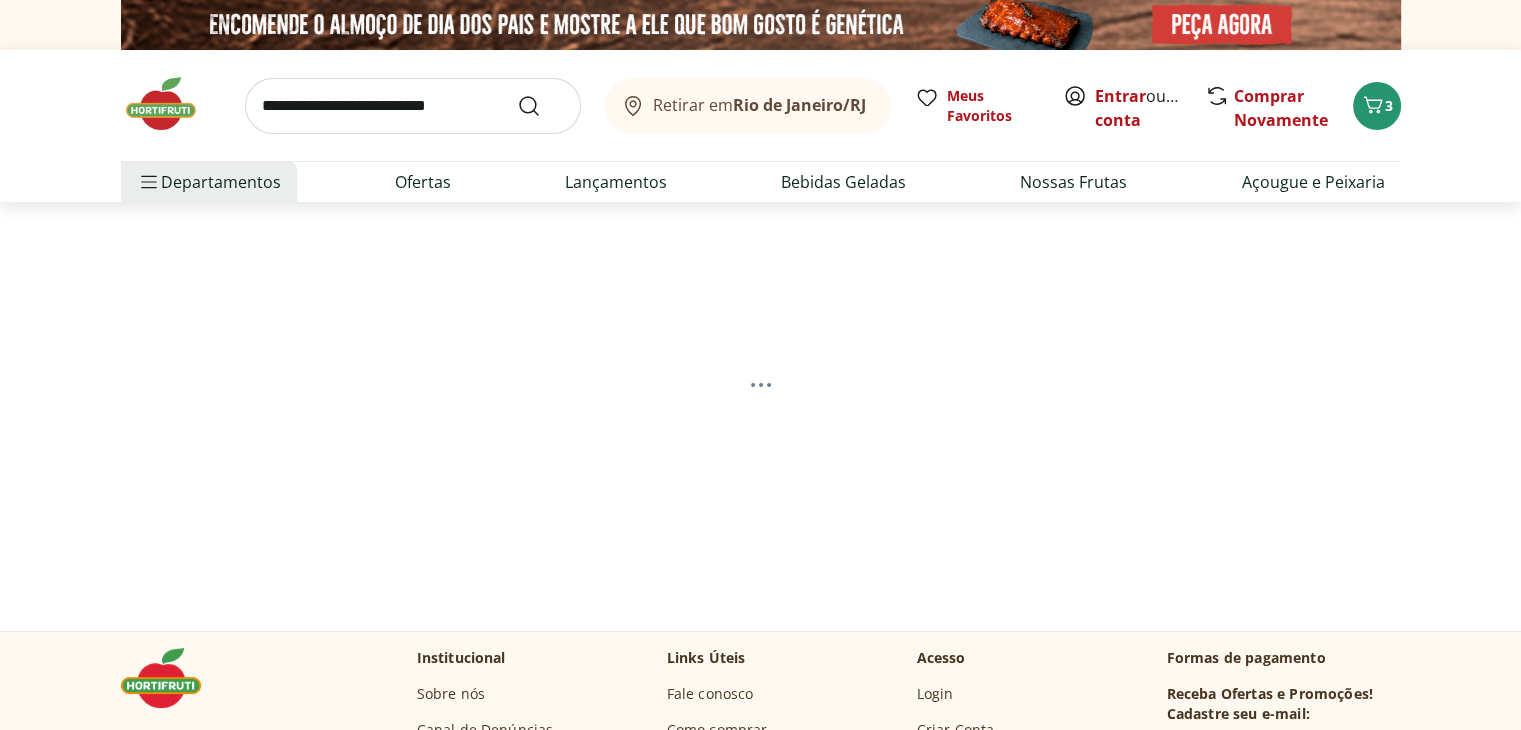 select on "**********" 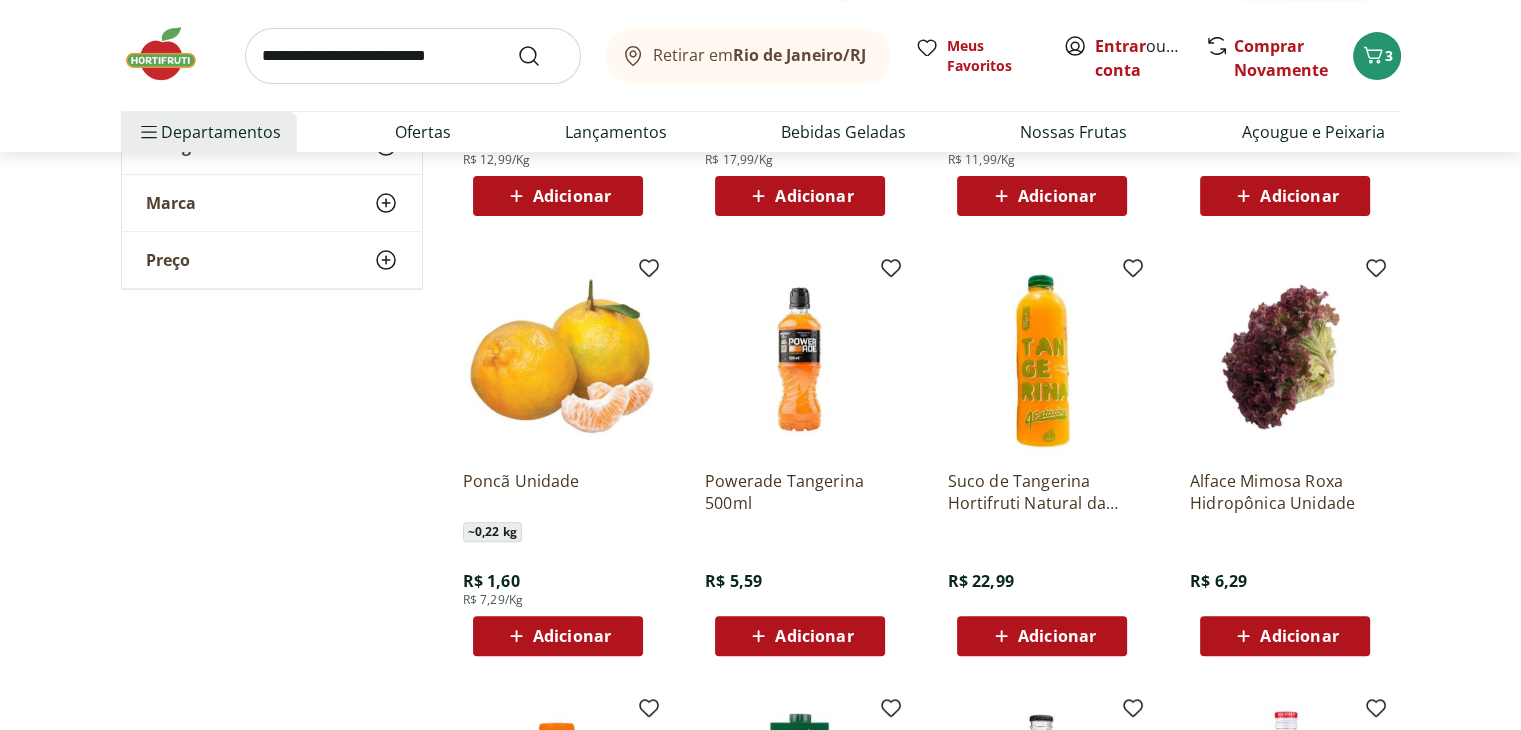 scroll, scrollTop: 600, scrollLeft: 0, axis: vertical 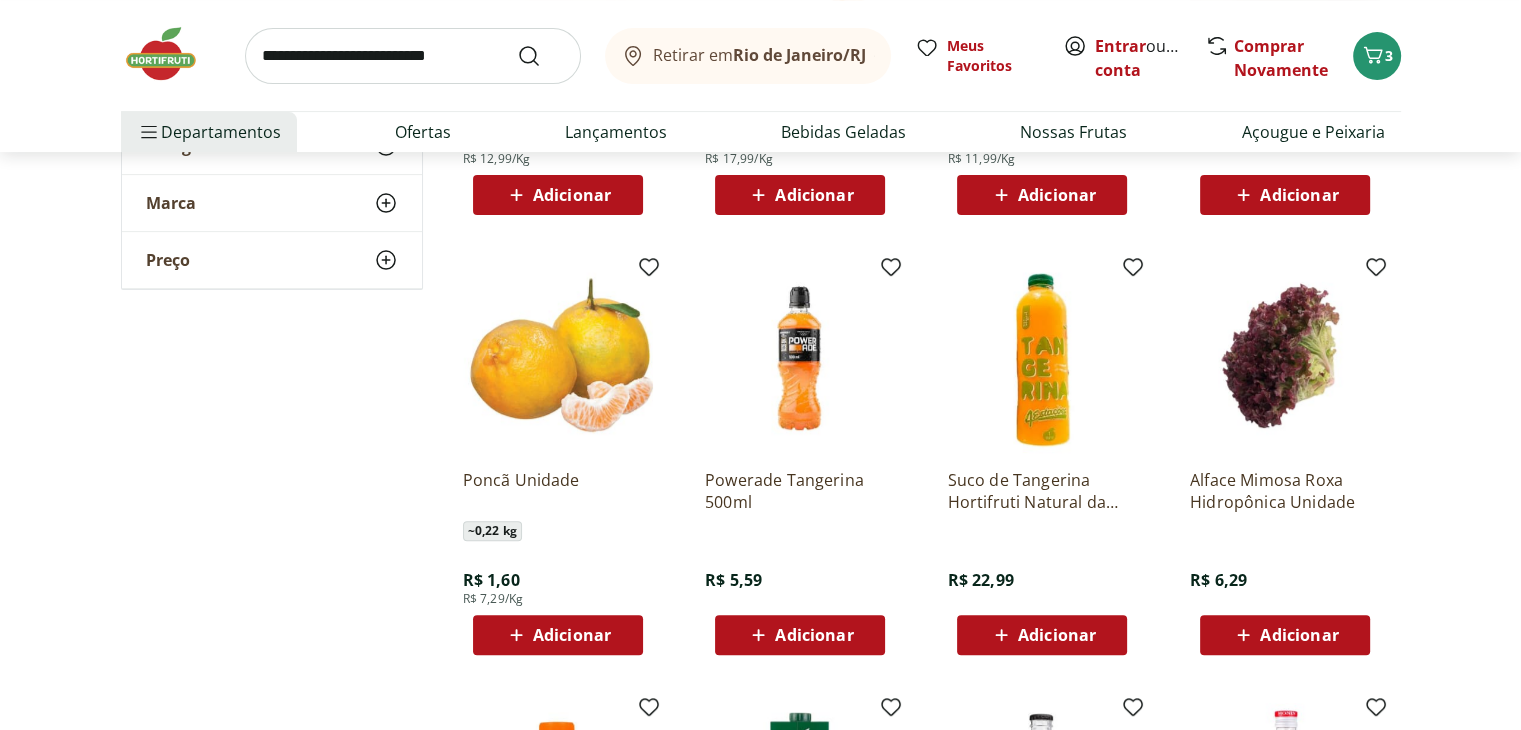 click on "Adicionar" at bounding box center [572, 635] 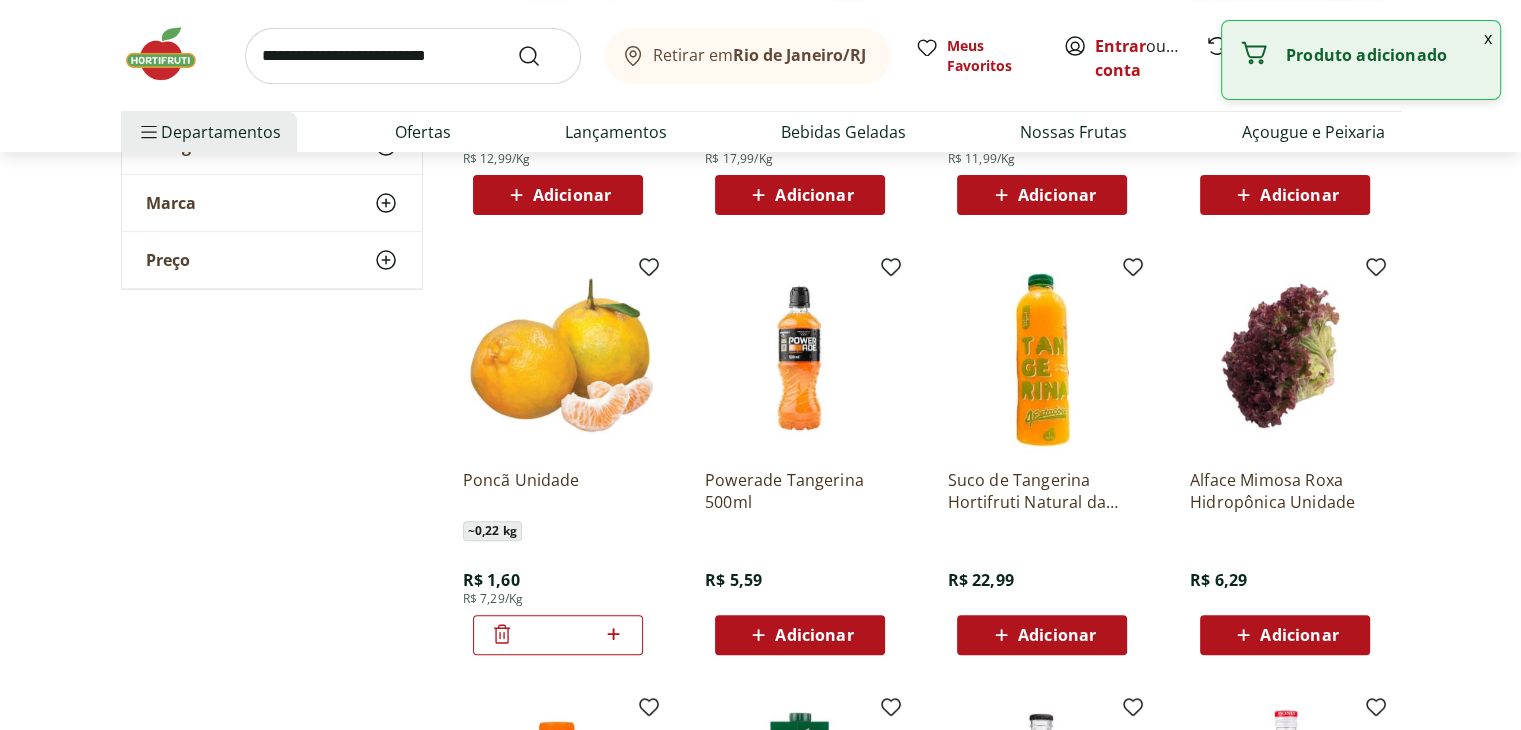 click 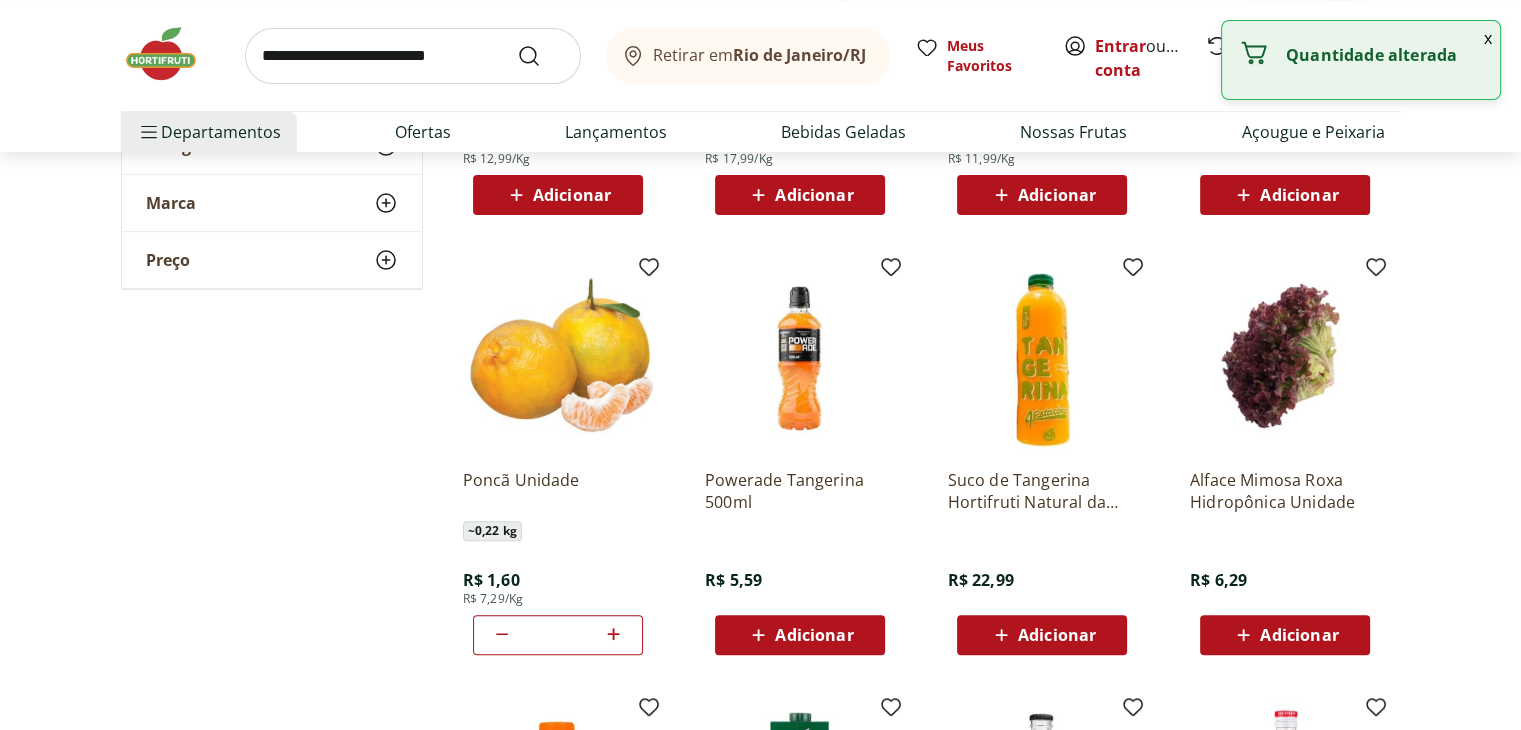 click 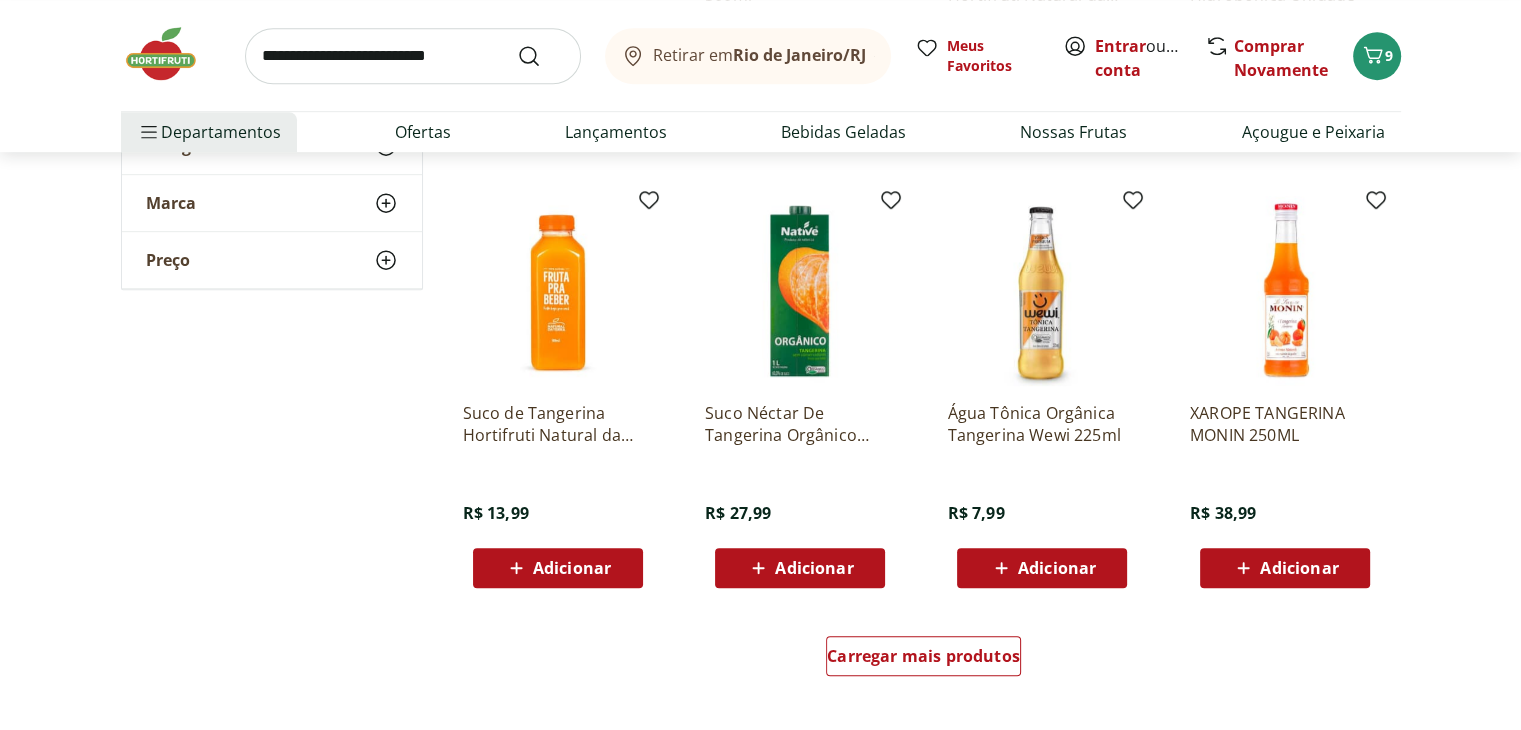scroll, scrollTop: 1400, scrollLeft: 0, axis: vertical 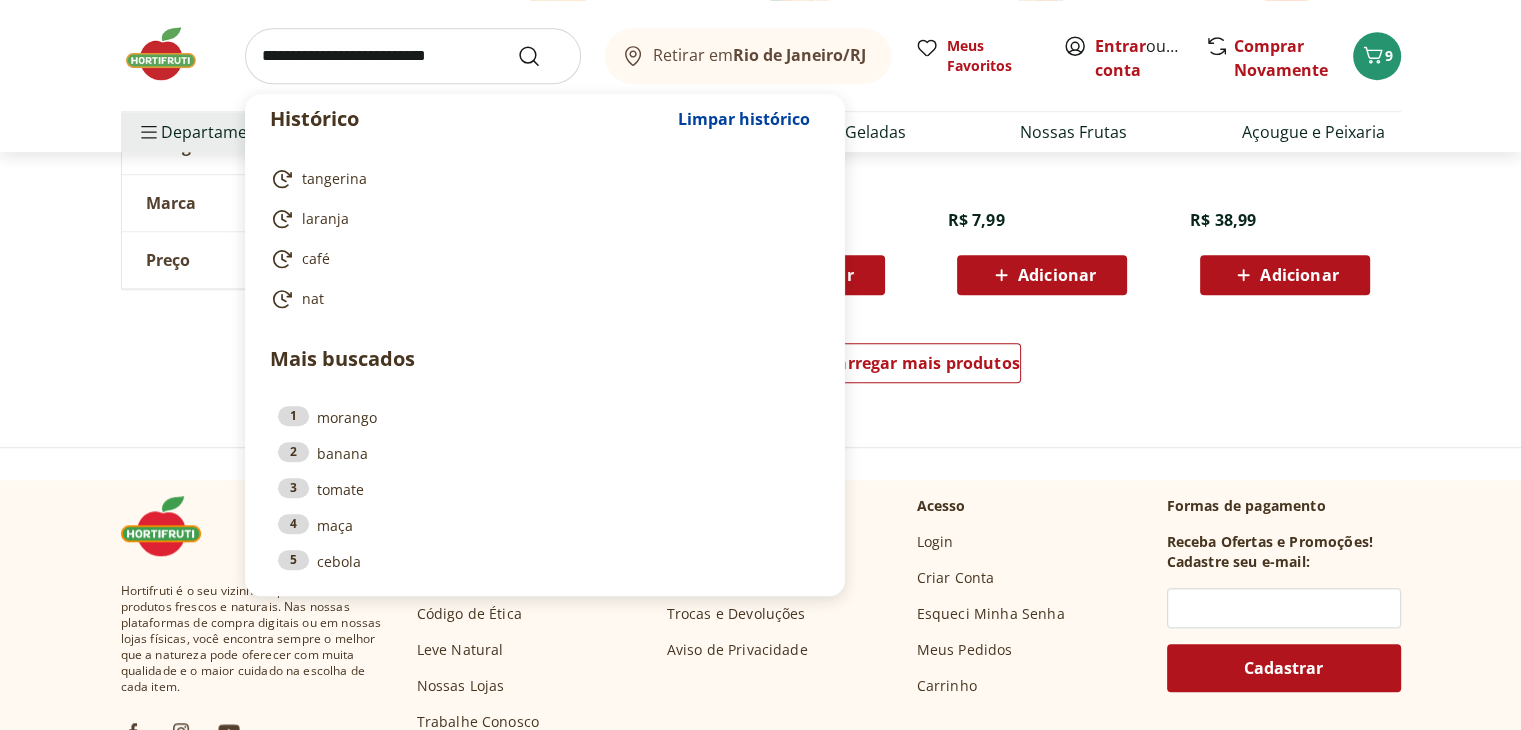 click at bounding box center [413, 56] 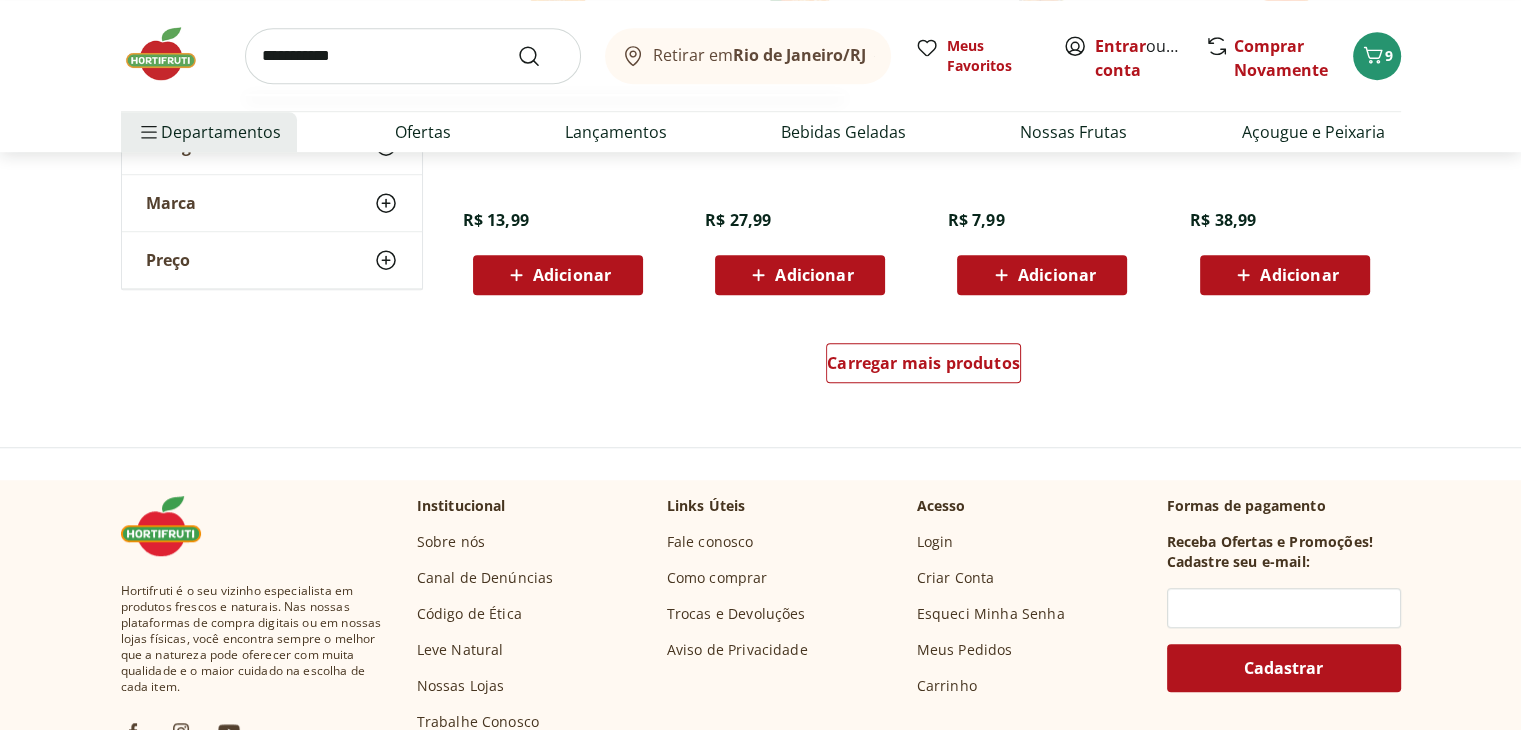 type on "**********" 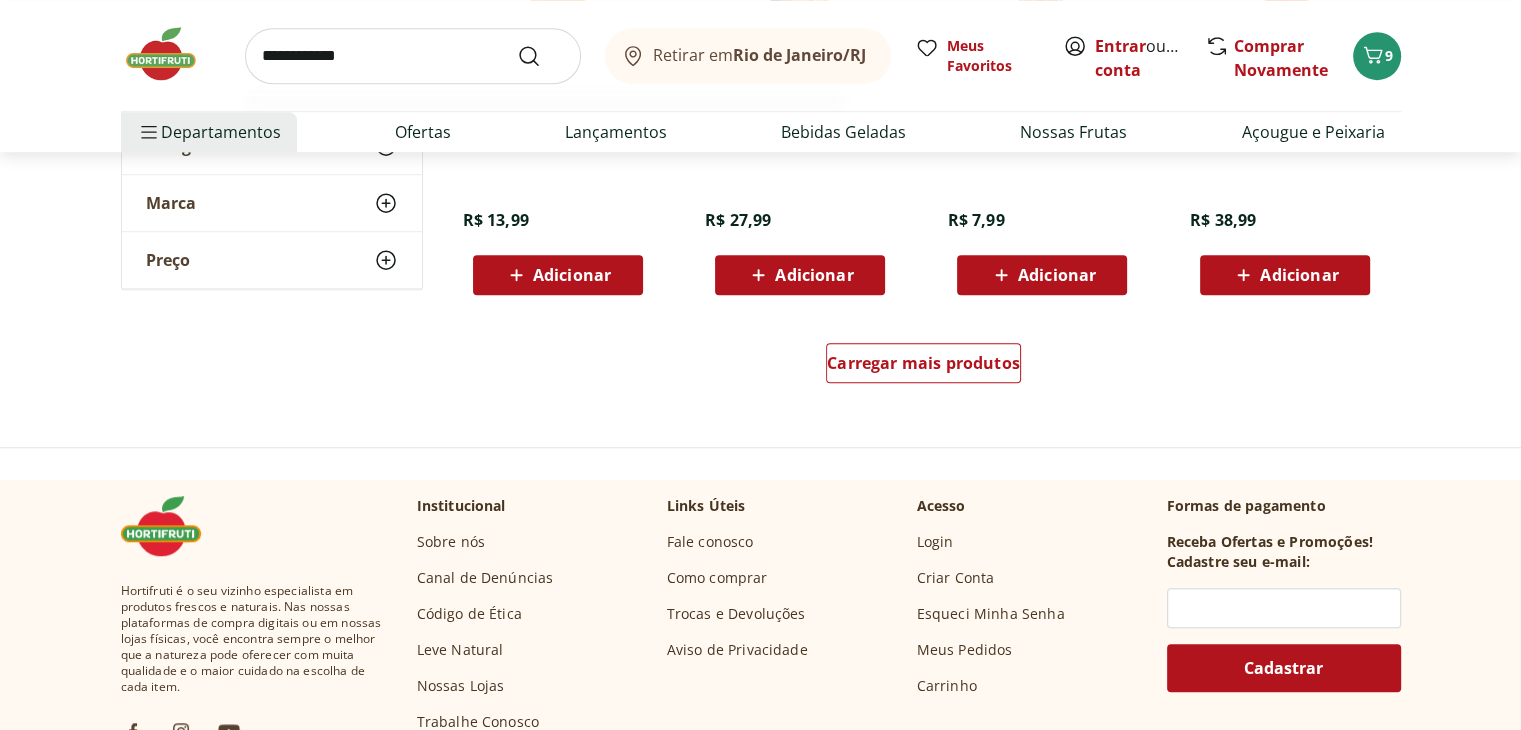 click at bounding box center [541, 56] 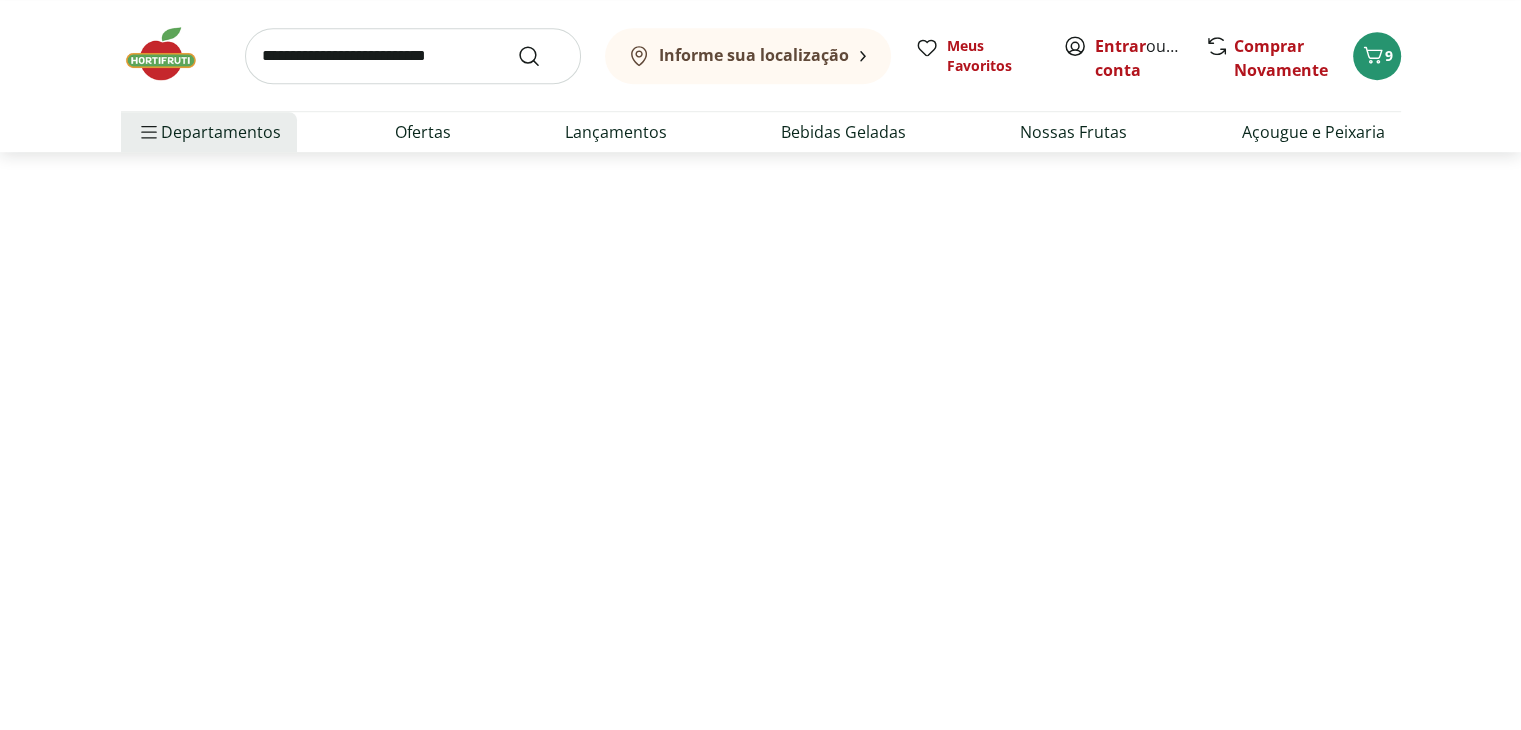 scroll, scrollTop: 0, scrollLeft: 0, axis: both 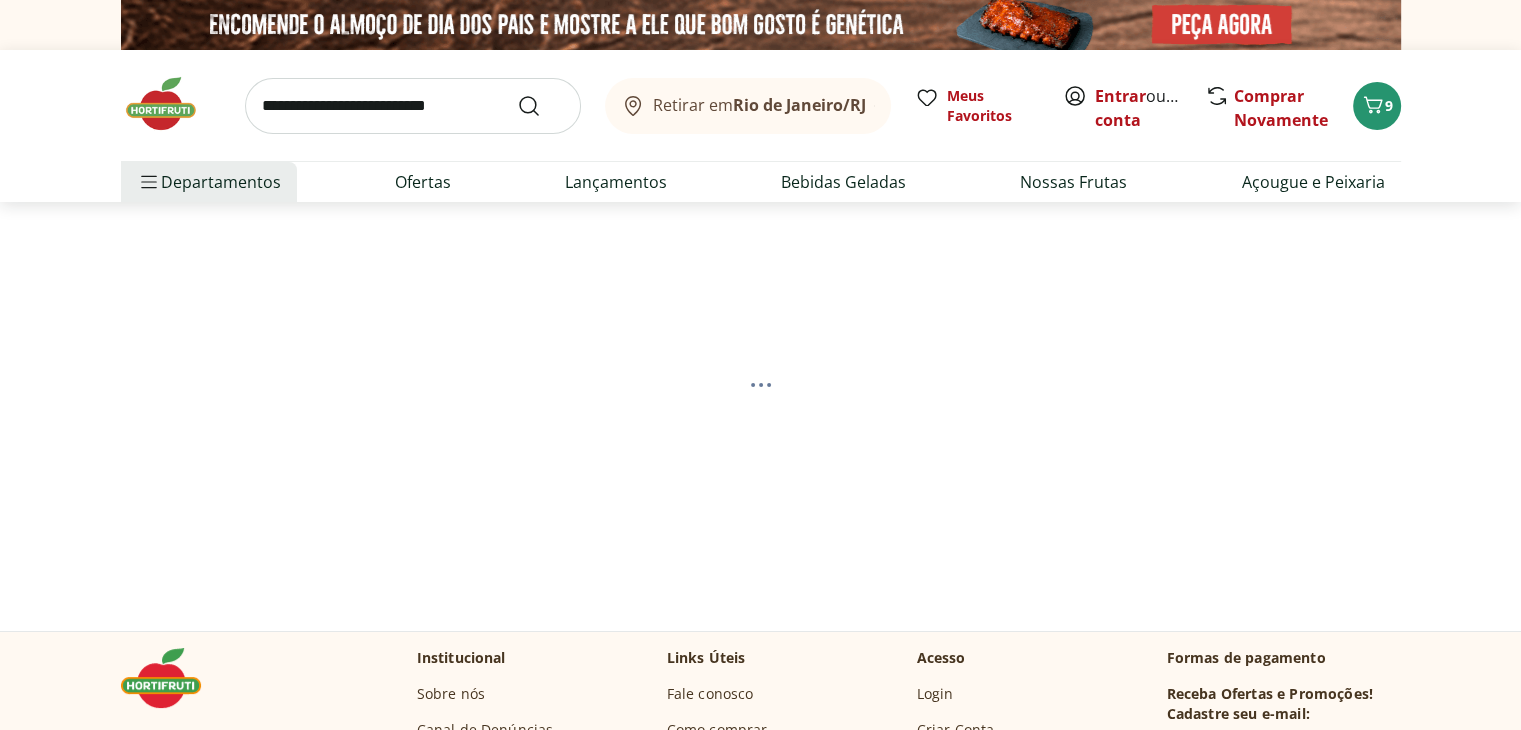 select on "**********" 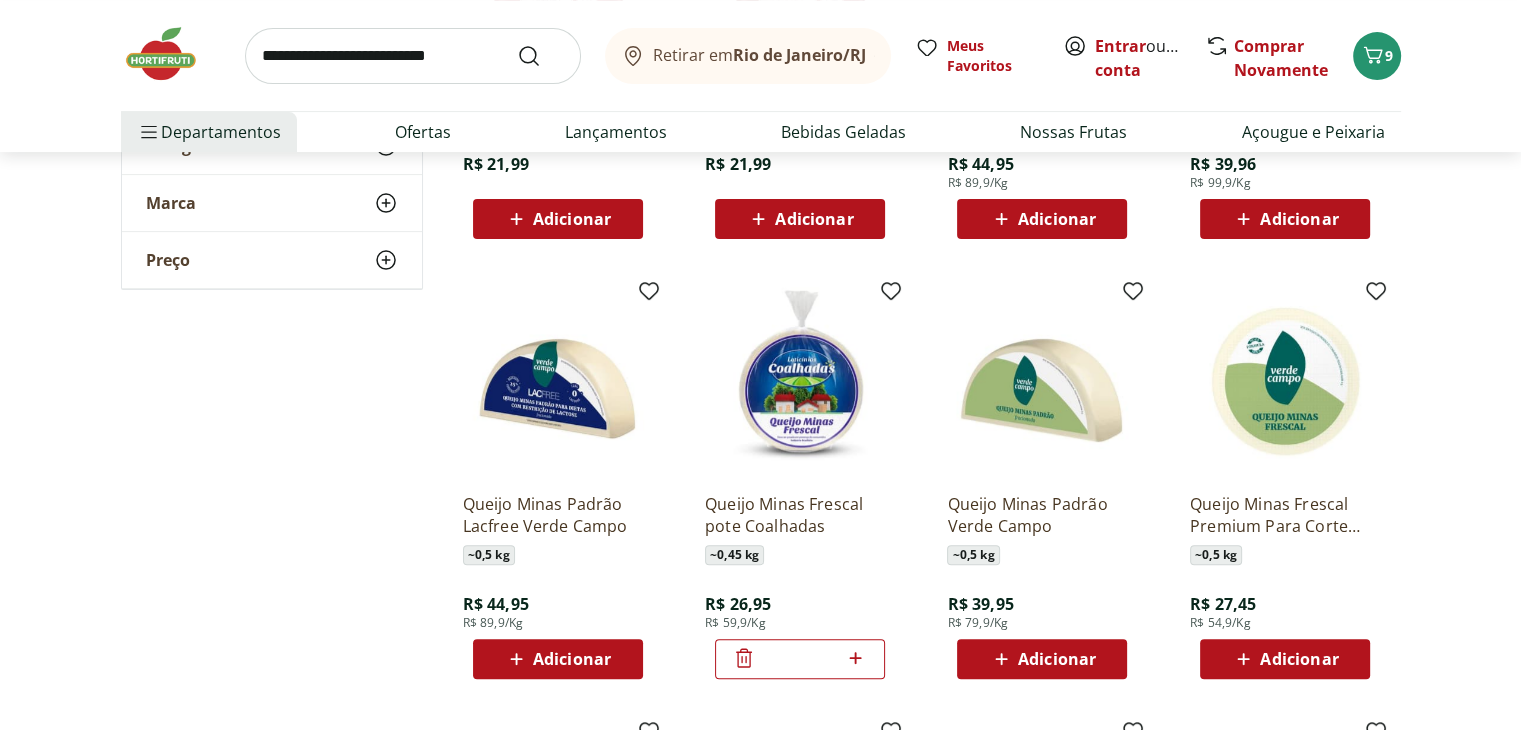 scroll, scrollTop: 700, scrollLeft: 0, axis: vertical 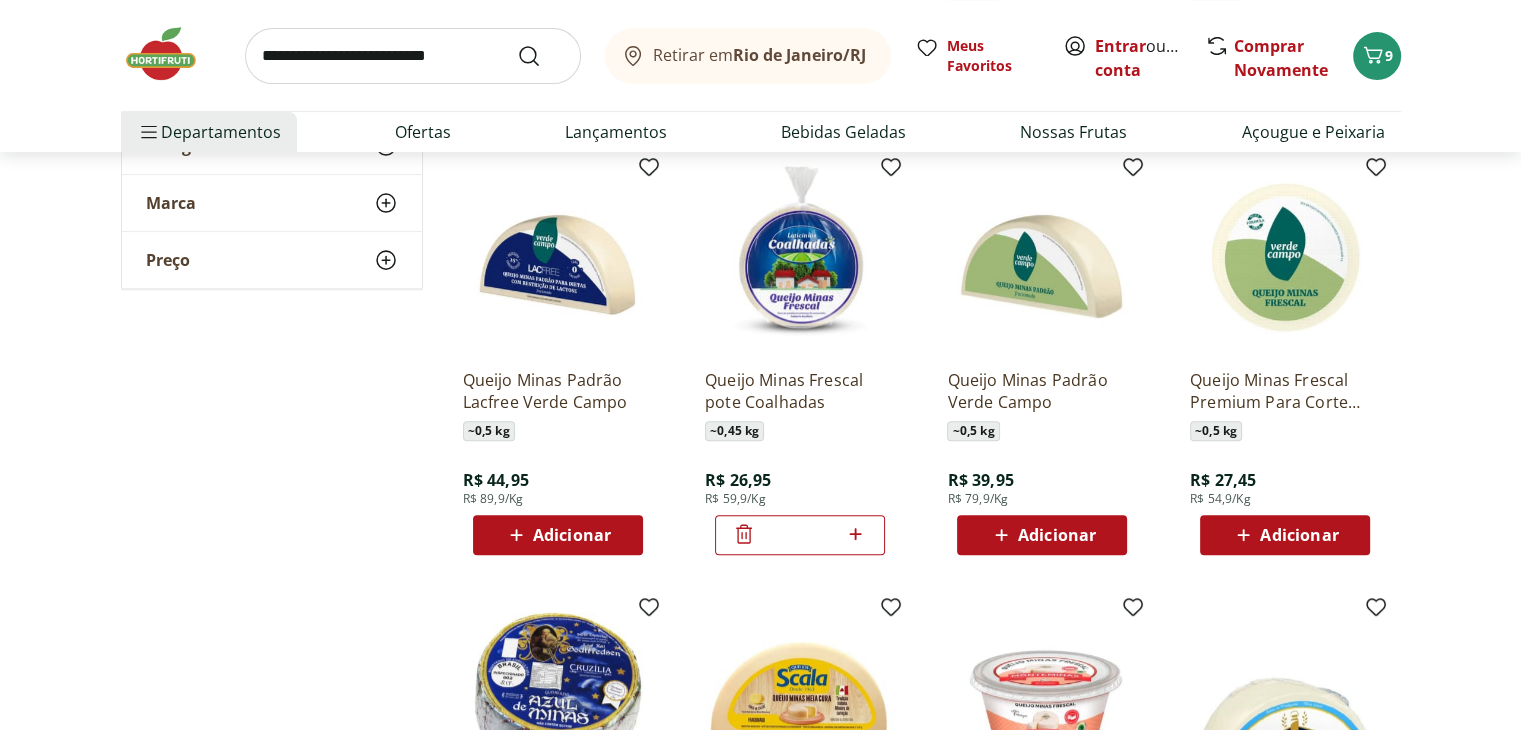 click 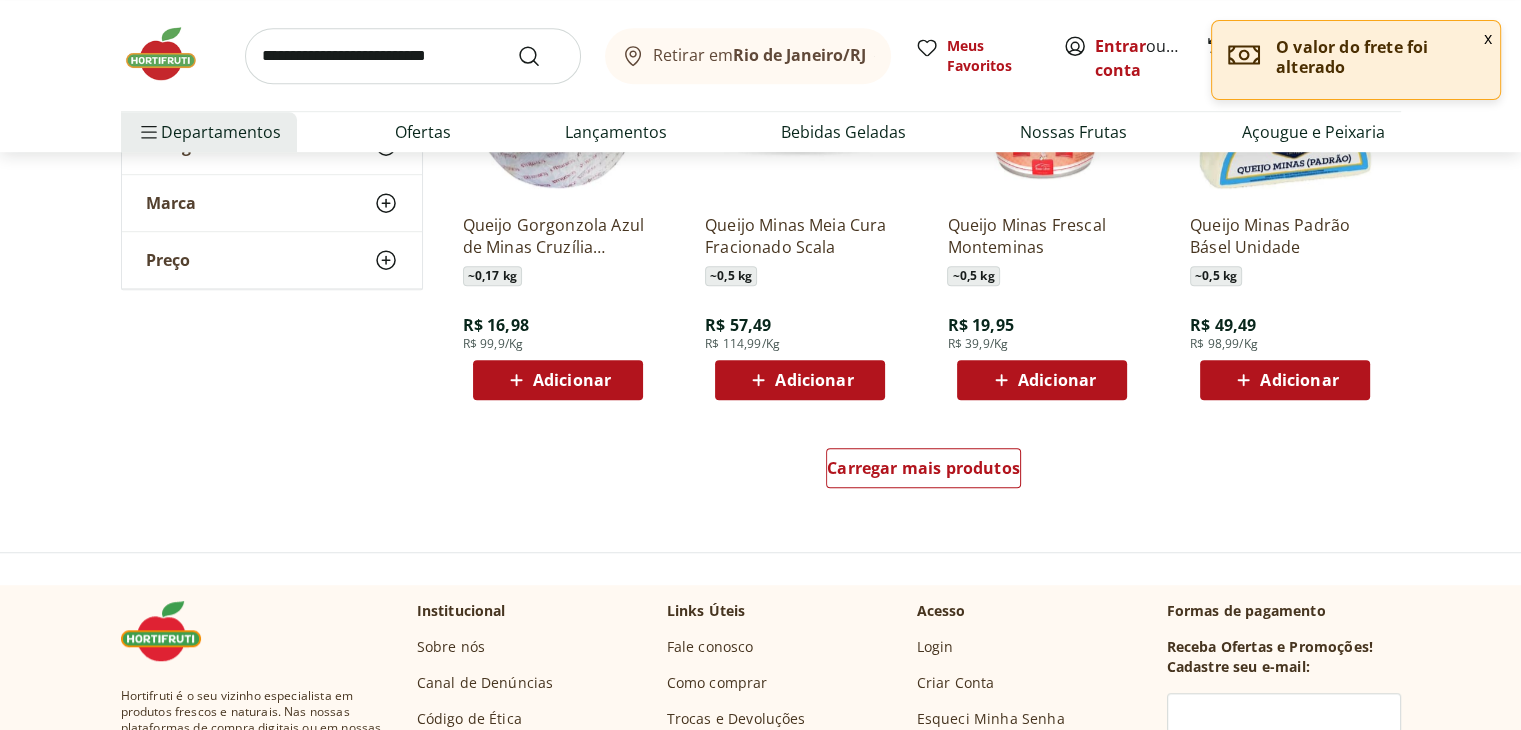 scroll, scrollTop: 1300, scrollLeft: 0, axis: vertical 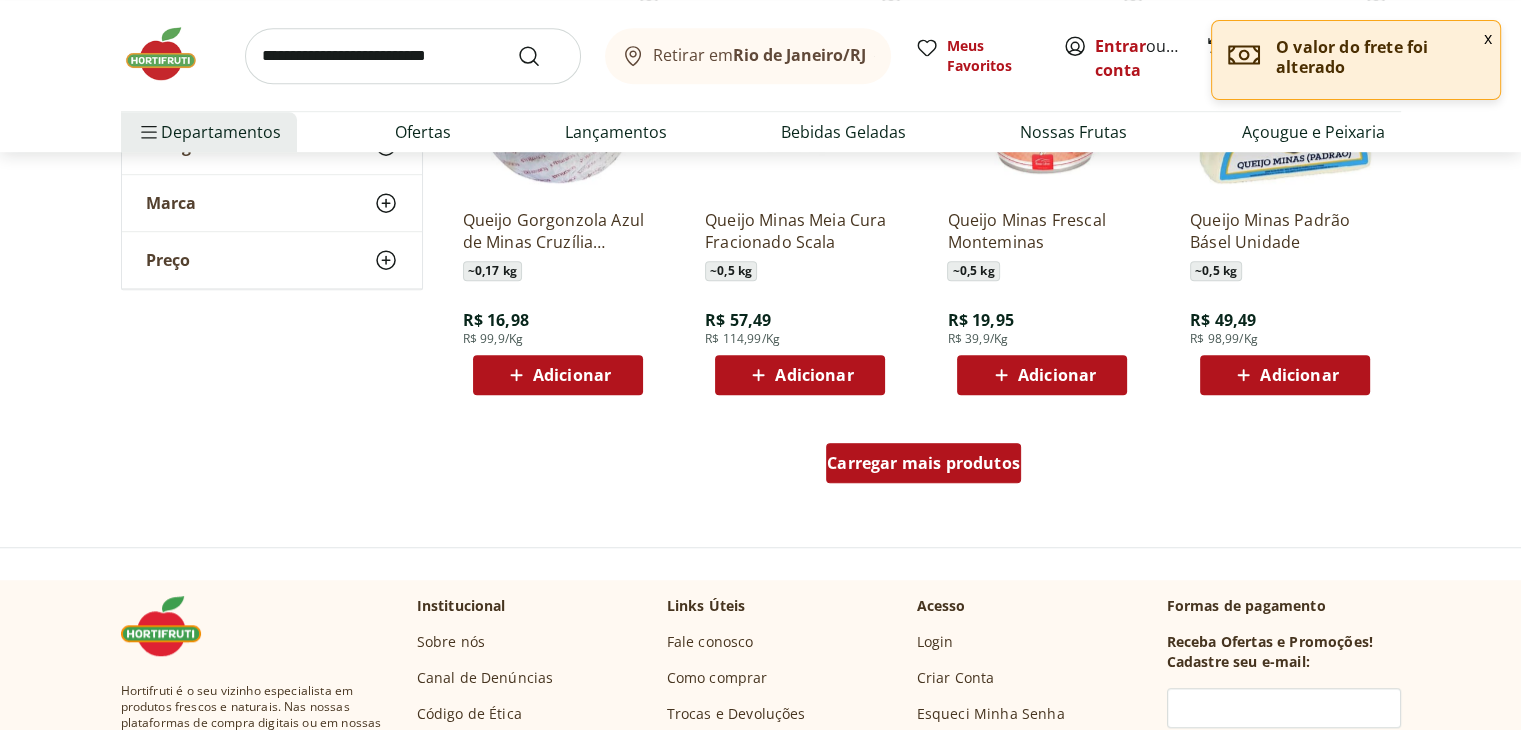 click on "Carregar mais produtos" at bounding box center [923, 463] 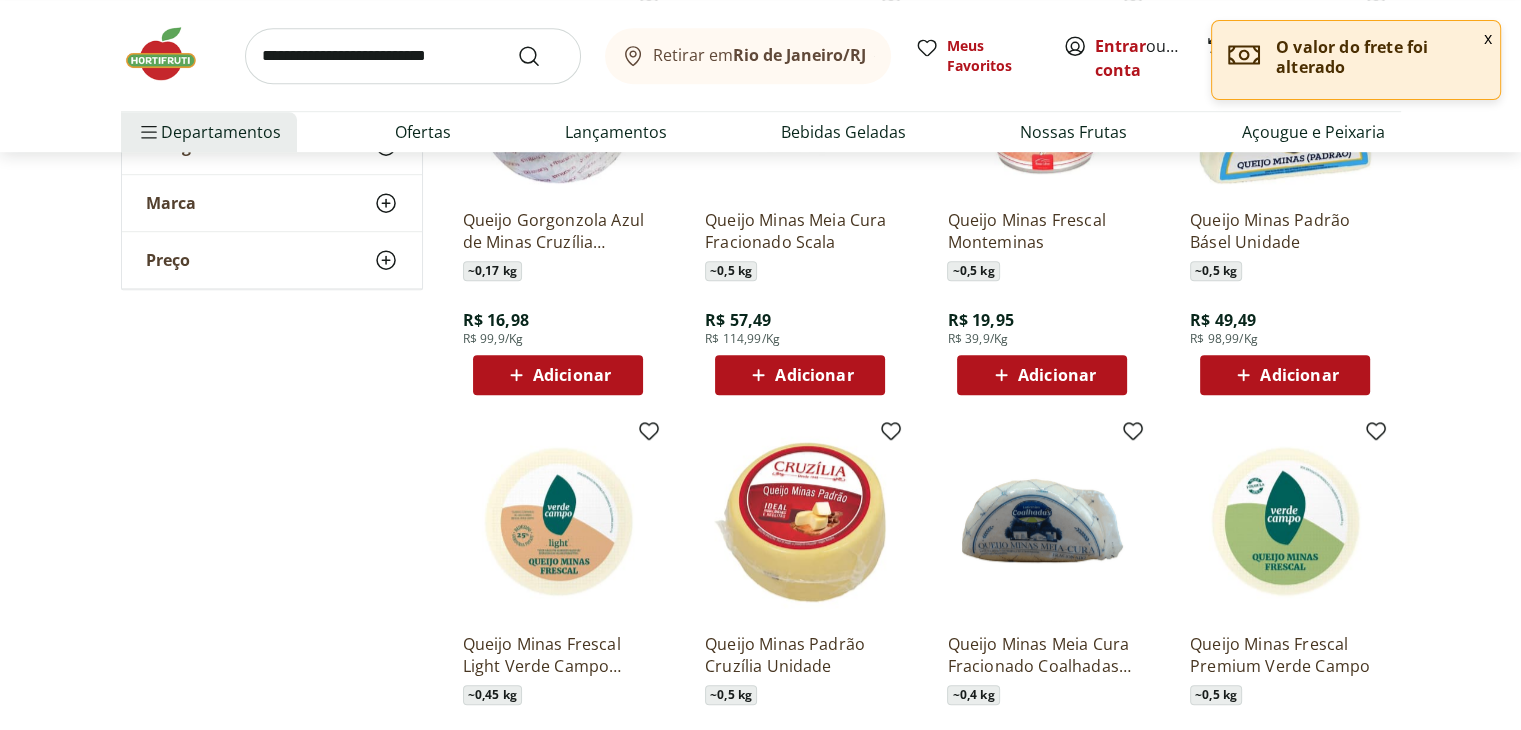 scroll, scrollTop: 1400, scrollLeft: 0, axis: vertical 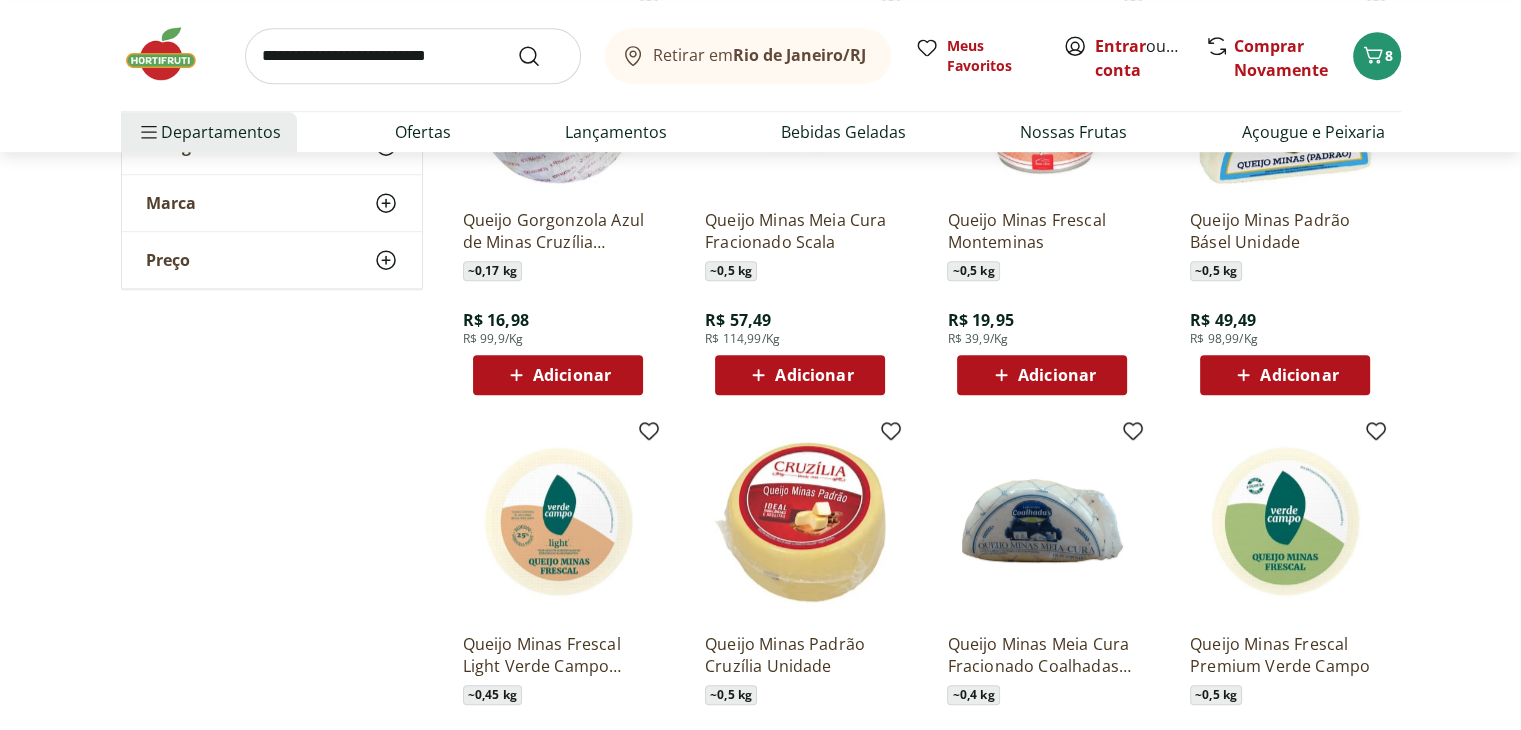 click 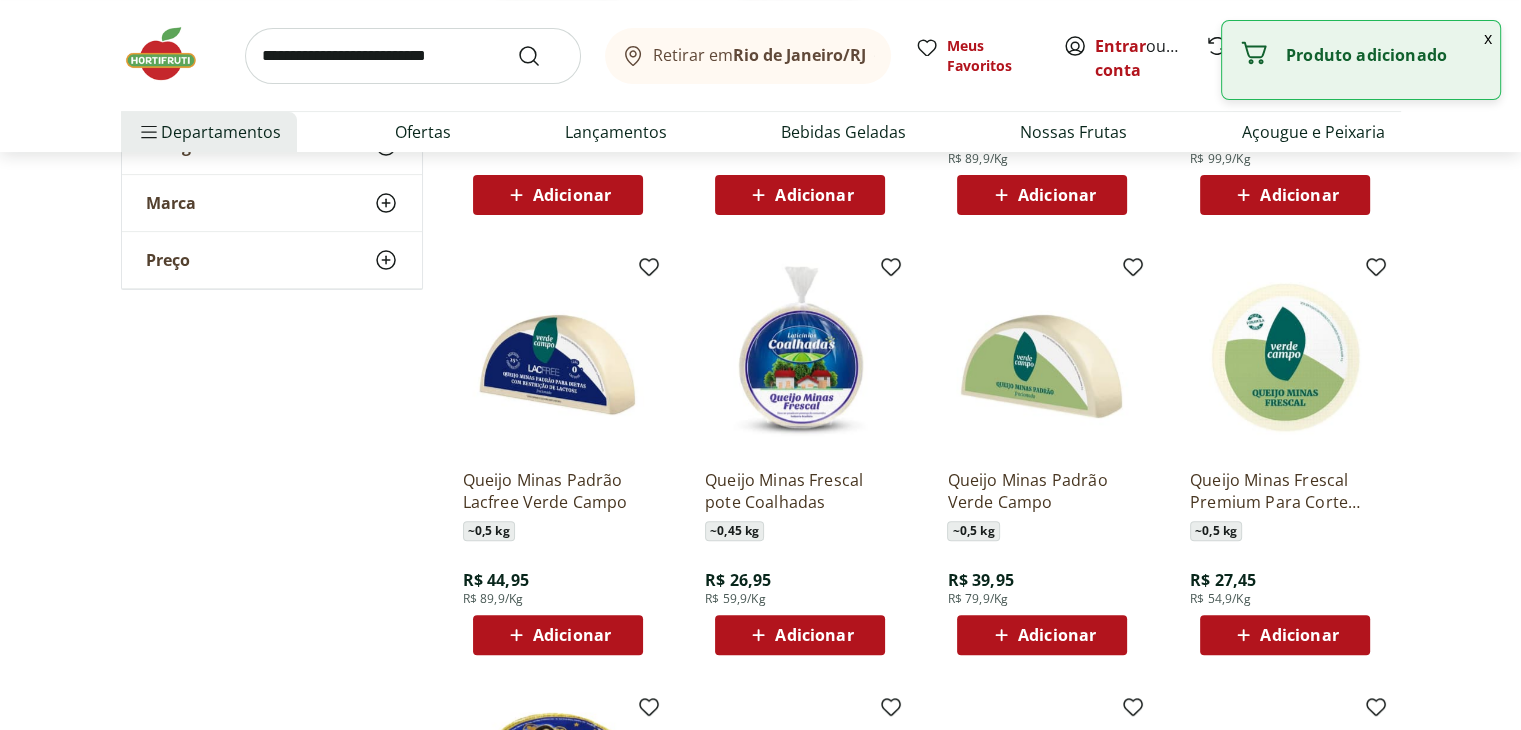 scroll, scrollTop: 0, scrollLeft: 0, axis: both 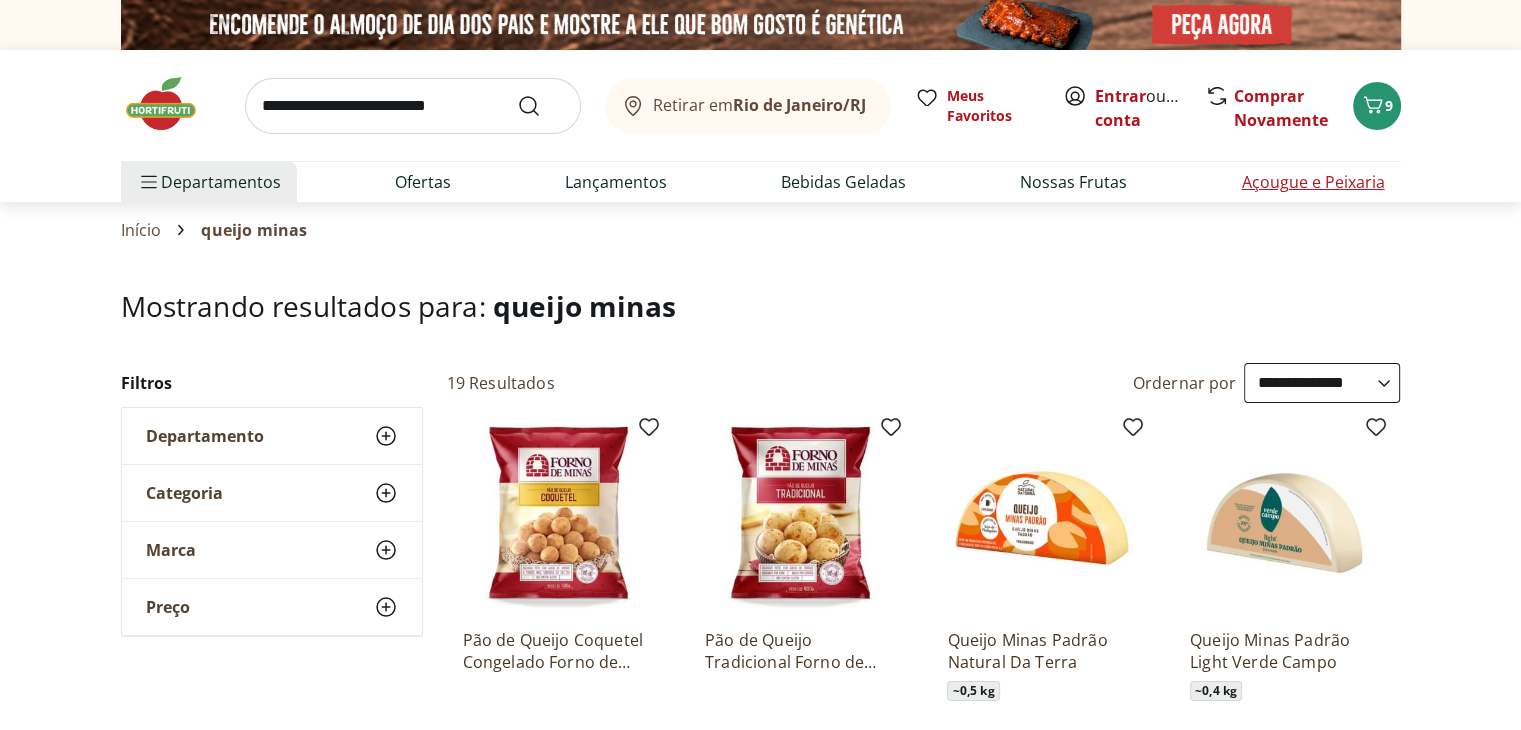 click on "Açougue e Peixaria" at bounding box center [1312, 182] 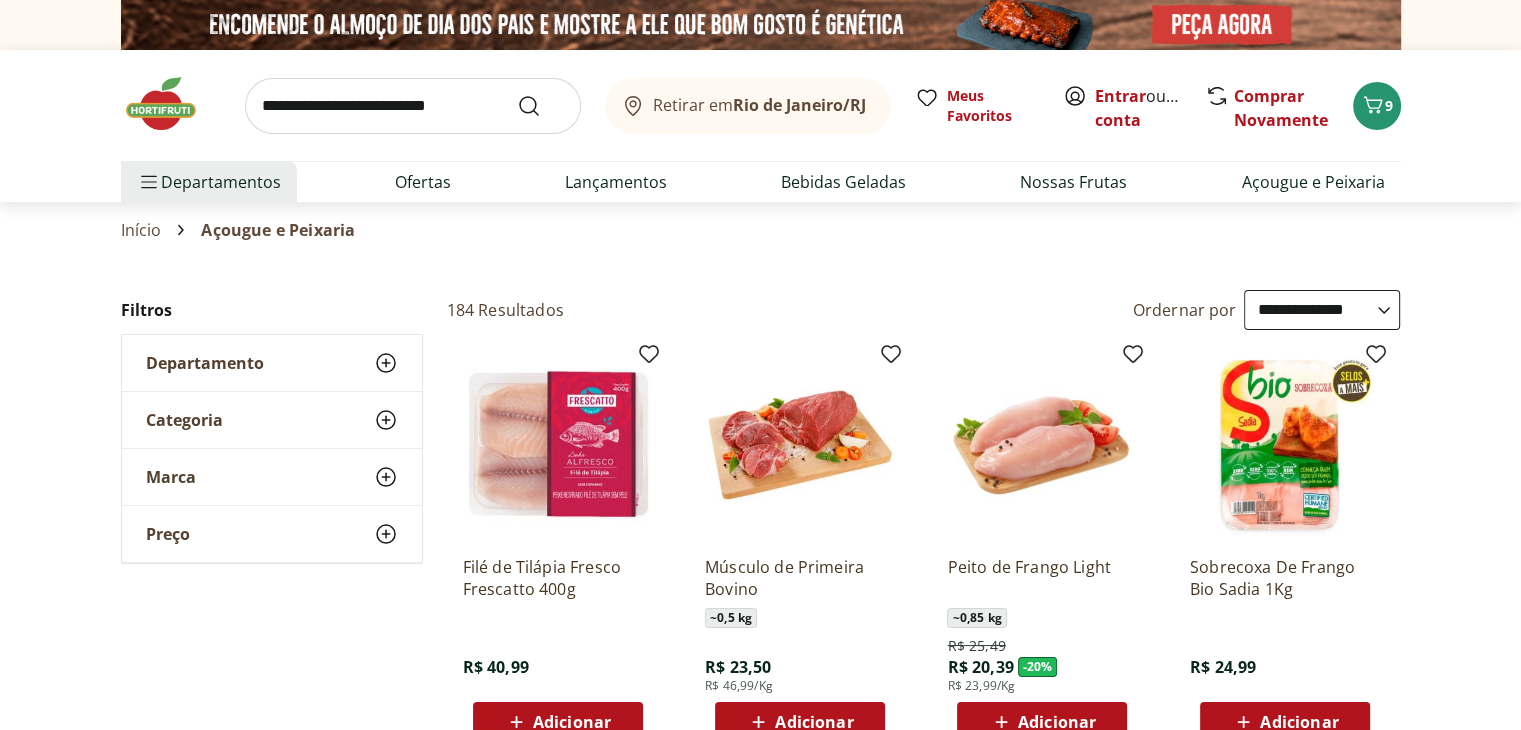 click at bounding box center [413, 106] 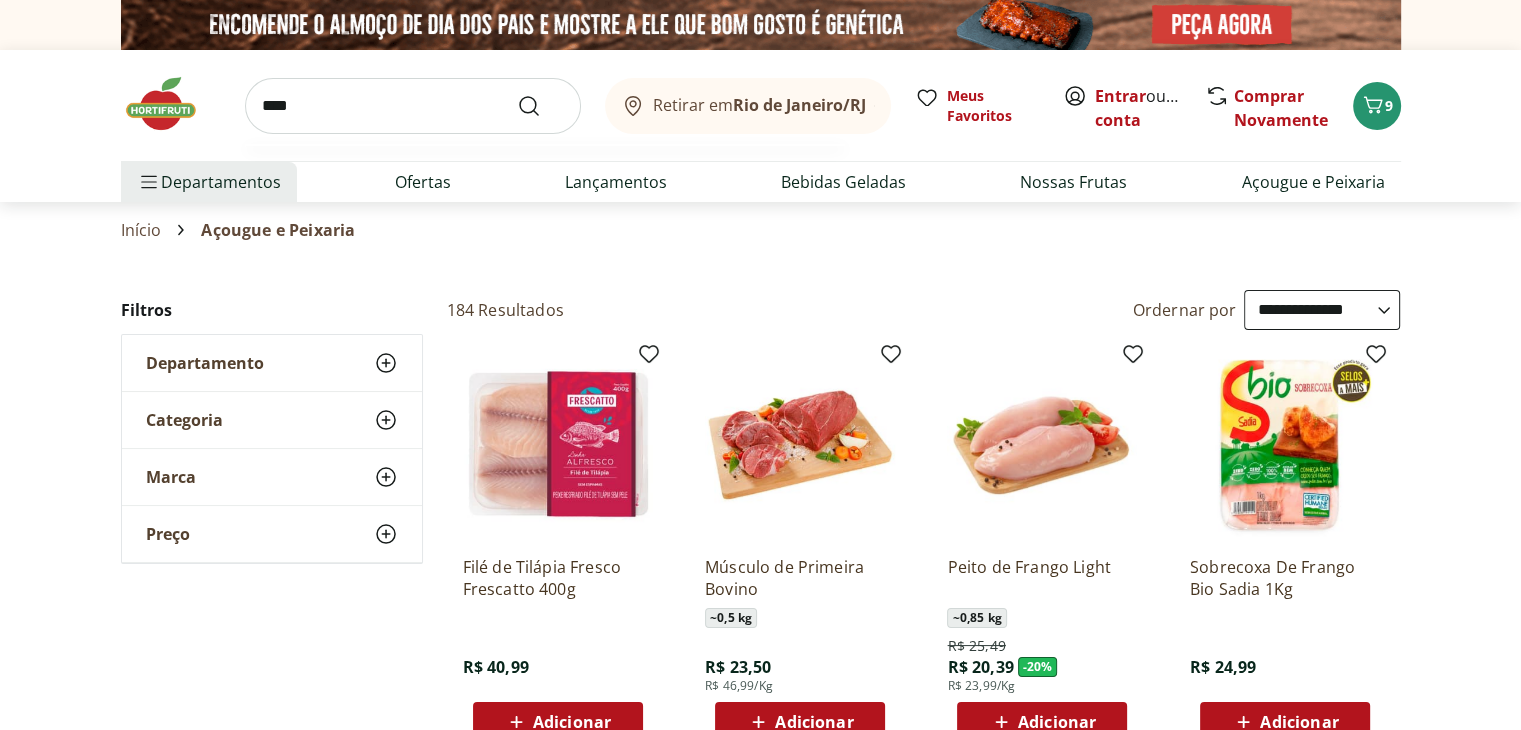 type on "****" 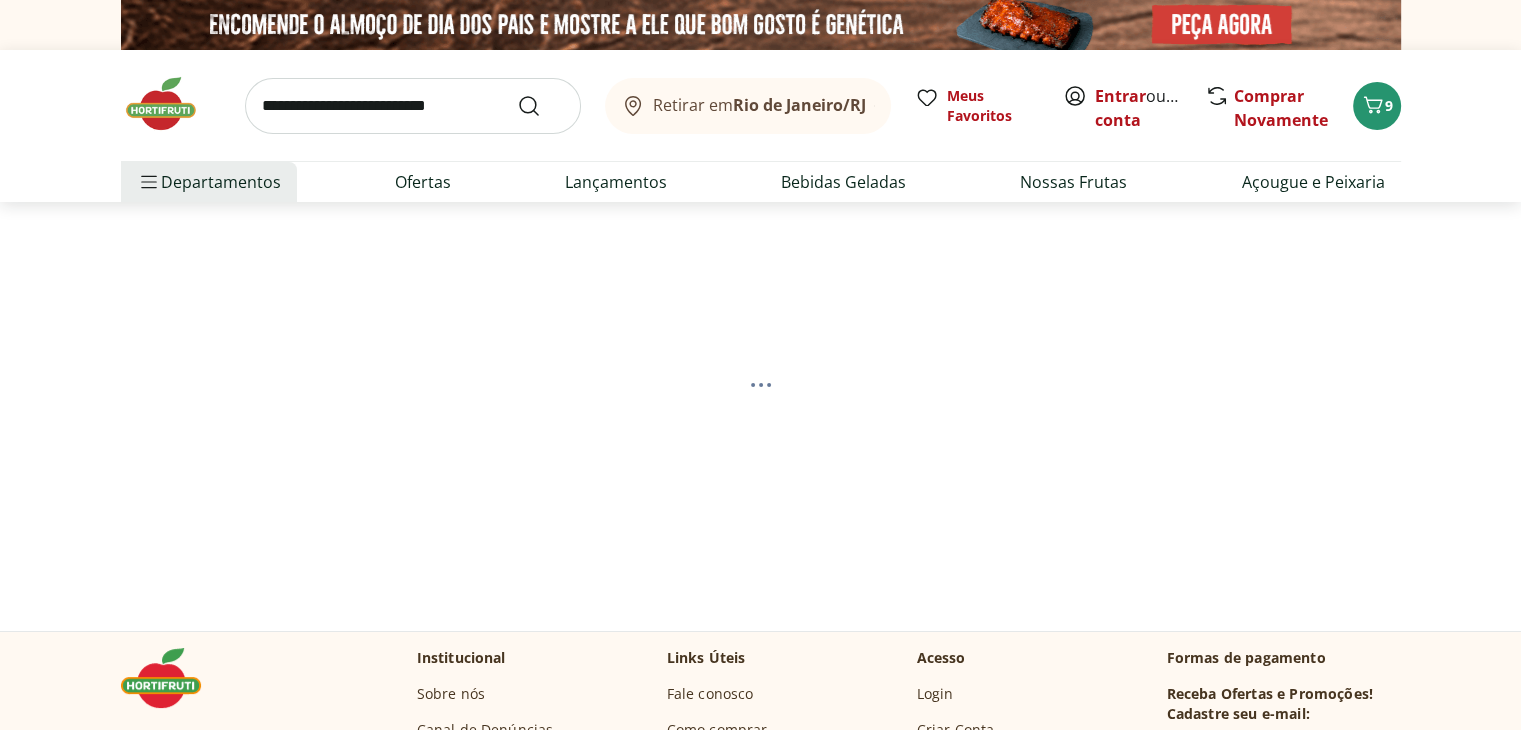 select on "**********" 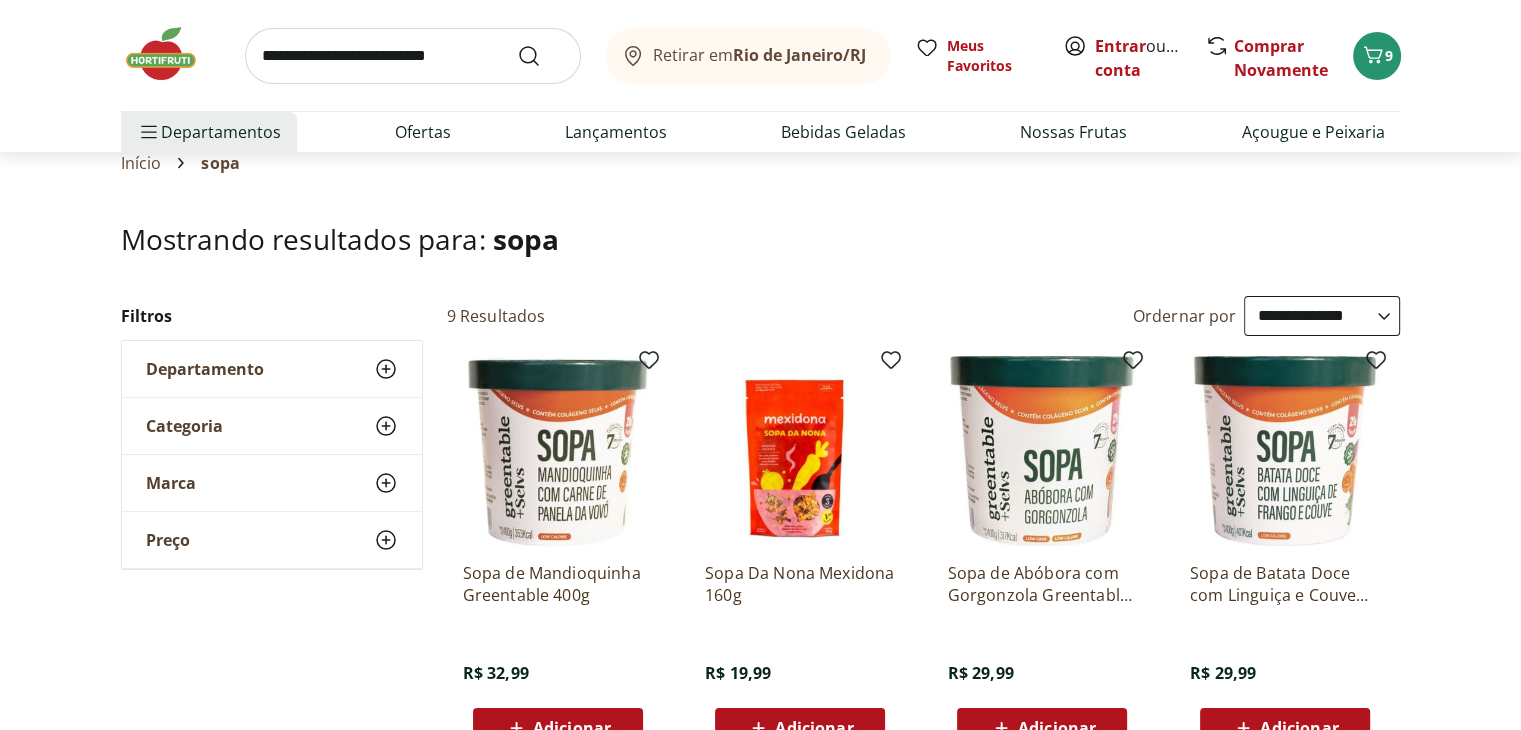scroll, scrollTop: 0, scrollLeft: 0, axis: both 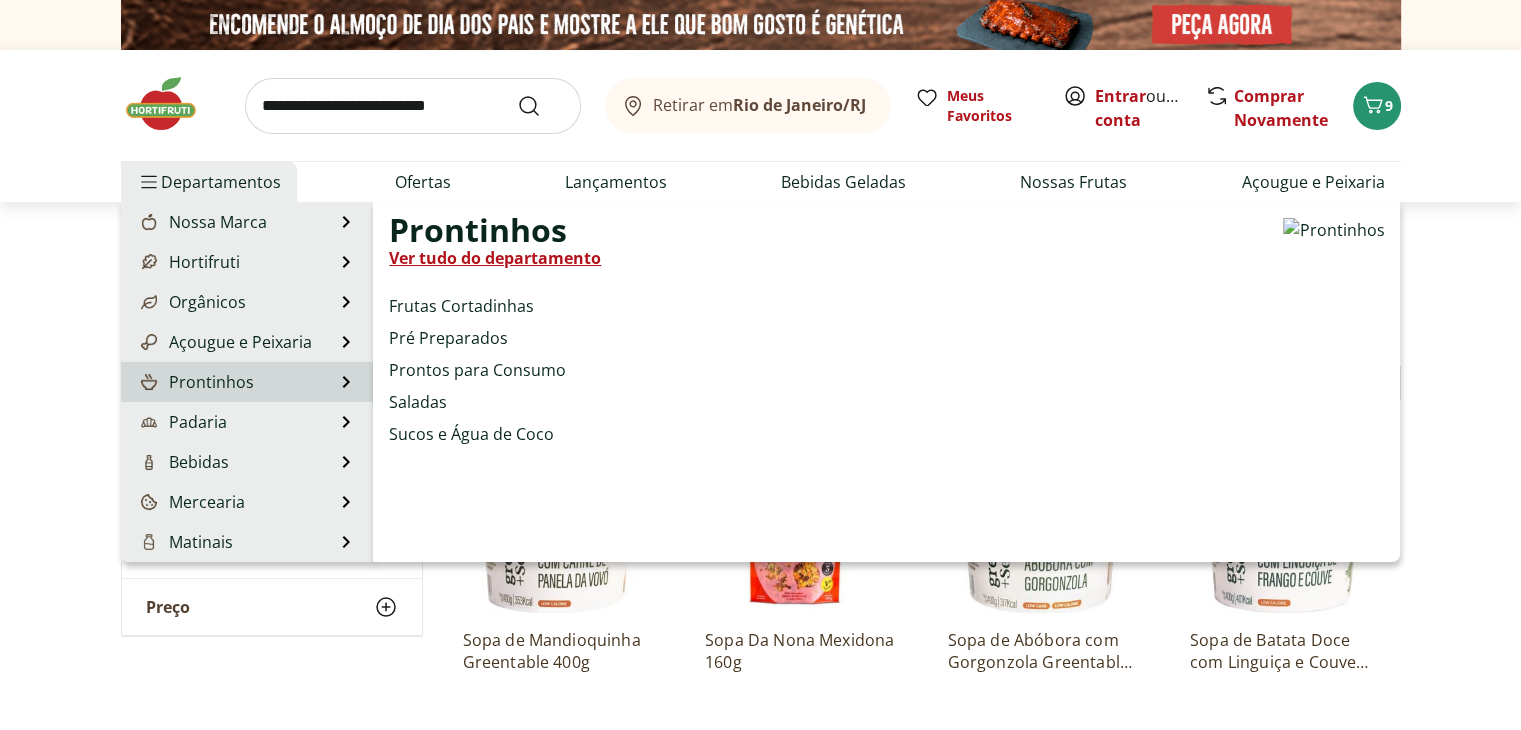 click on "Ver tudo do departamento" at bounding box center [495, 258] 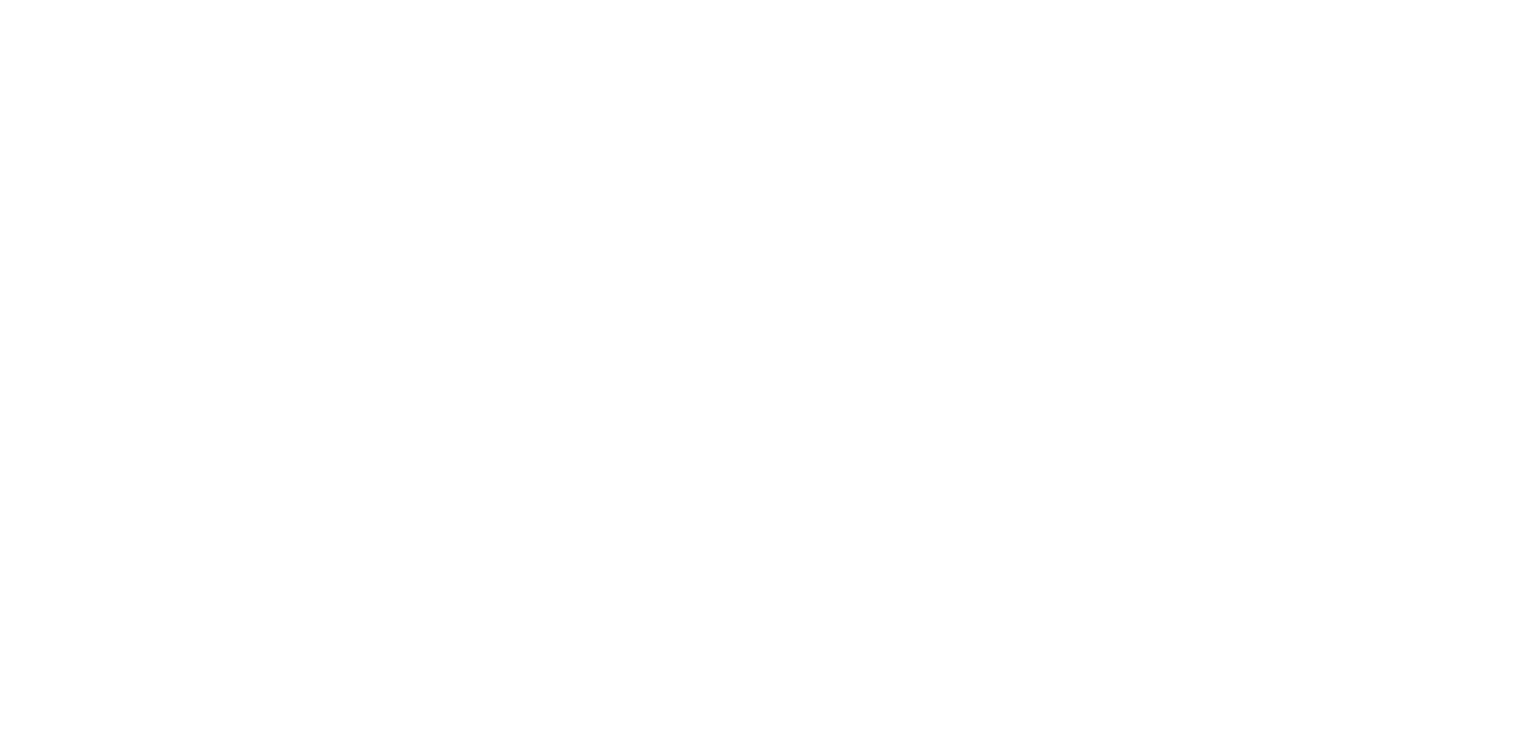 select on "**********" 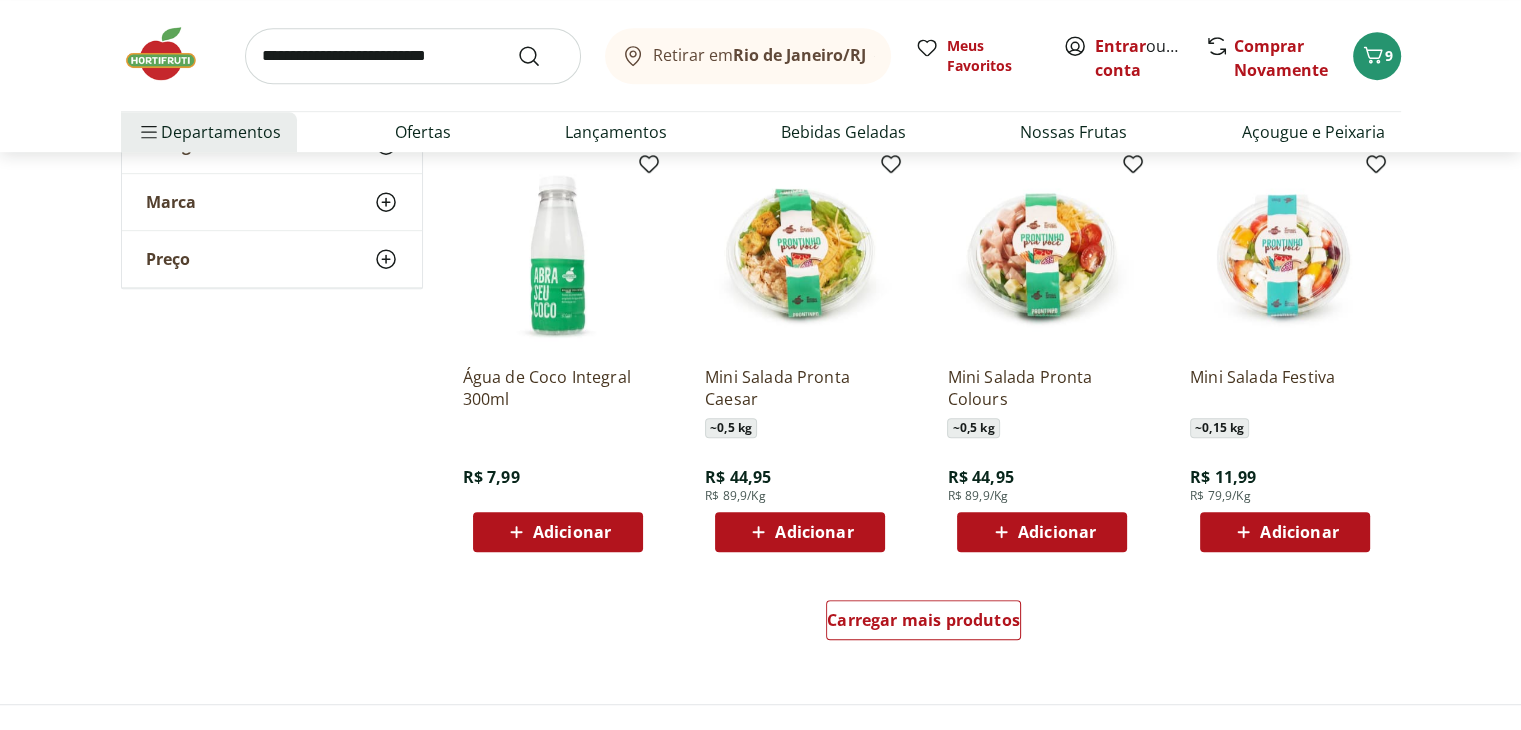scroll, scrollTop: 1200, scrollLeft: 0, axis: vertical 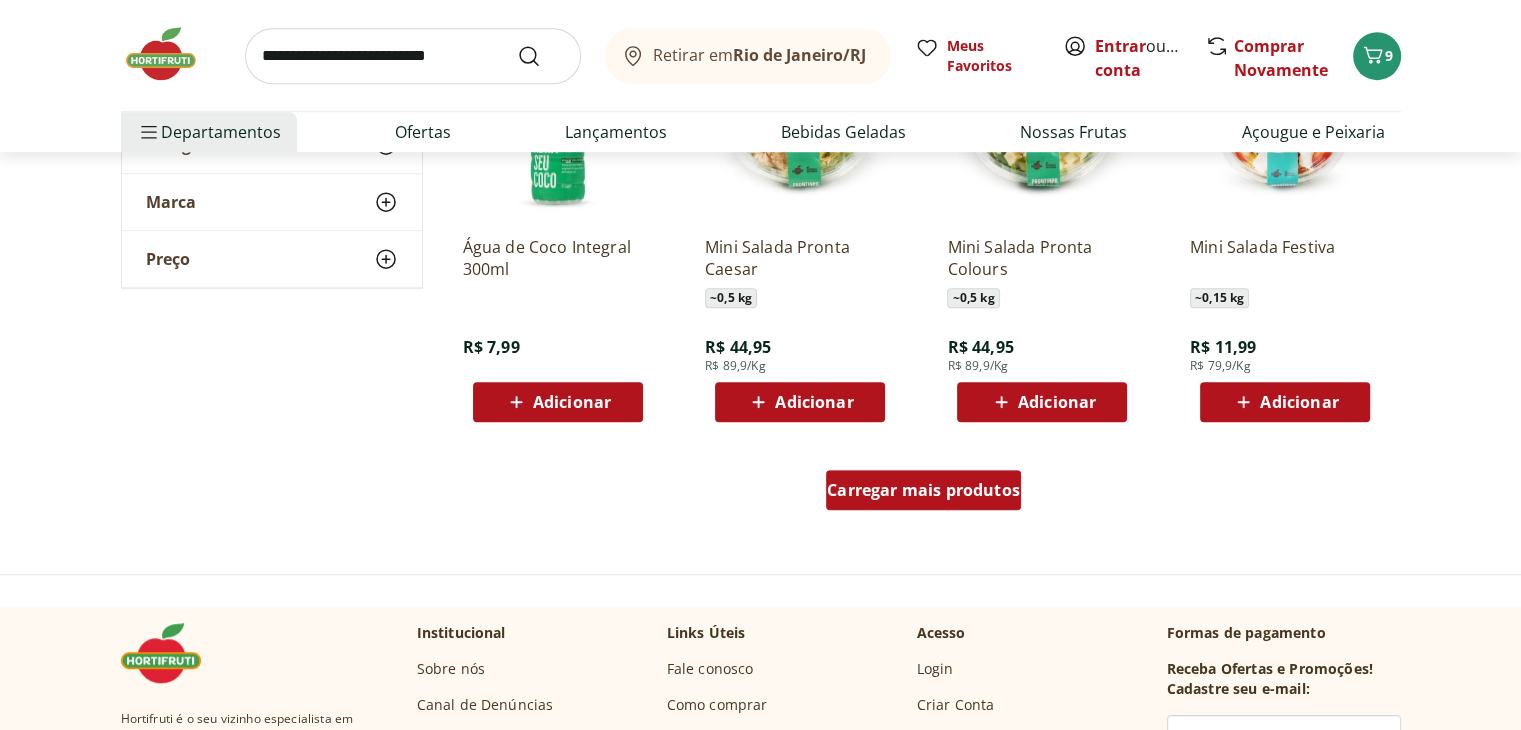 click on "Carregar mais produtos" at bounding box center [923, 490] 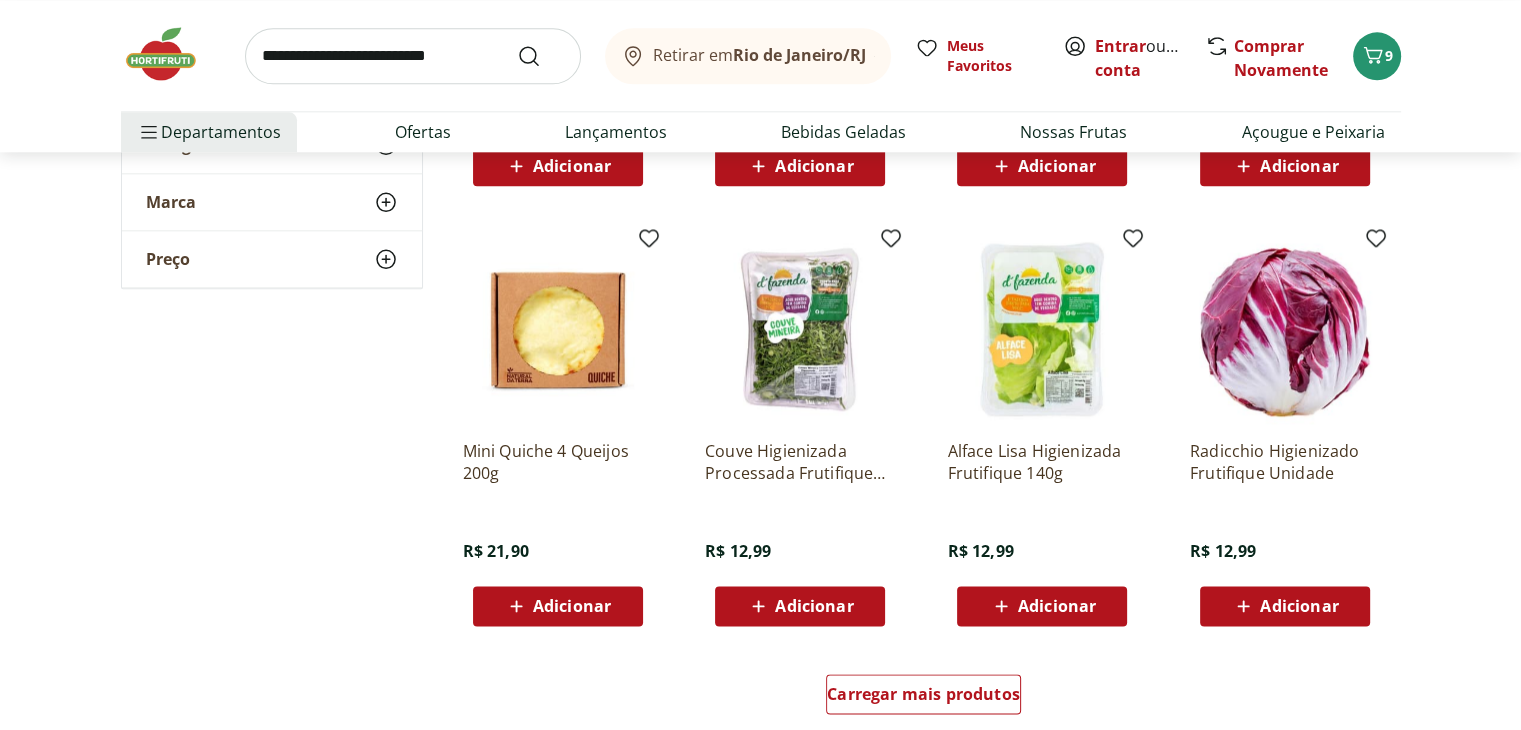 scroll, scrollTop: 2400, scrollLeft: 0, axis: vertical 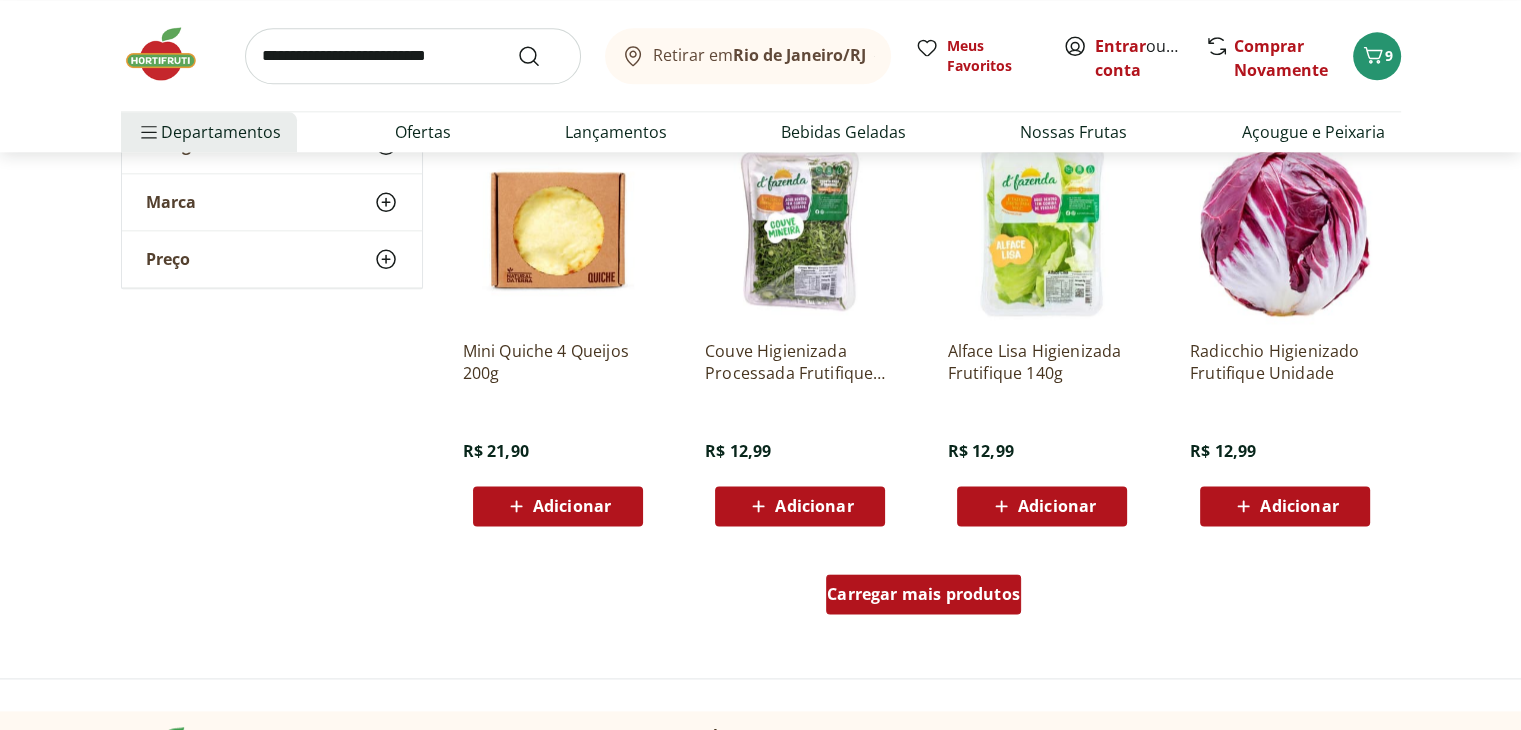 click on "Carregar mais produtos" at bounding box center [923, 594] 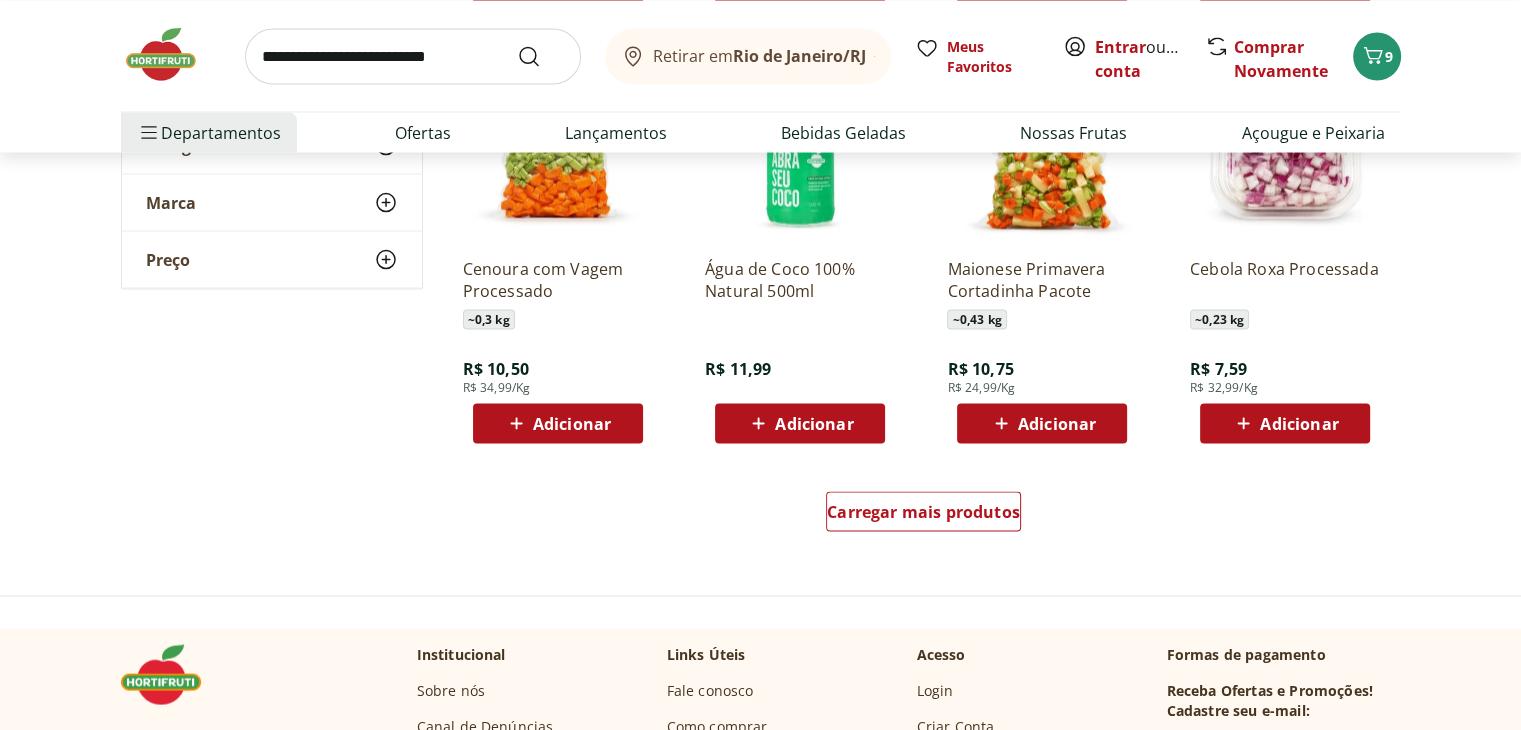 scroll, scrollTop: 3800, scrollLeft: 0, axis: vertical 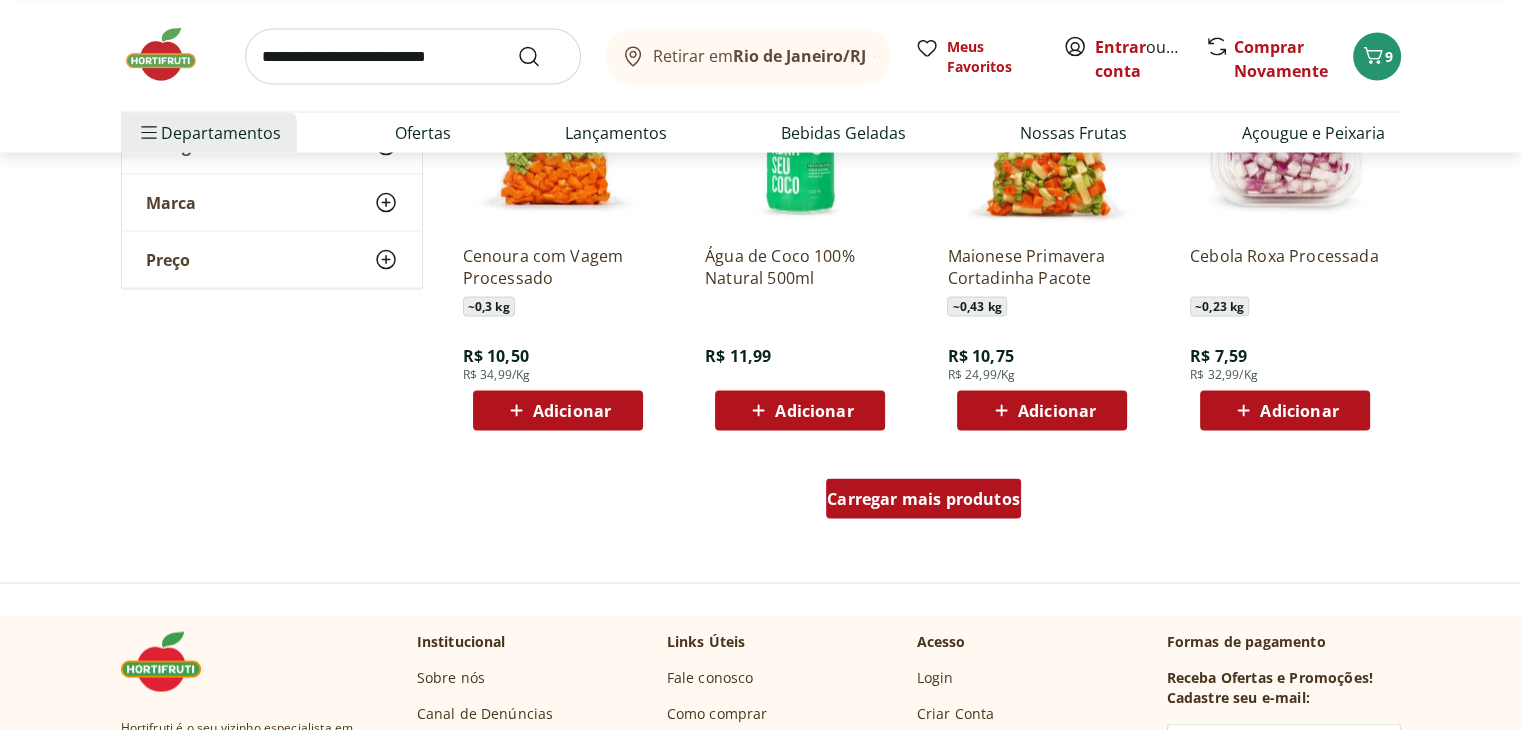 click on "Carregar mais produtos" at bounding box center [923, 498] 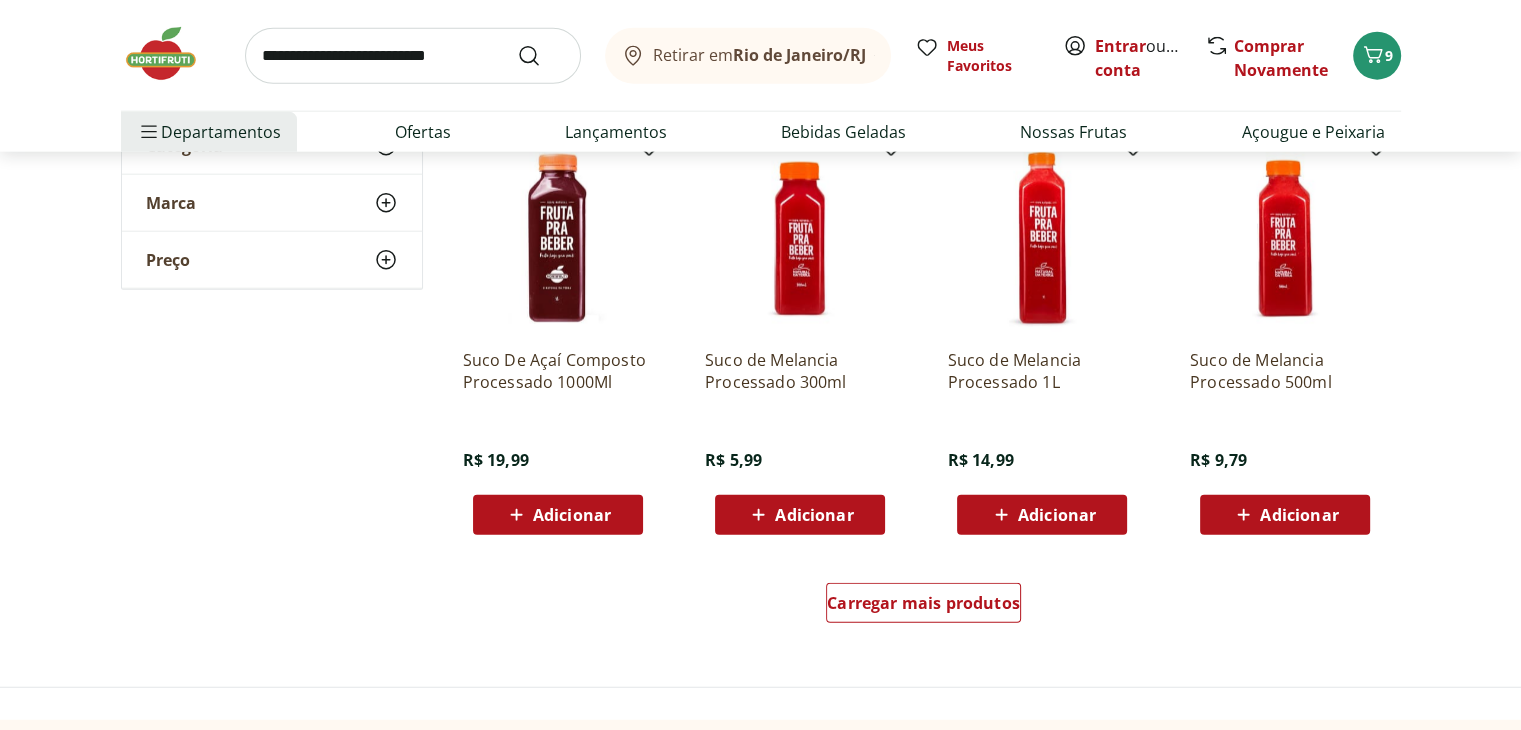 scroll, scrollTop: 5000, scrollLeft: 0, axis: vertical 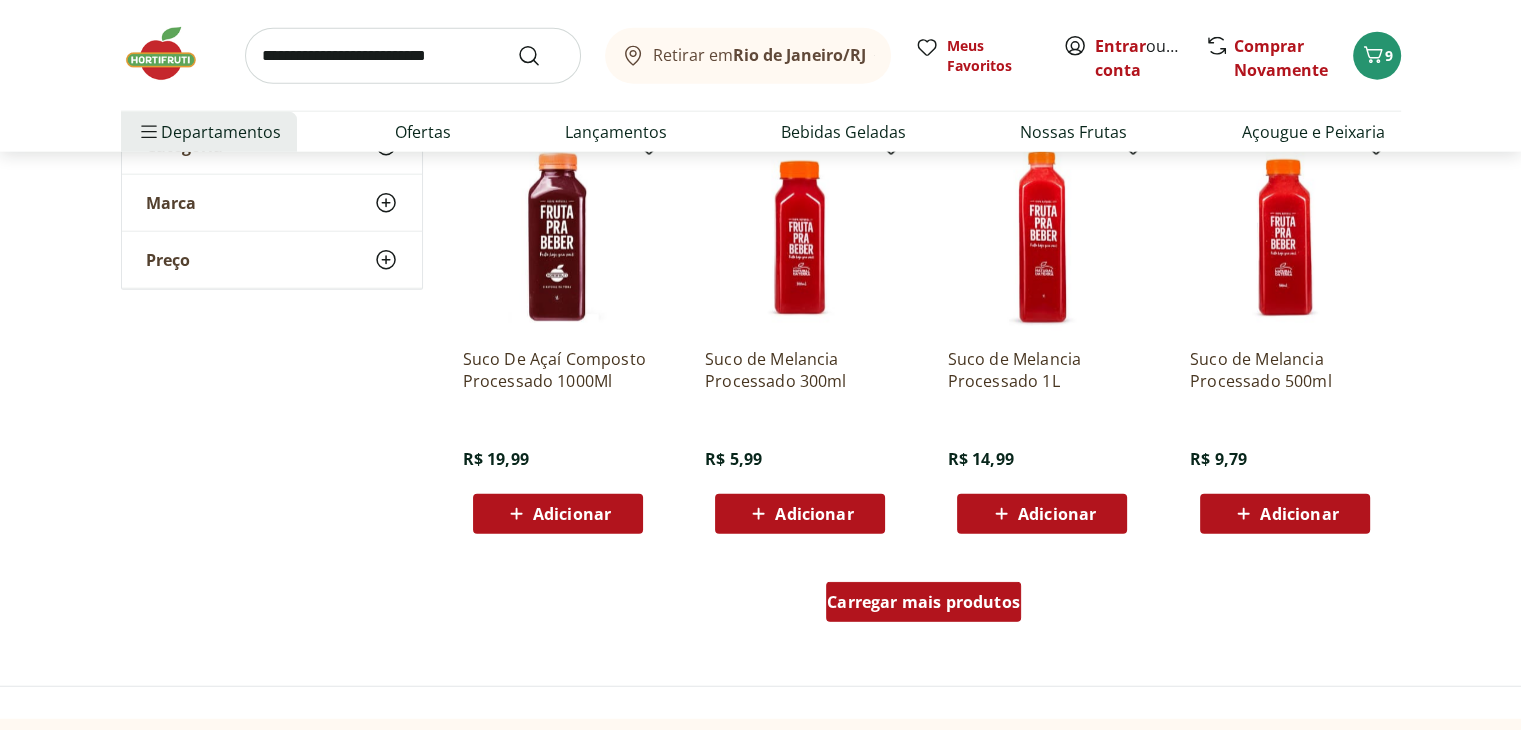 click on "Carregar mais produtos" at bounding box center (923, 602) 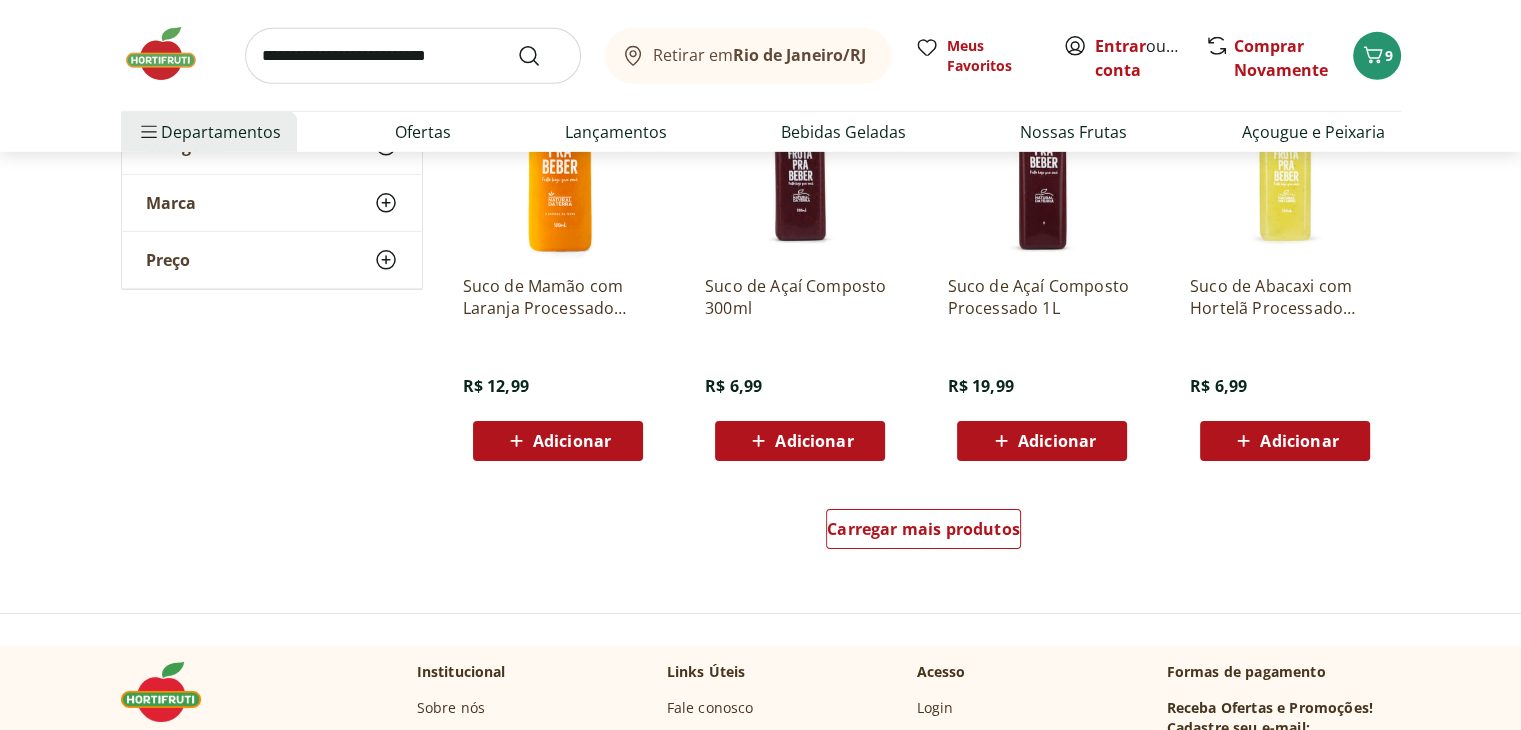 scroll, scrollTop: 6400, scrollLeft: 0, axis: vertical 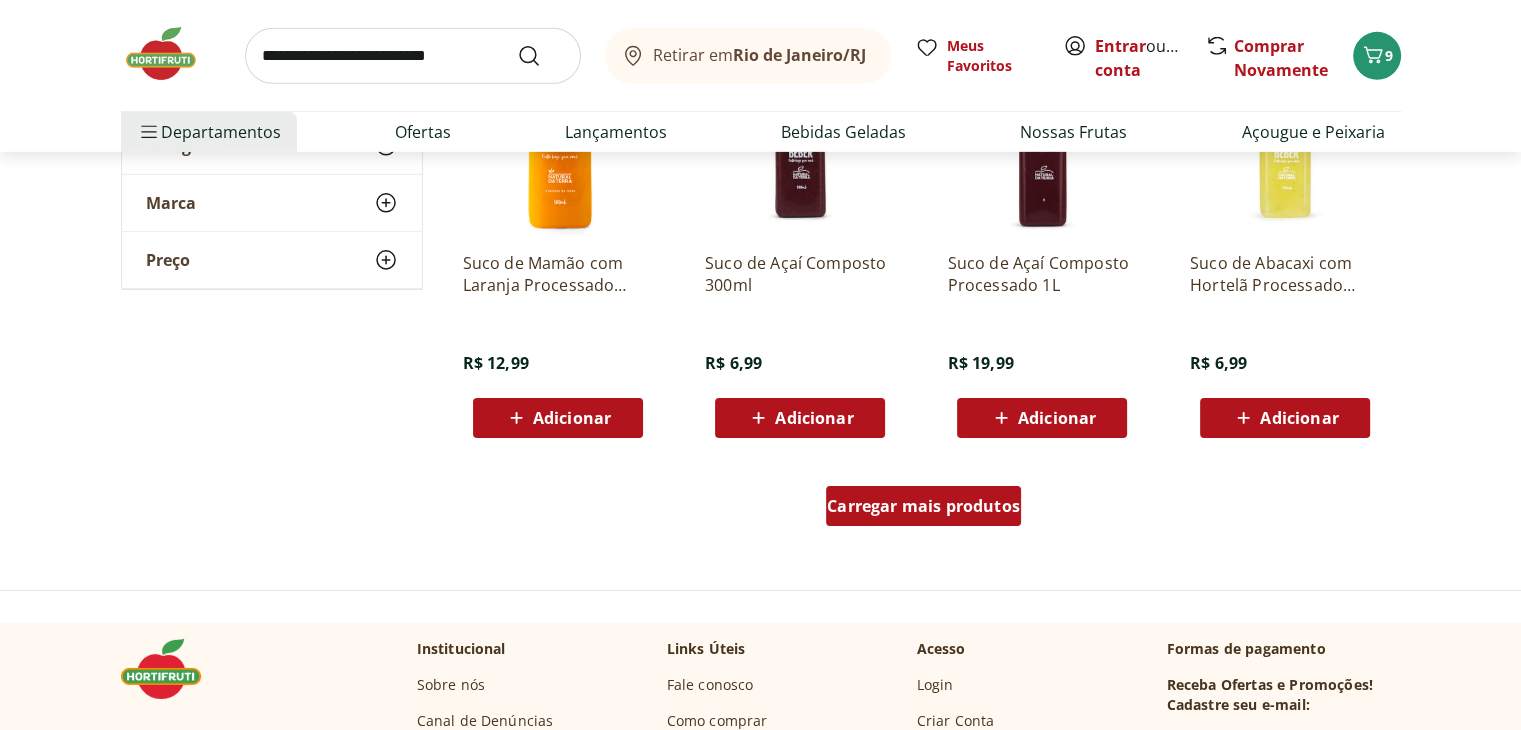 click on "Carregar mais produtos" at bounding box center [923, 506] 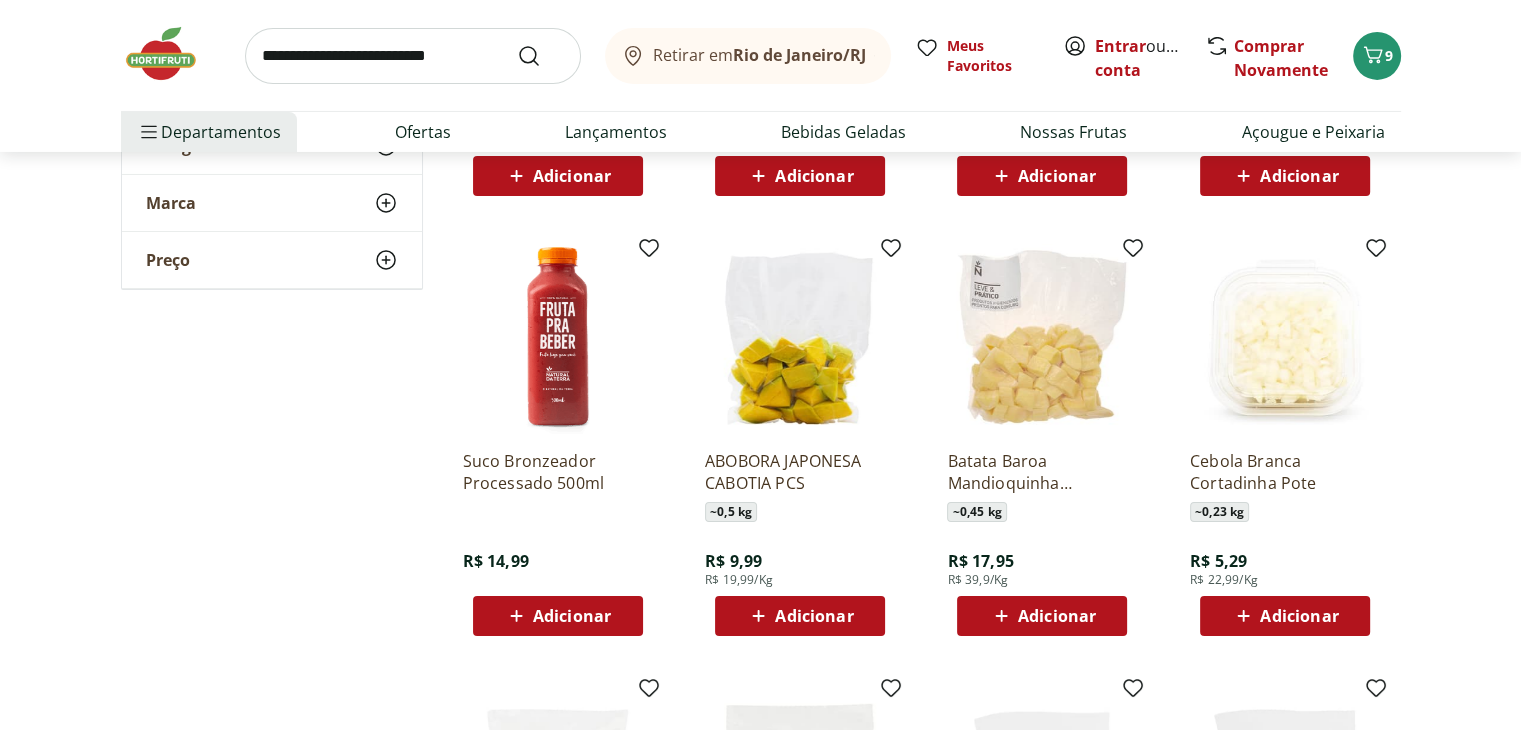 scroll, scrollTop: 7100, scrollLeft: 0, axis: vertical 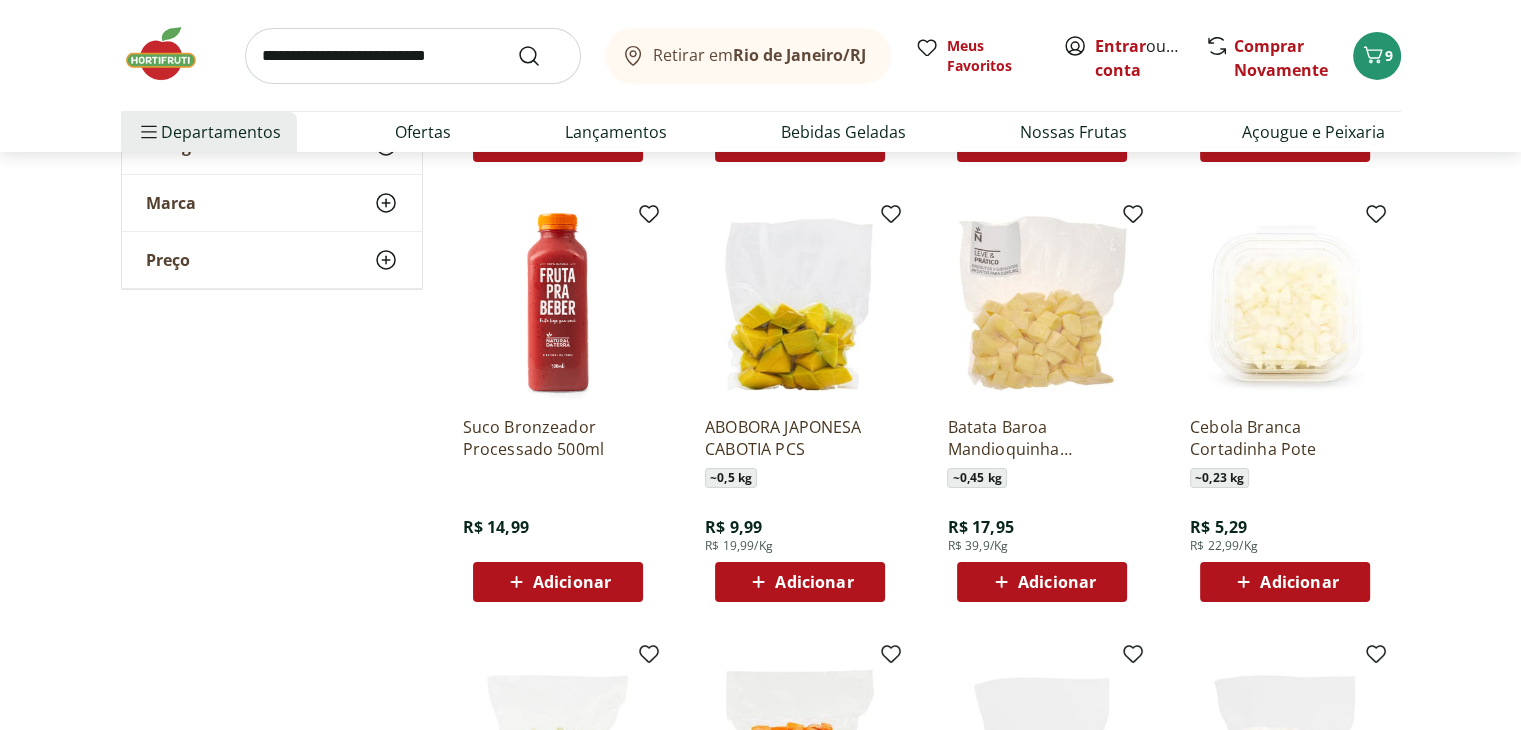 click on "Adicionar" at bounding box center (814, 582) 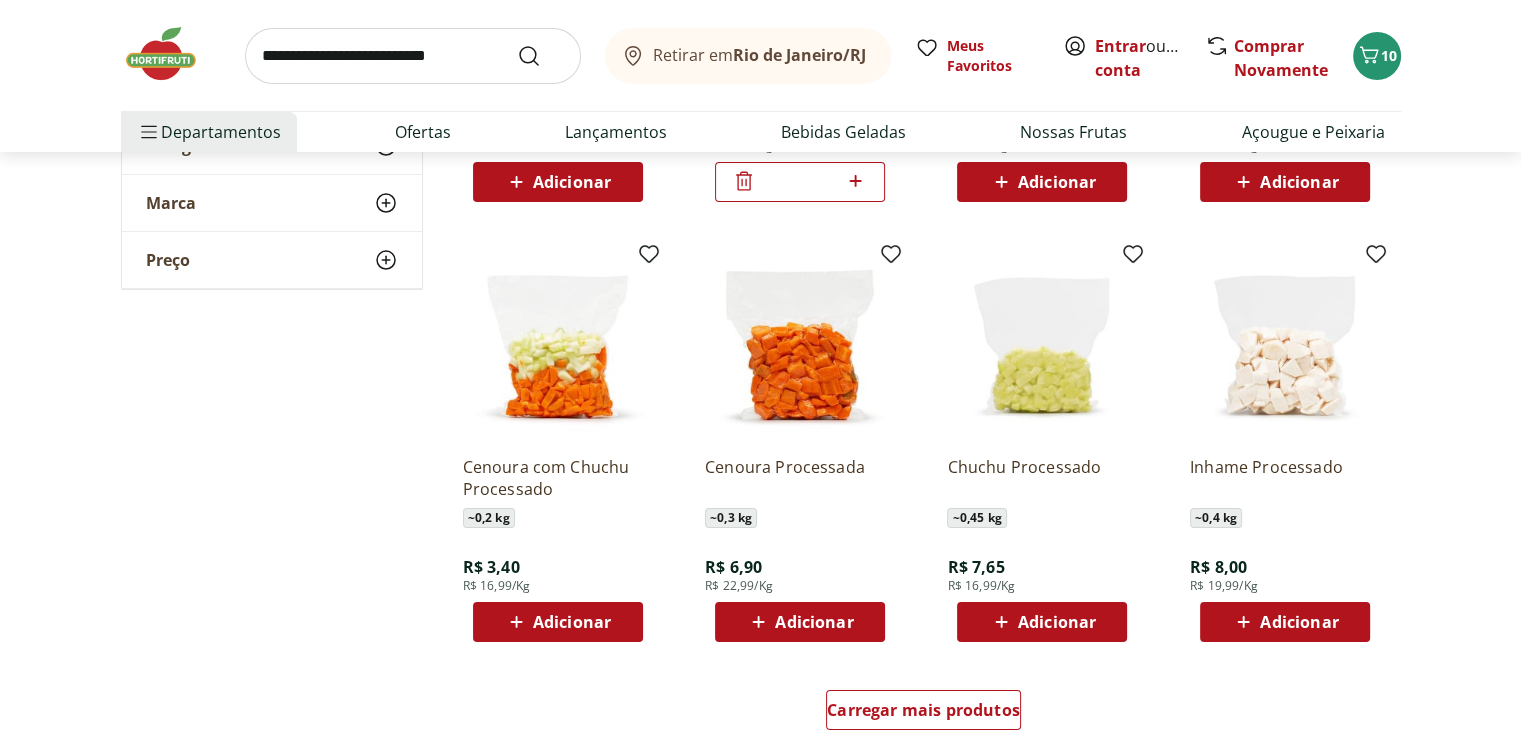 scroll, scrollTop: 7600, scrollLeft: 0, axis: vertical 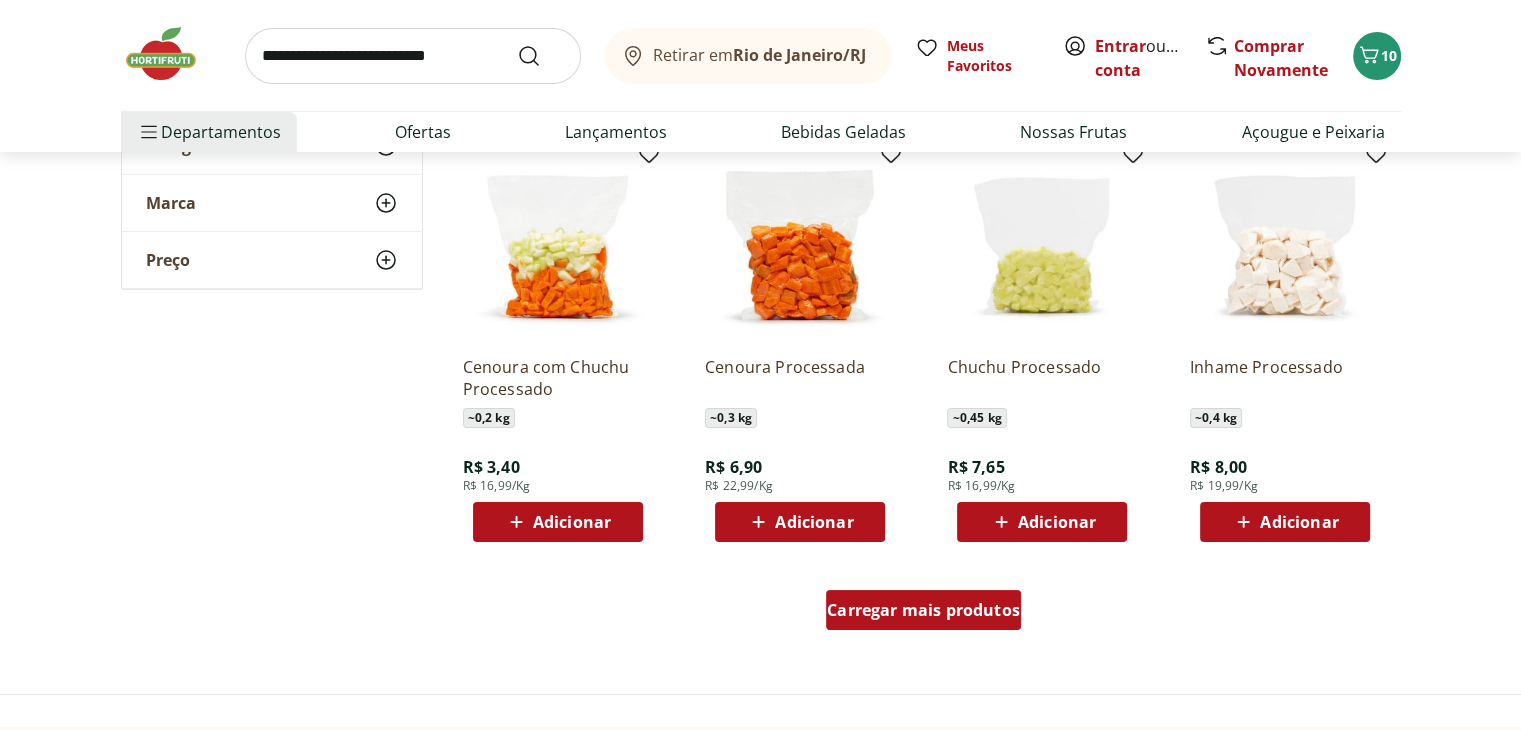 click on "Carregar mais produtos" at bounding box center (923, 610) 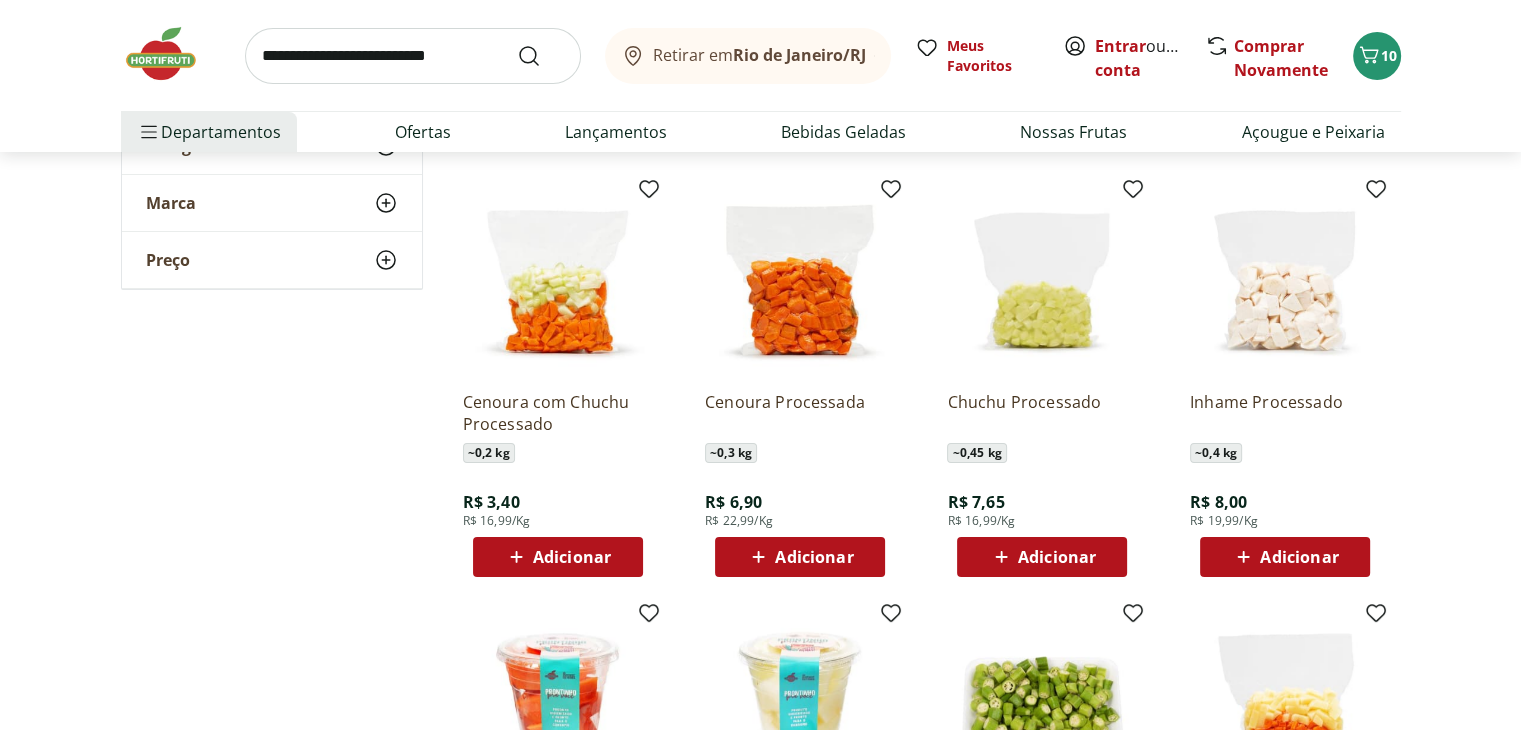 scroll, scrollTop: 7600, scrollLeft: 0, axis: vertical 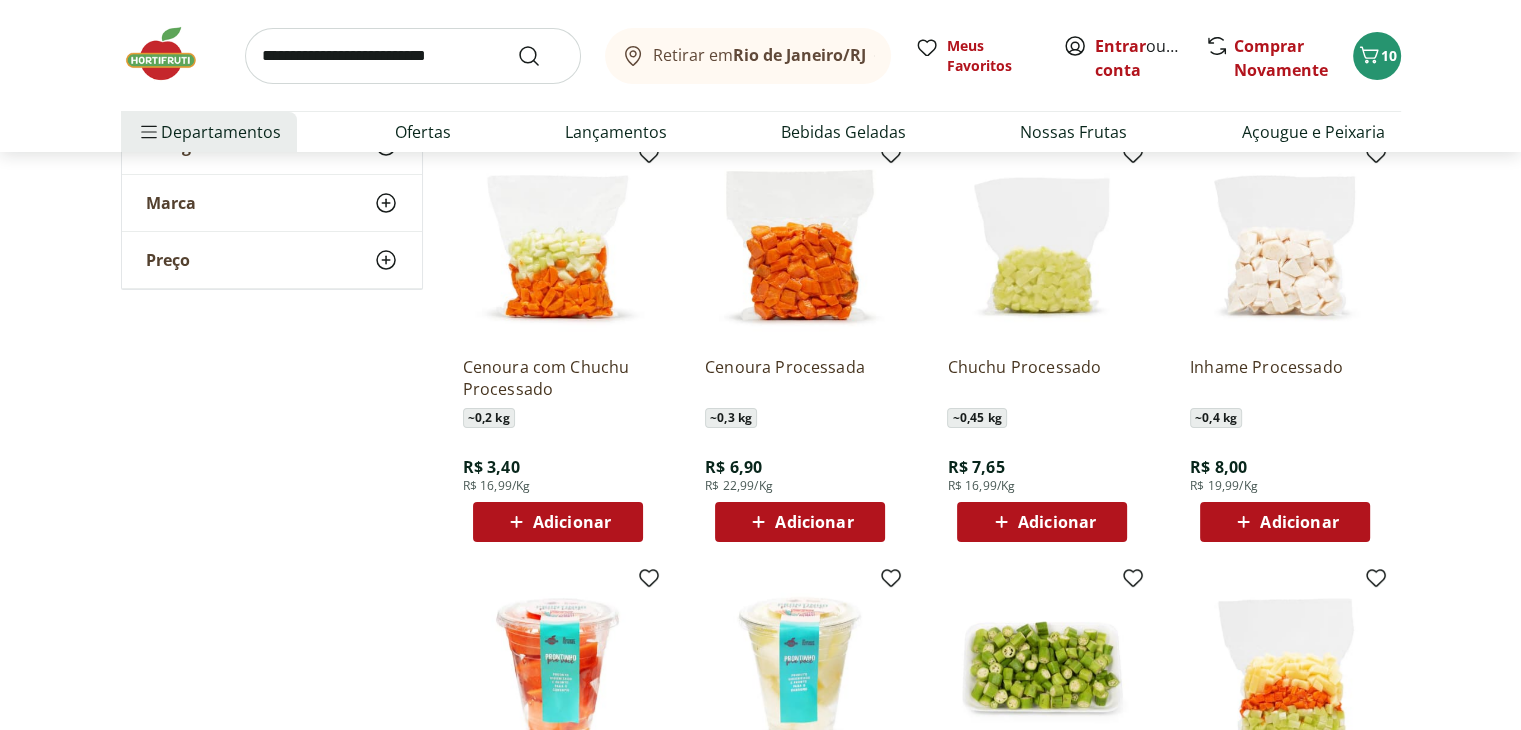 click on "Adicionar" at bounding box center (1057, 522) 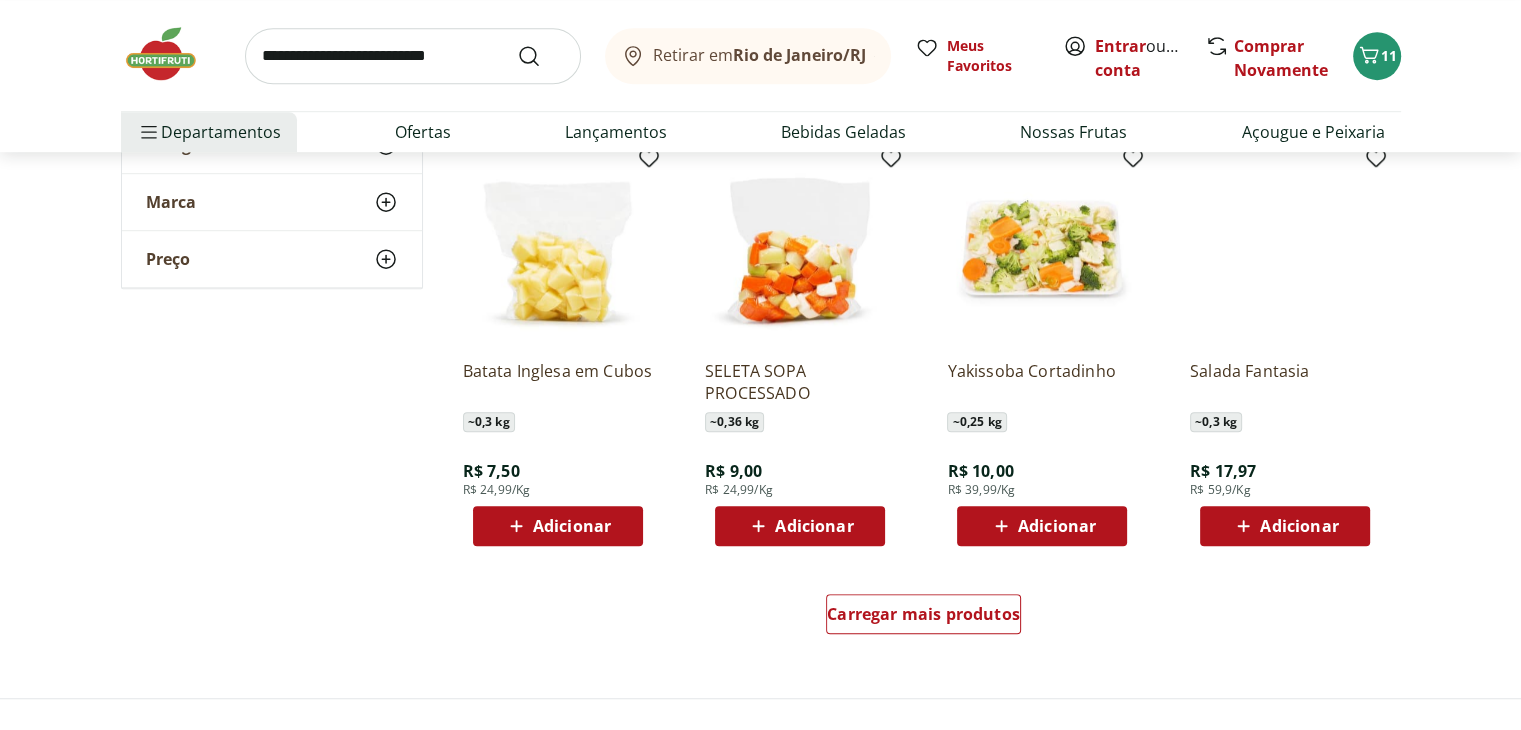 scroll, scrollTop: 9000, scrollLeft: 0, axis: vertical 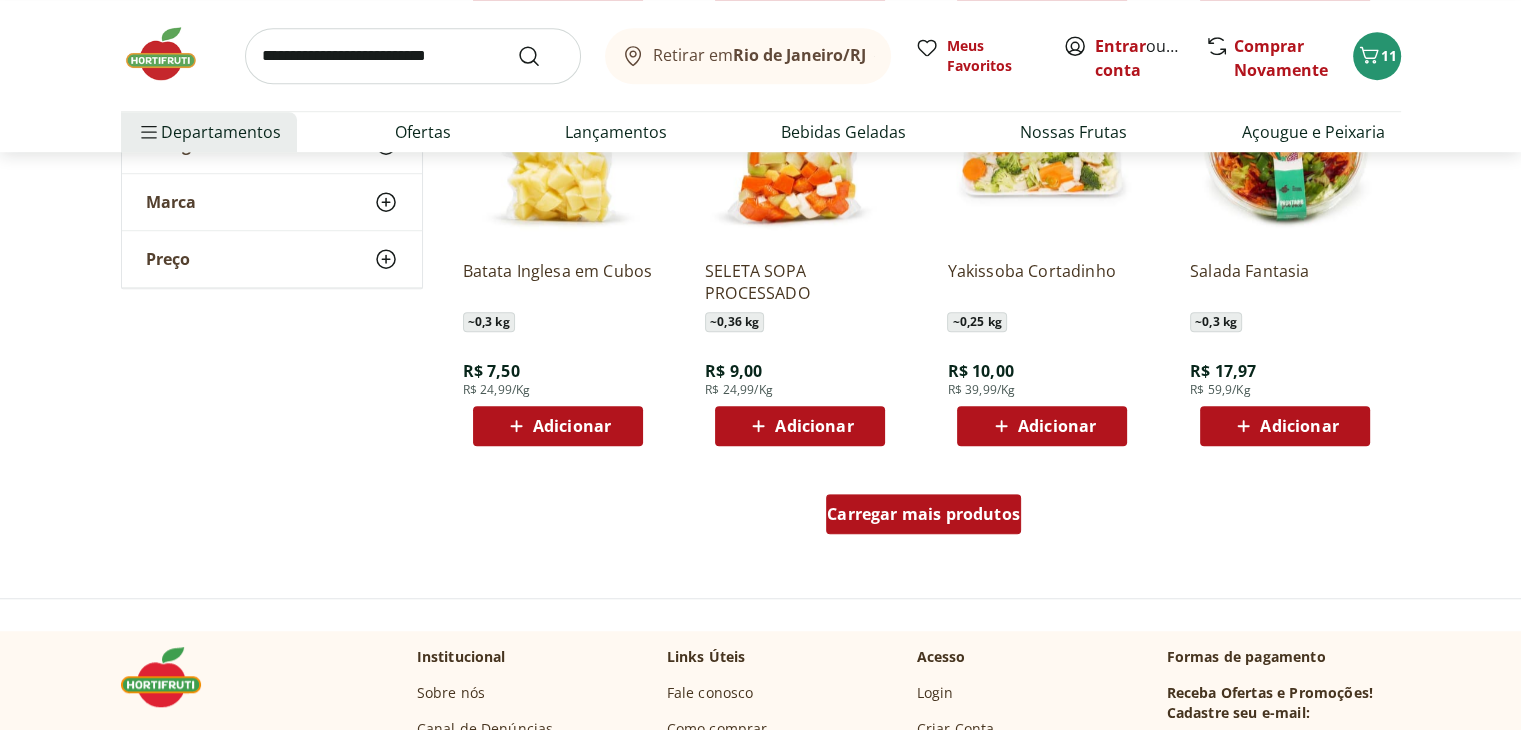 click on "Carregar mais produtos" at bounding box center (923, 514) 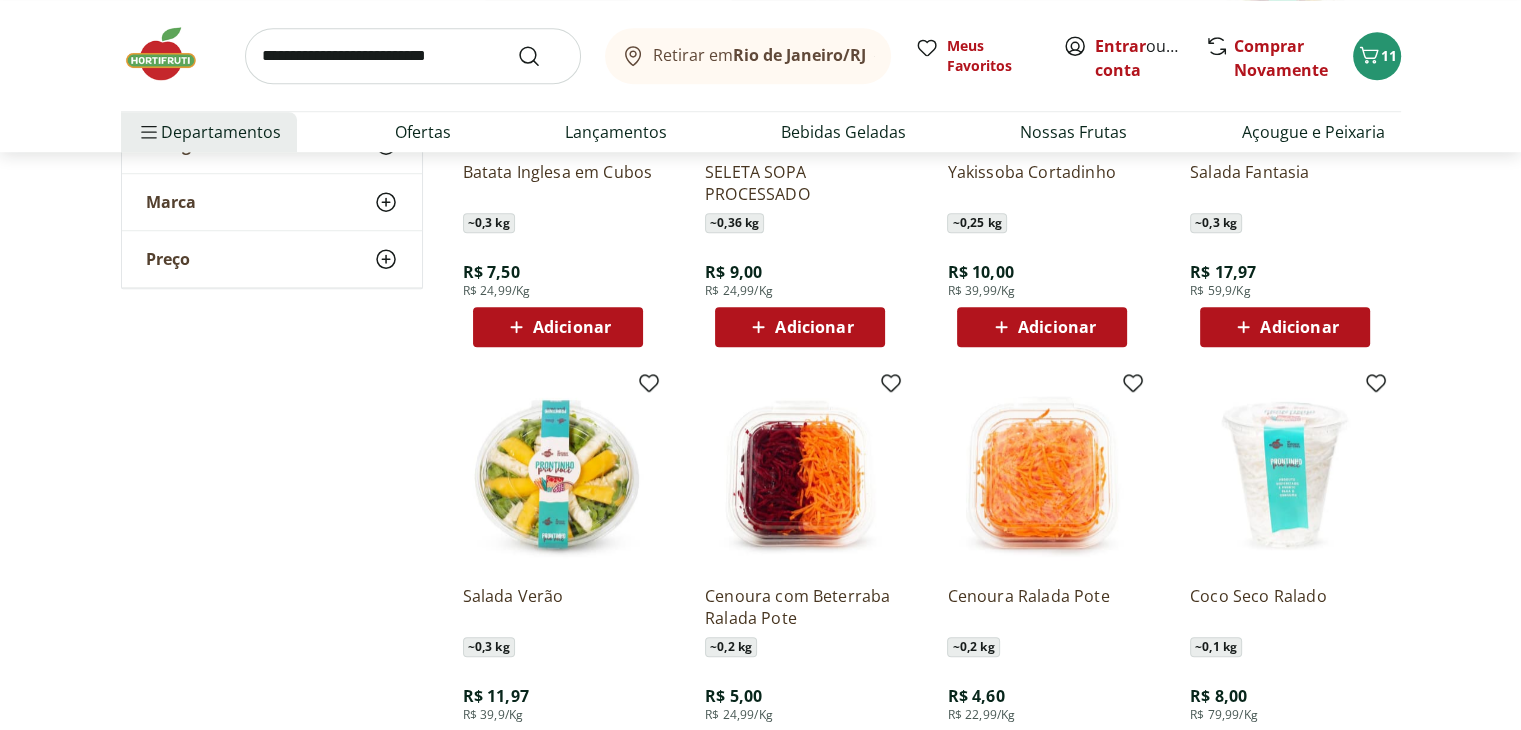 scroll, scrollTop: 9300, scrollLeft: 0, axis: vertical 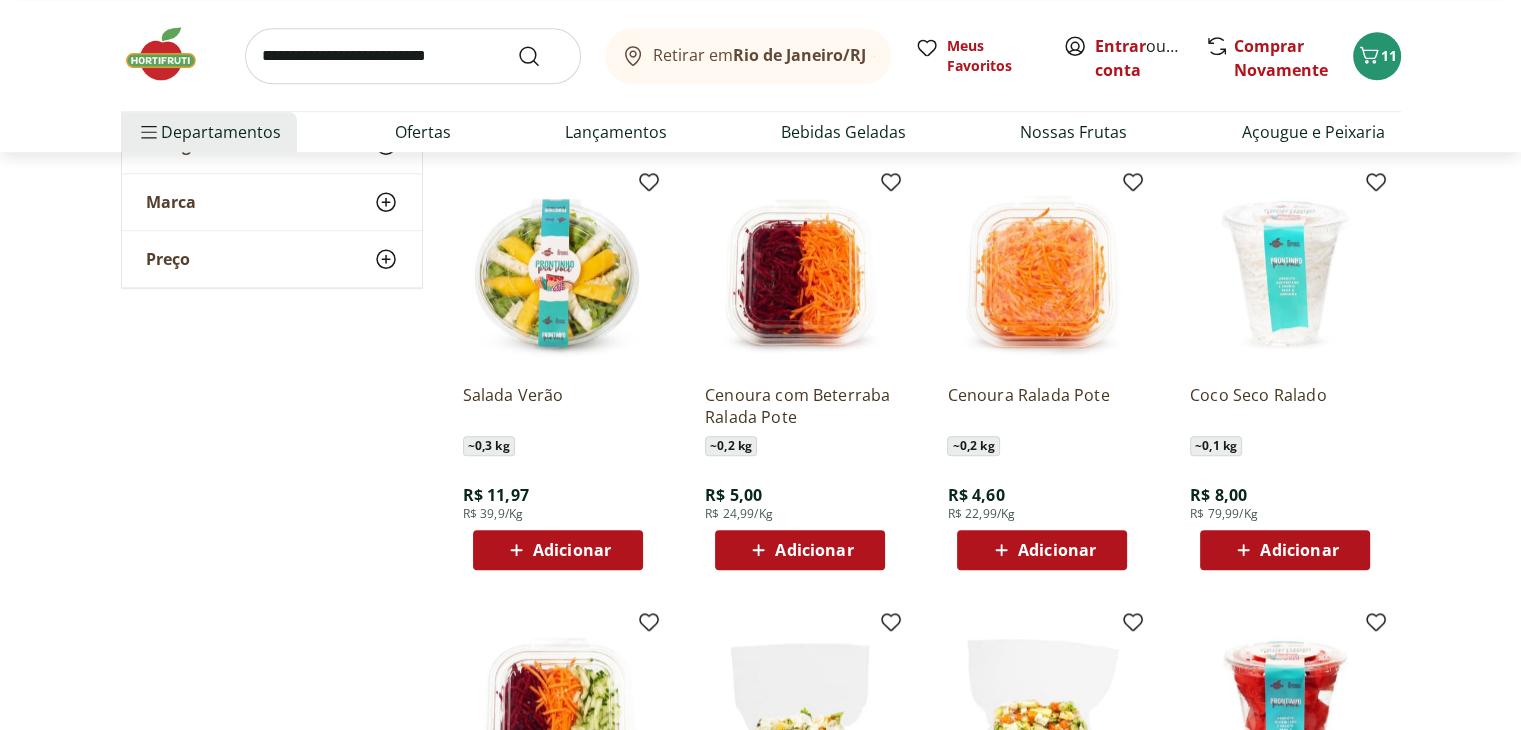 click on "Adicionar" at bounding box center [1057, 550] 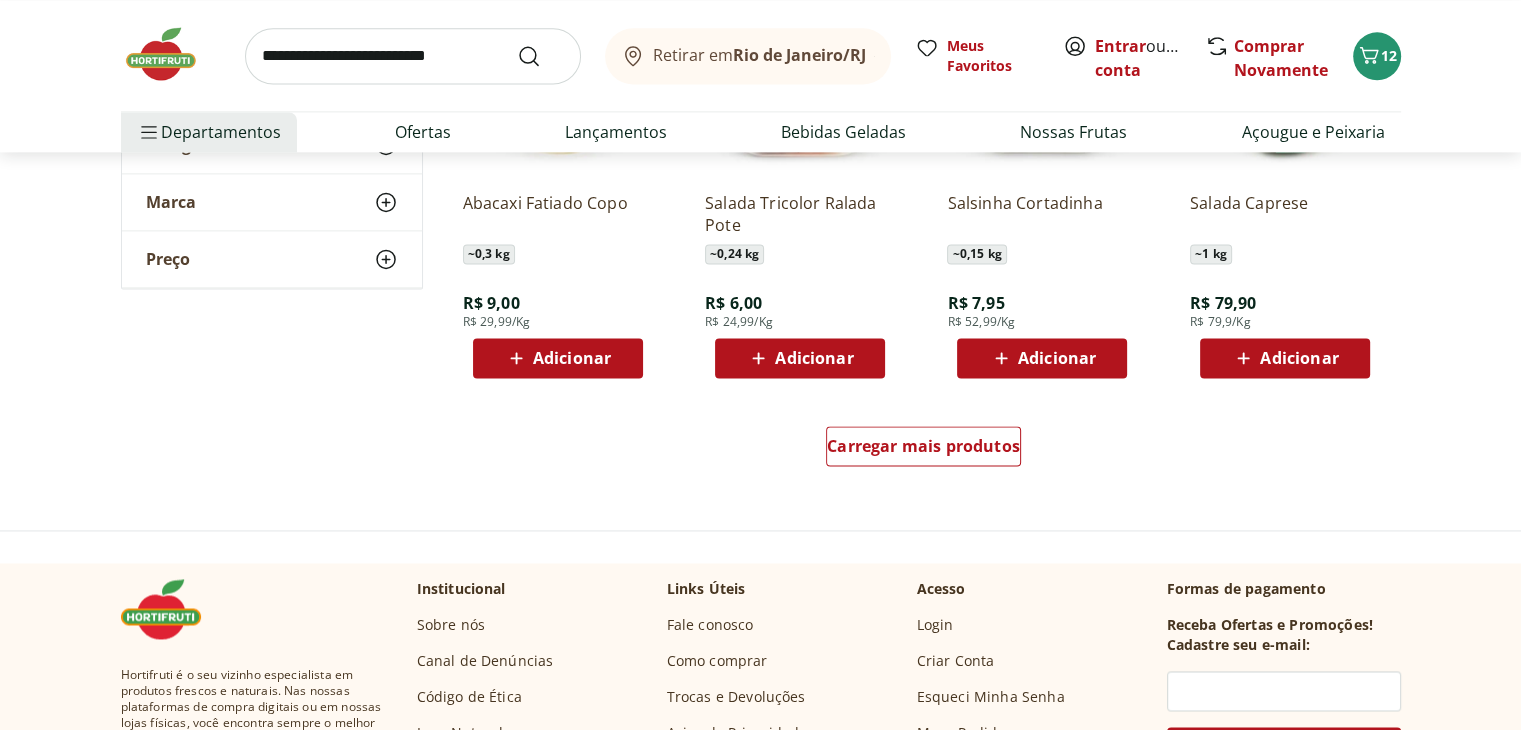 scroll, scrollTop: 10400, scrollLeft: 0, axis: vertical 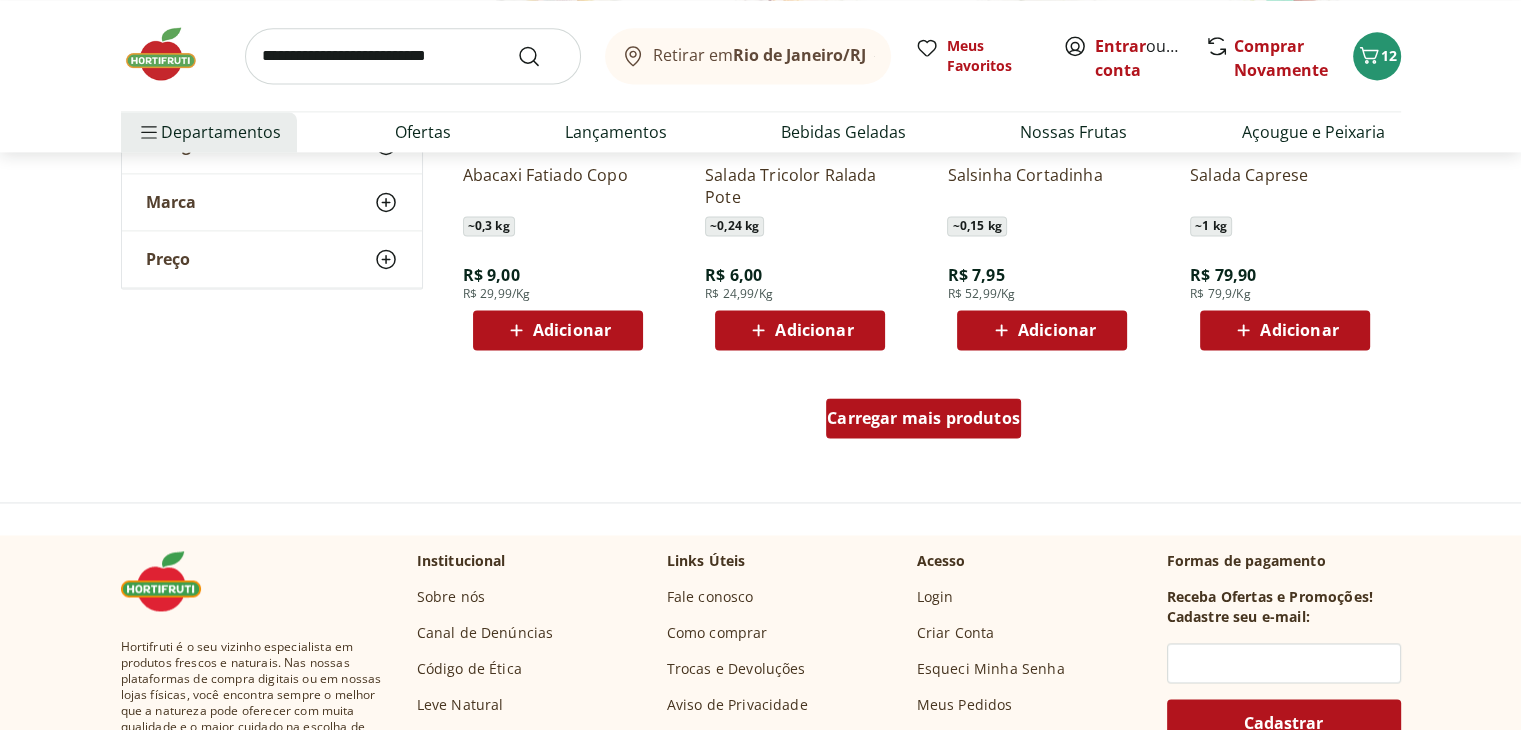 click on "Carregar mais produtos" at bounding box center [923, 418] 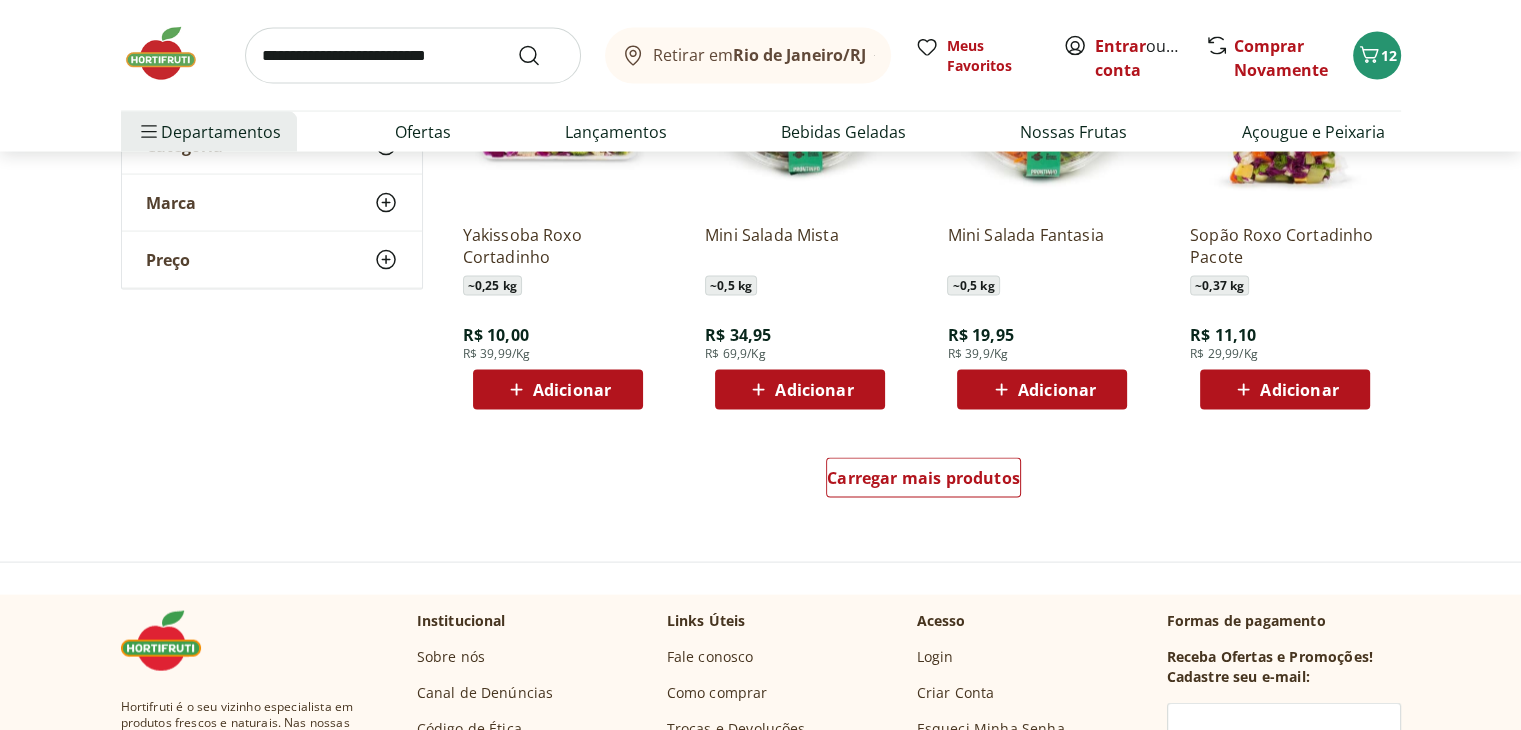 scroll, scrollTop: 11700, scrollLeft: 0, axis: vertical 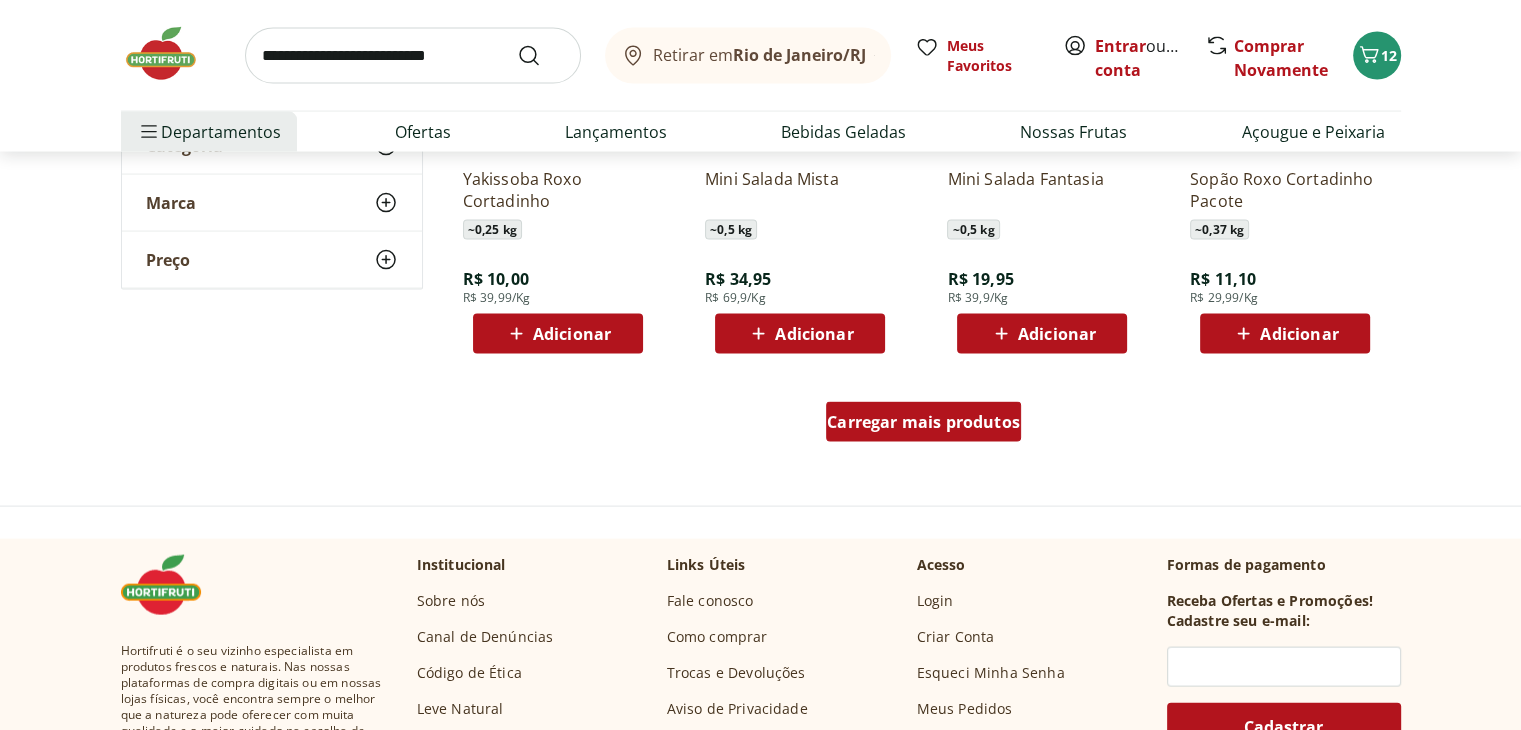 click on "Carregar mais produtos" at bounding box center [923, 422] 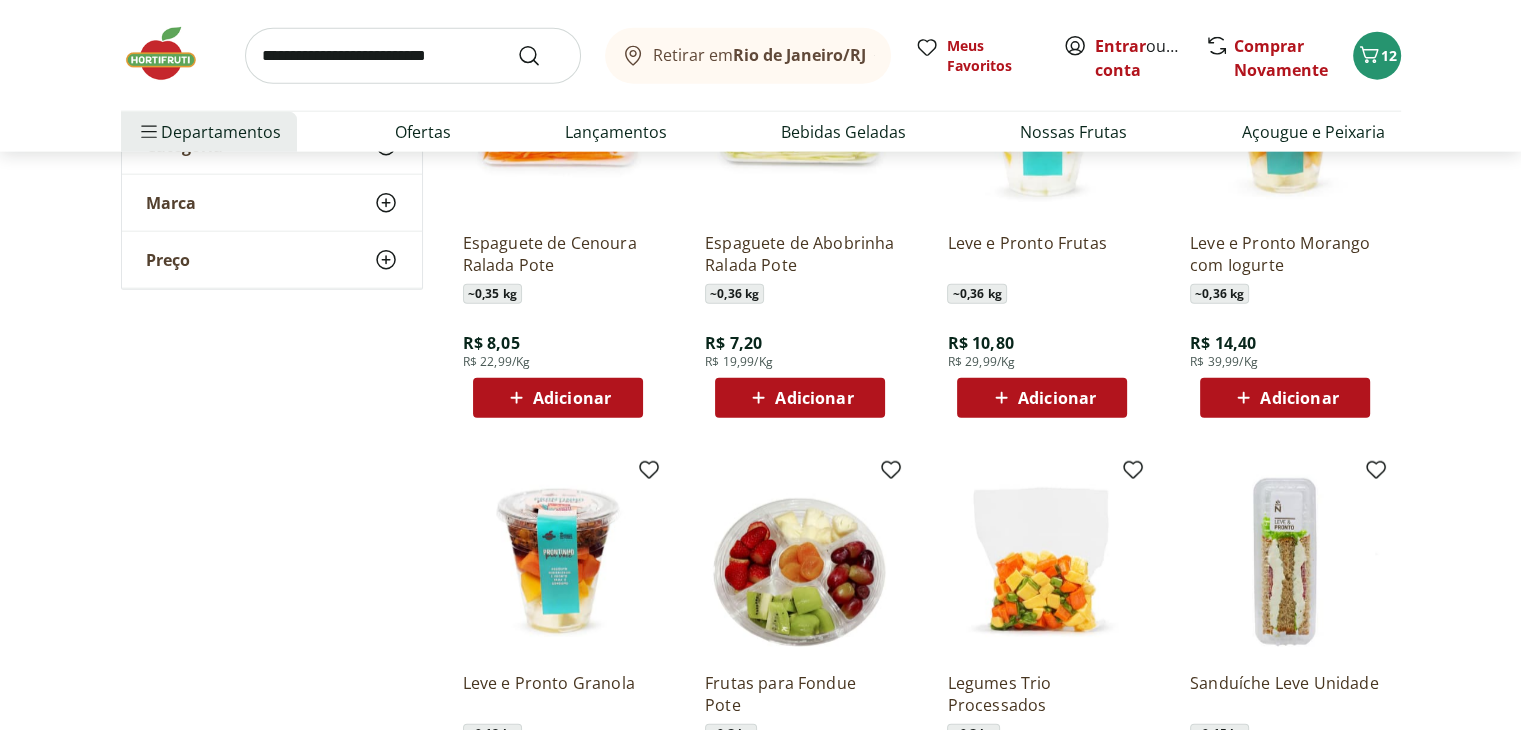 scroll, scrollTop: 12300, scrollLeft: 0, axis: vertical 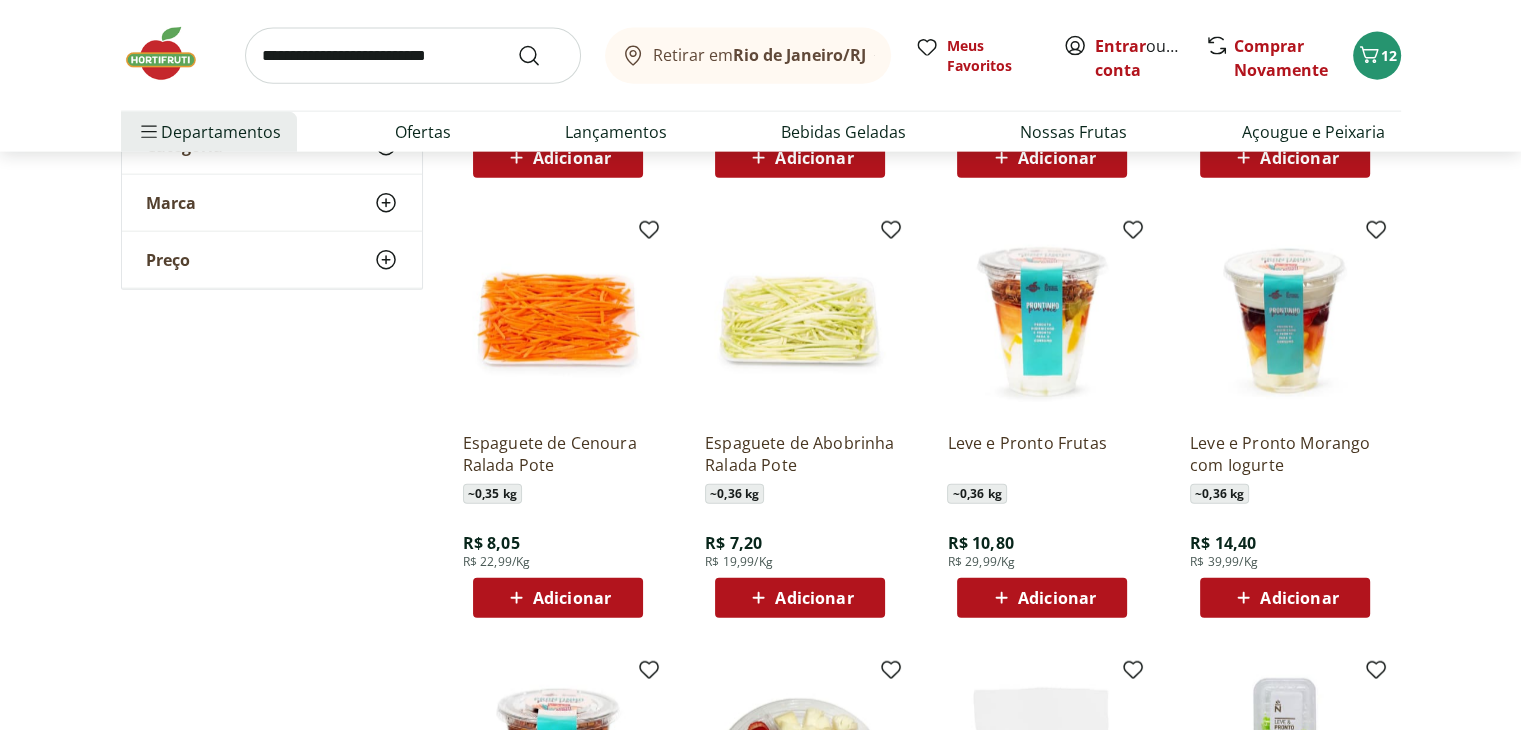 click on "Adicionar" at bounding box center [814, 598] 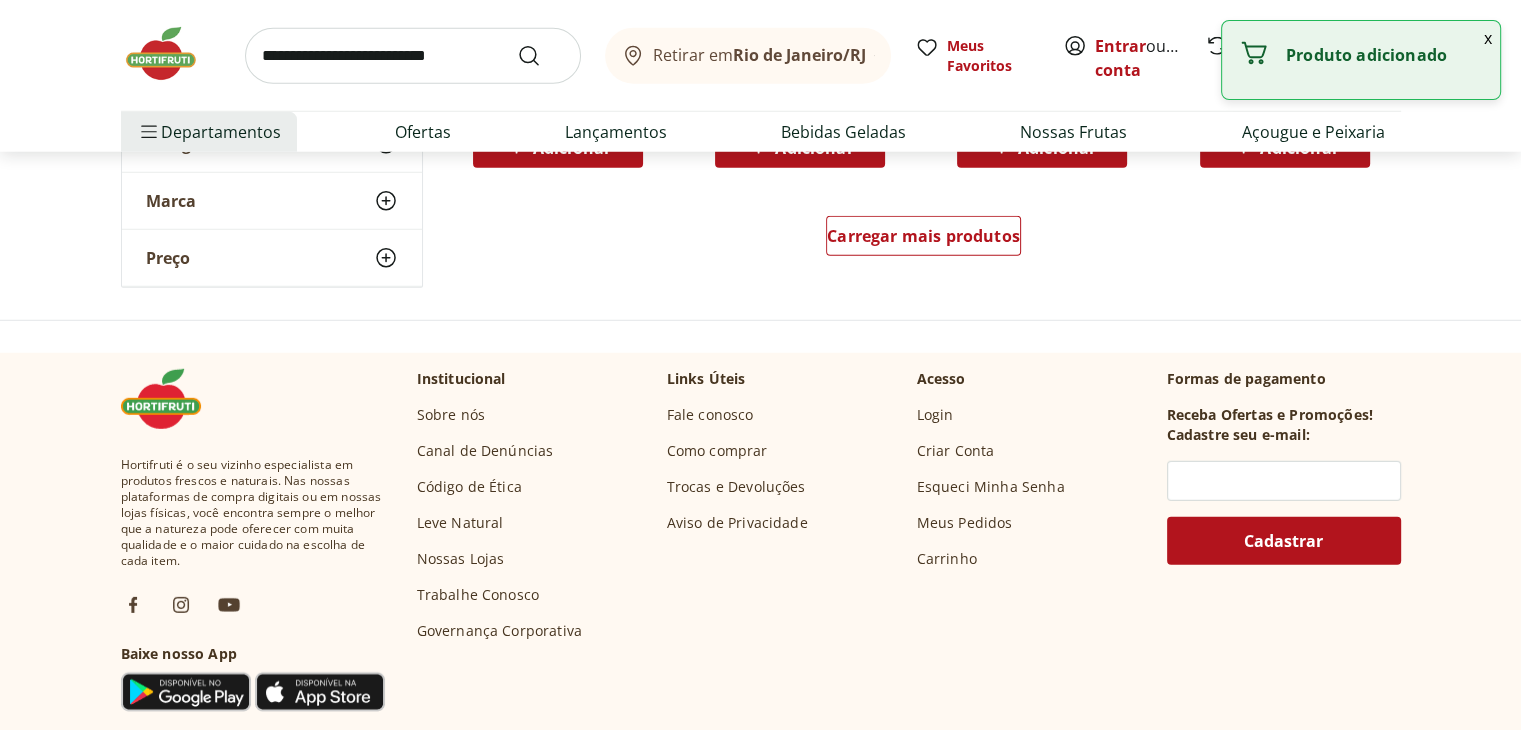 scroll, scrollTop: 13200, scrollLeft: 0, axis: vertical 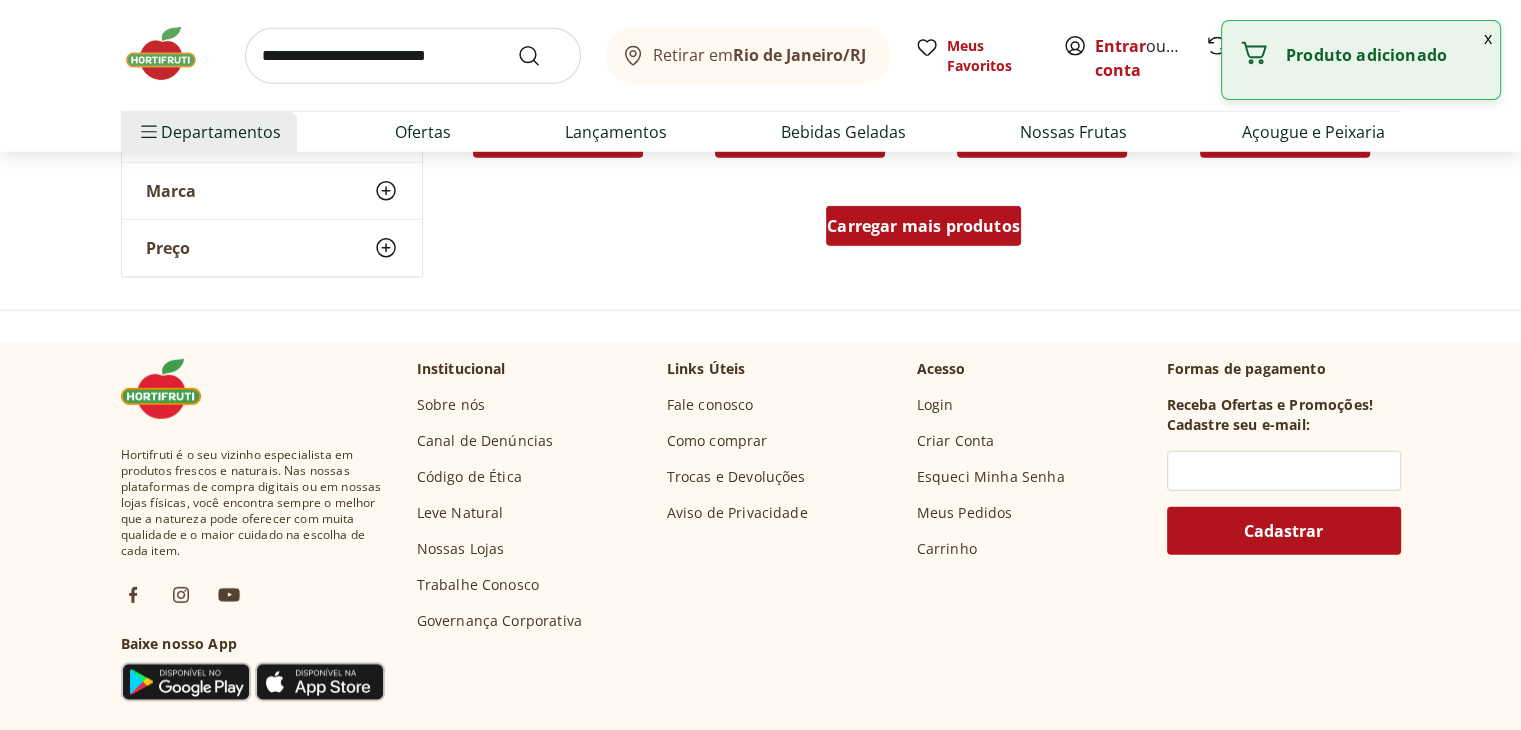 click on "Carregar mais produtos" at bounding box center [923, 226] 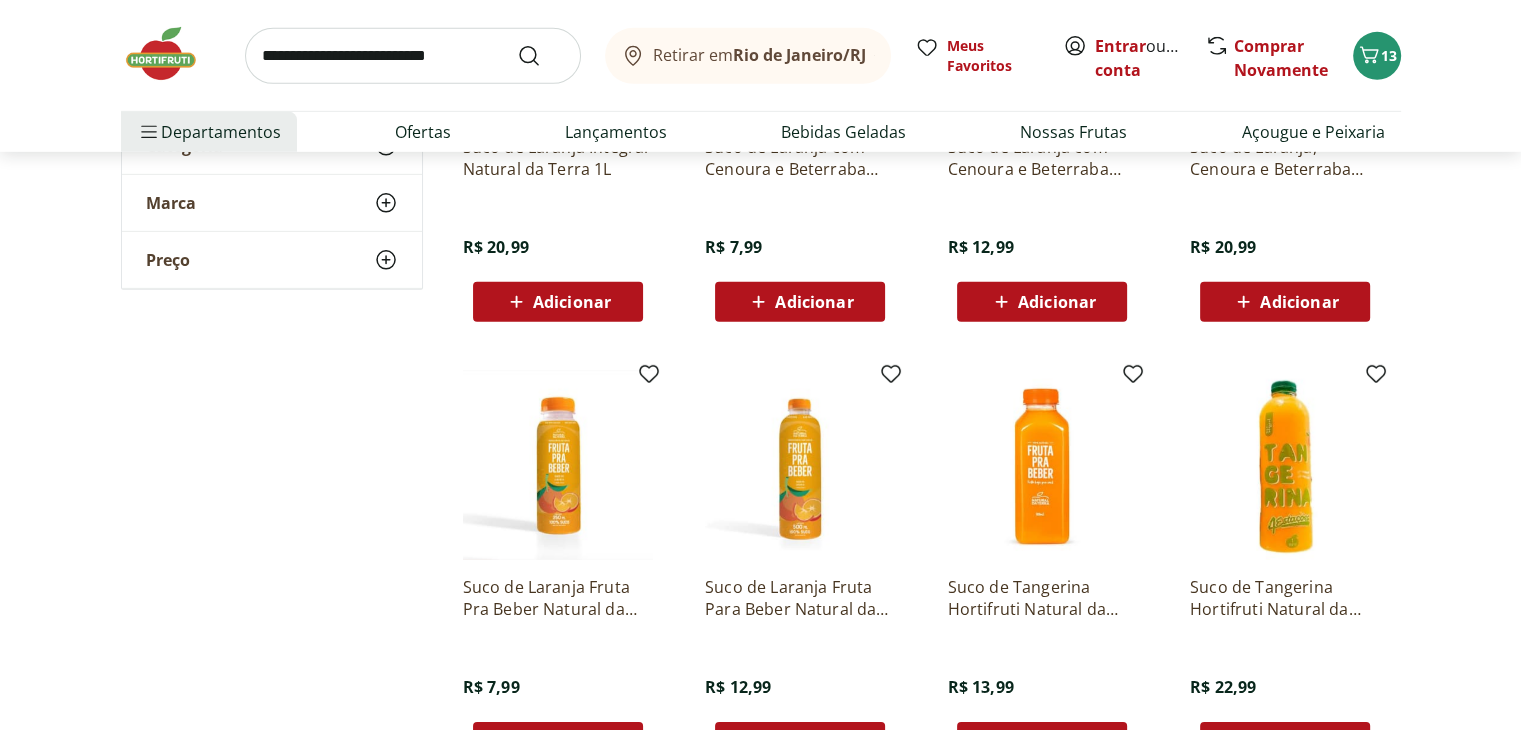 scroll, scrollTop: 14100, scrollLeft: 0, axis: vertical 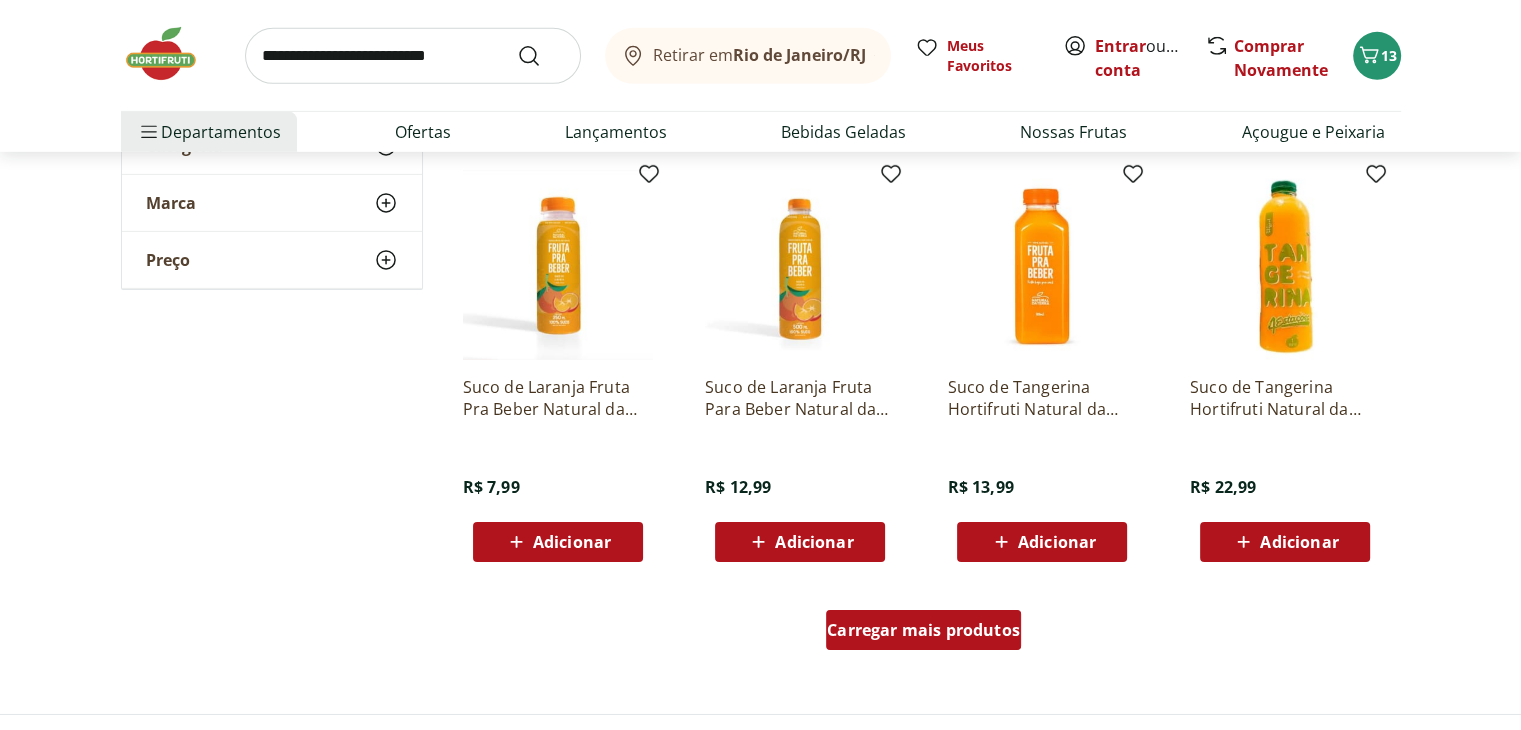 click on "Carregar mais produtos" at bounding box center [923, 630] 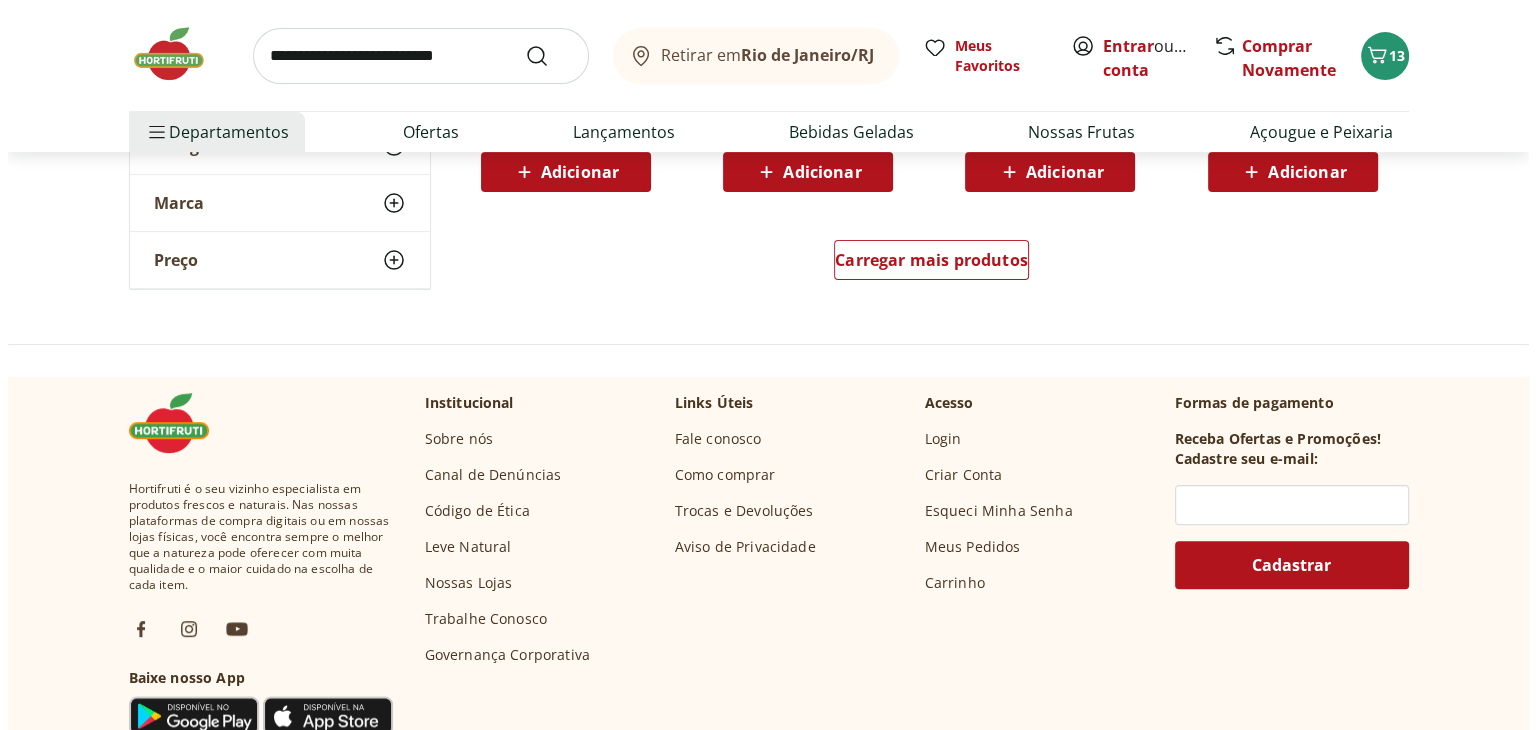 scroll, scrollTop: 15800, scrollLeft: 0, axis: vertical 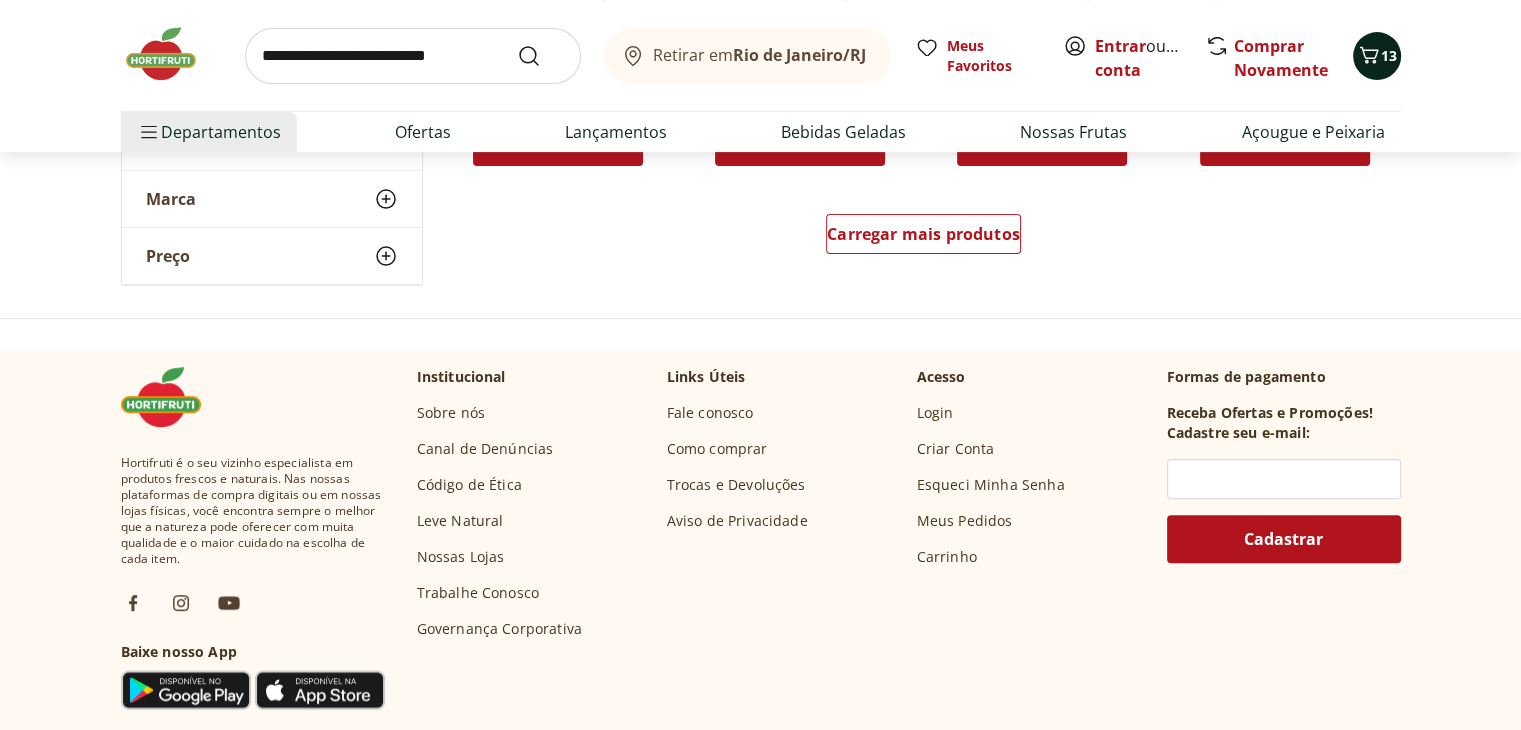 click 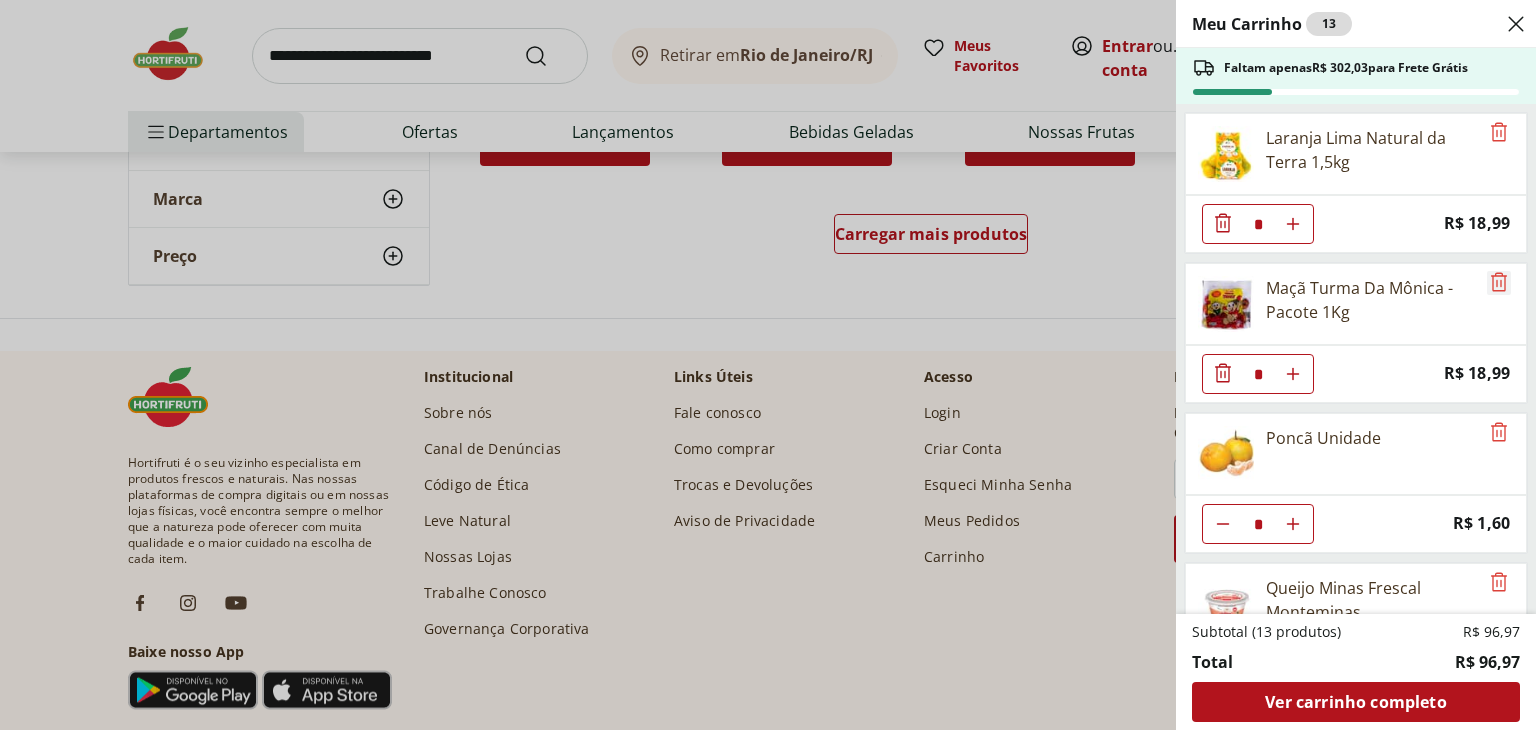 click 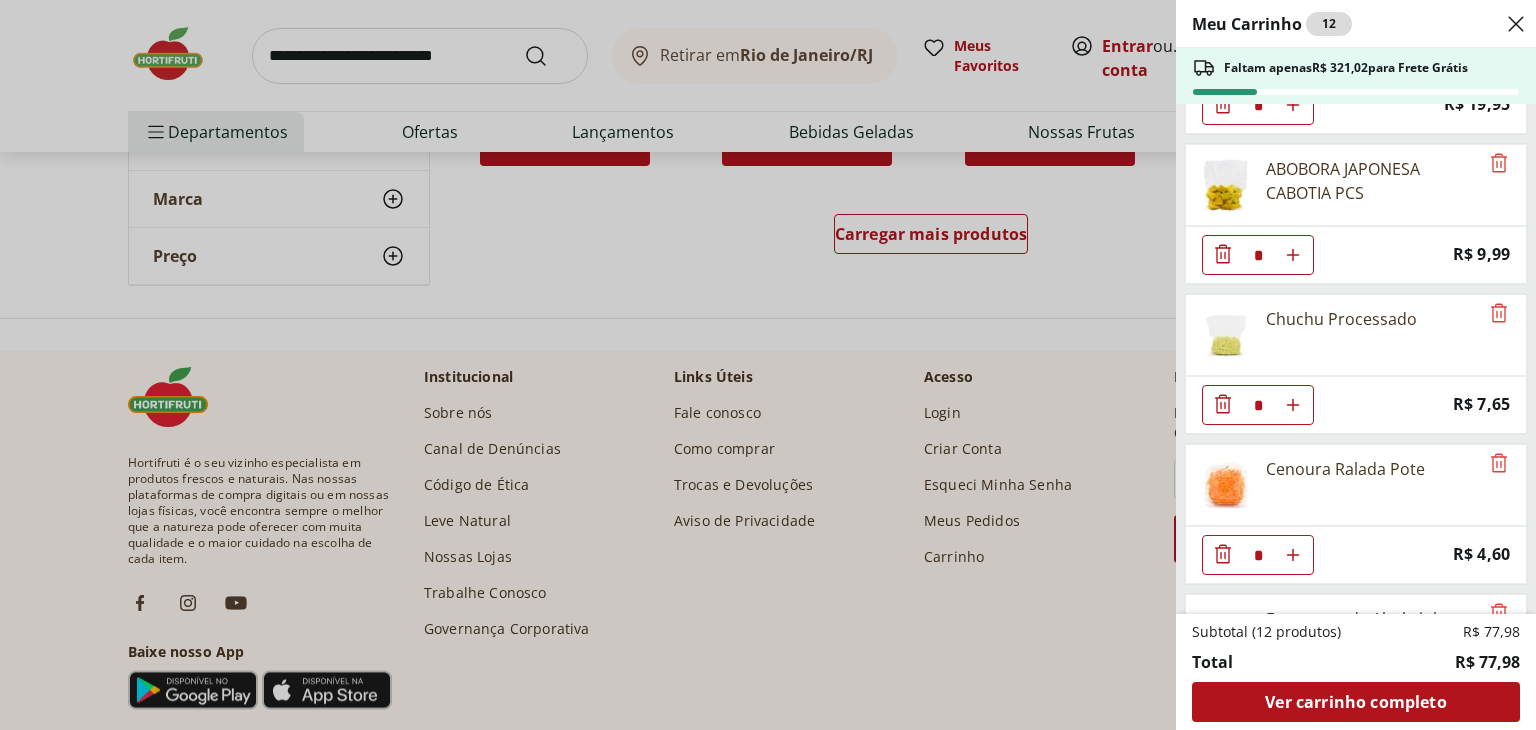 scroll, scrollTop: 540, scrollLeft: 0, axis: vertical 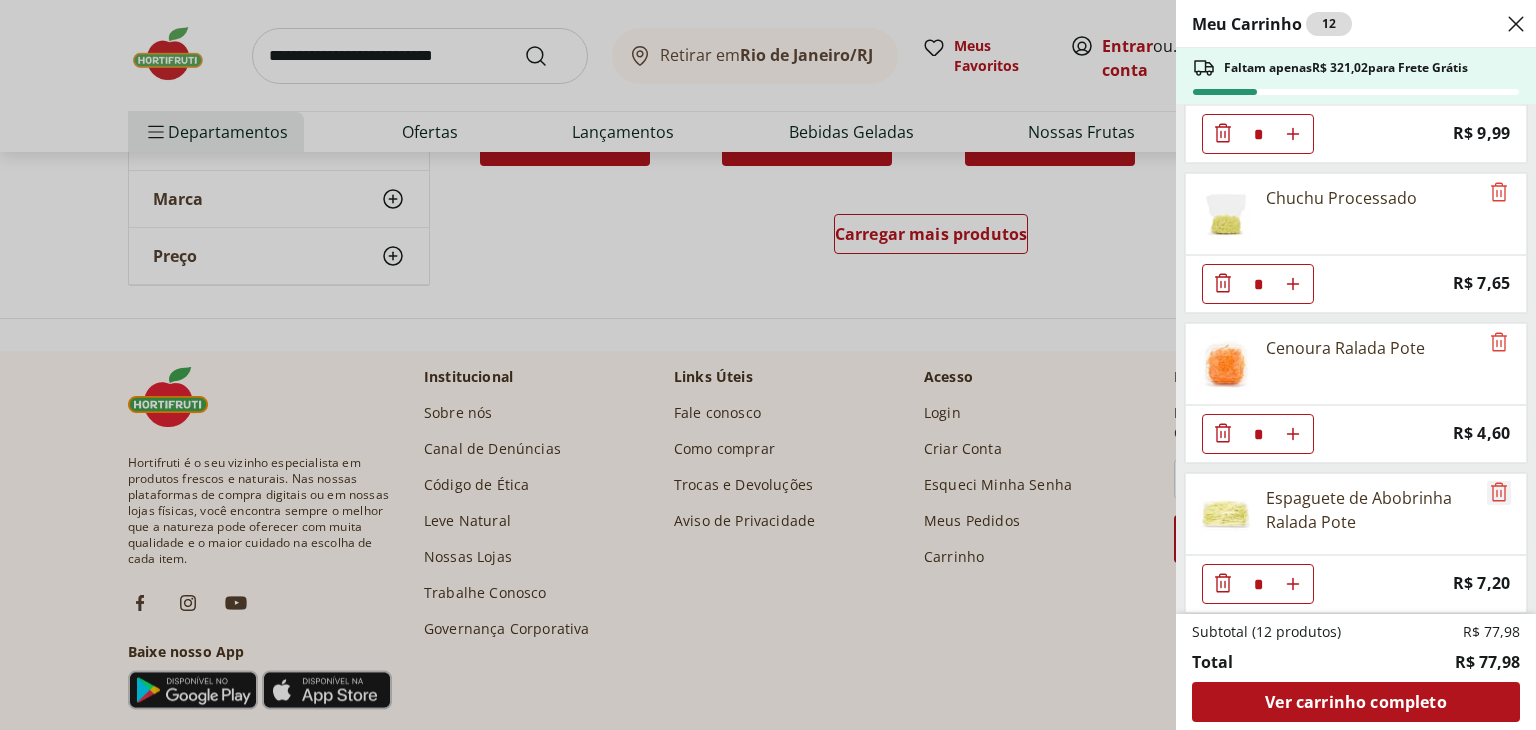 click 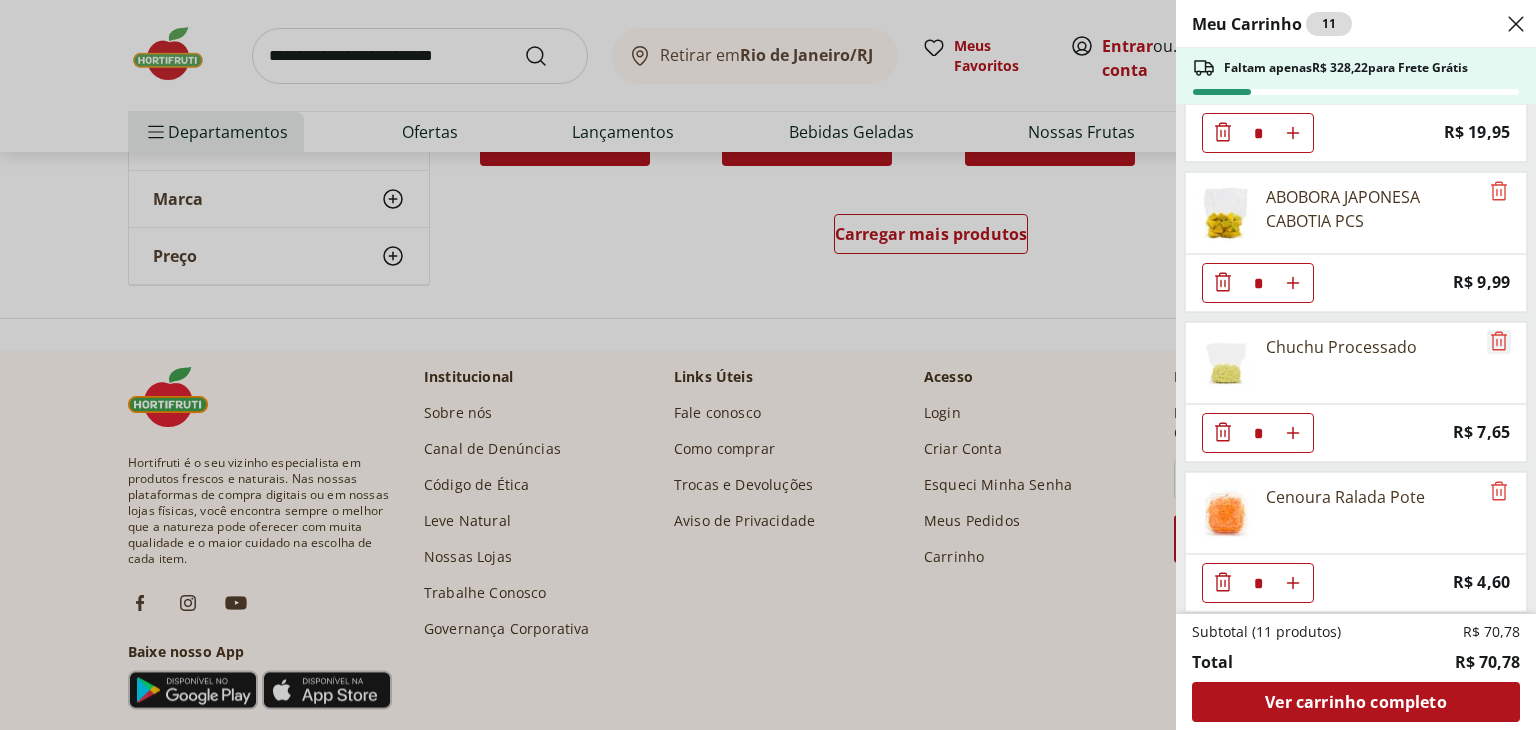click 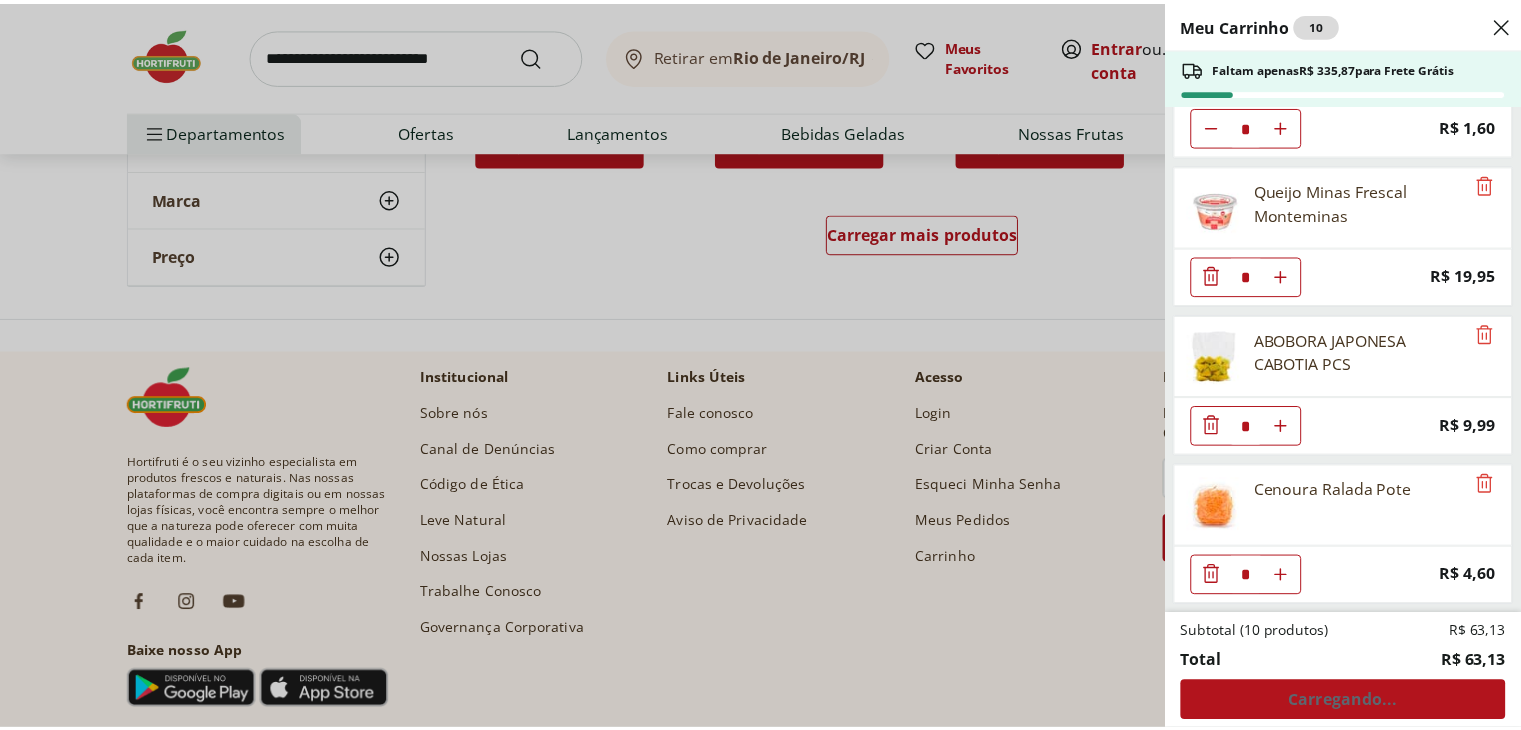 scroll, scrollTop: 242, scrollLeft: 0, axis: vertical 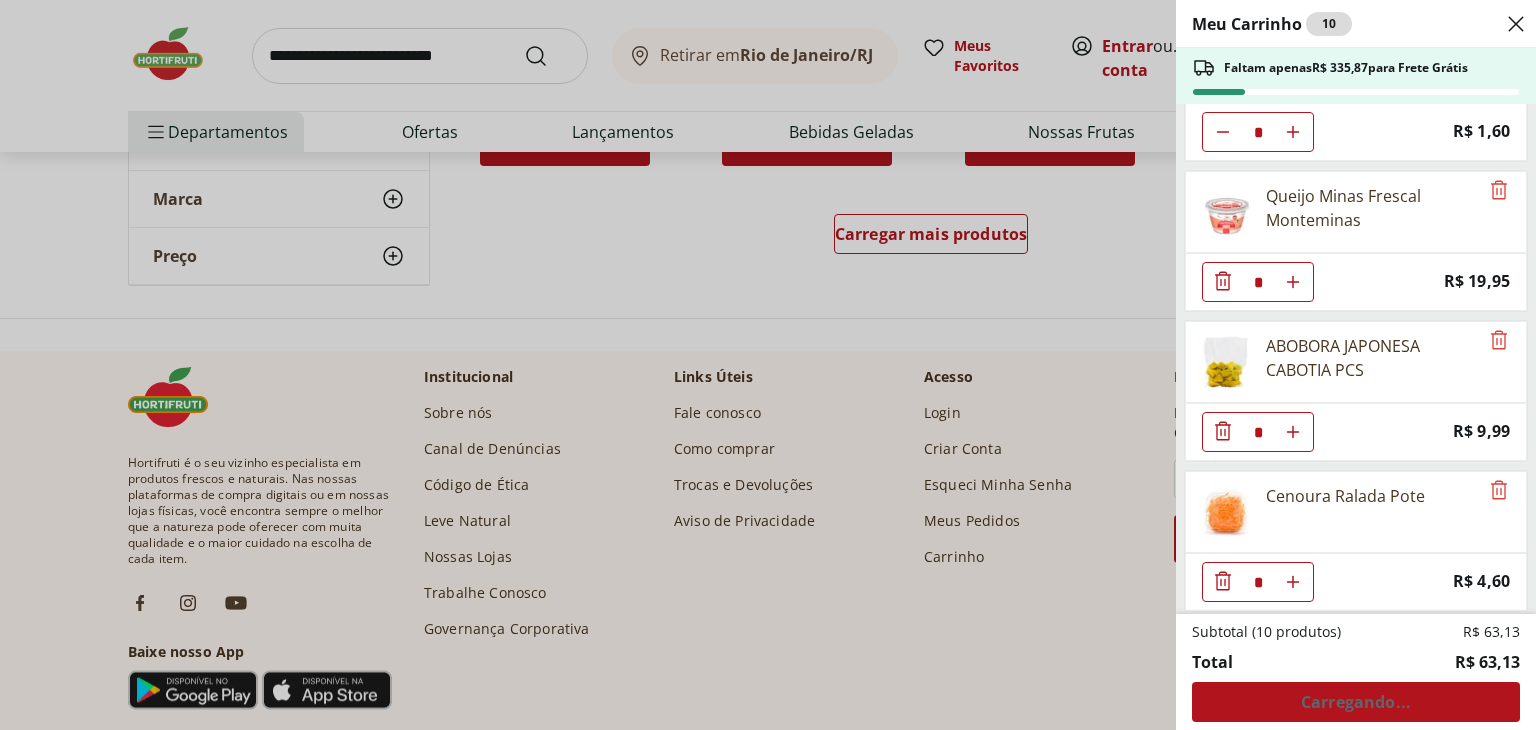 click on "Meu Carrinho 10 Faltam apenas  R$ 335,87  para Frete Grátis Laranja Lima Natural da Terra 1,5kg * Price: R$ 18,99 Poncã Unidade * Price: R$ 1,60 Queijo Minas Frescal Monteminas * Price: R$ 19,95 ABOBORA JAPONESA CABOTIA PCS * Price: R$ 9,99 Cenoura Ralada Pote * Price: R$ 4,60 Subtotal (10 produtos) R$ 63,13 Total R$ 63,13 Carregando..." at bounding box center (768, 365) 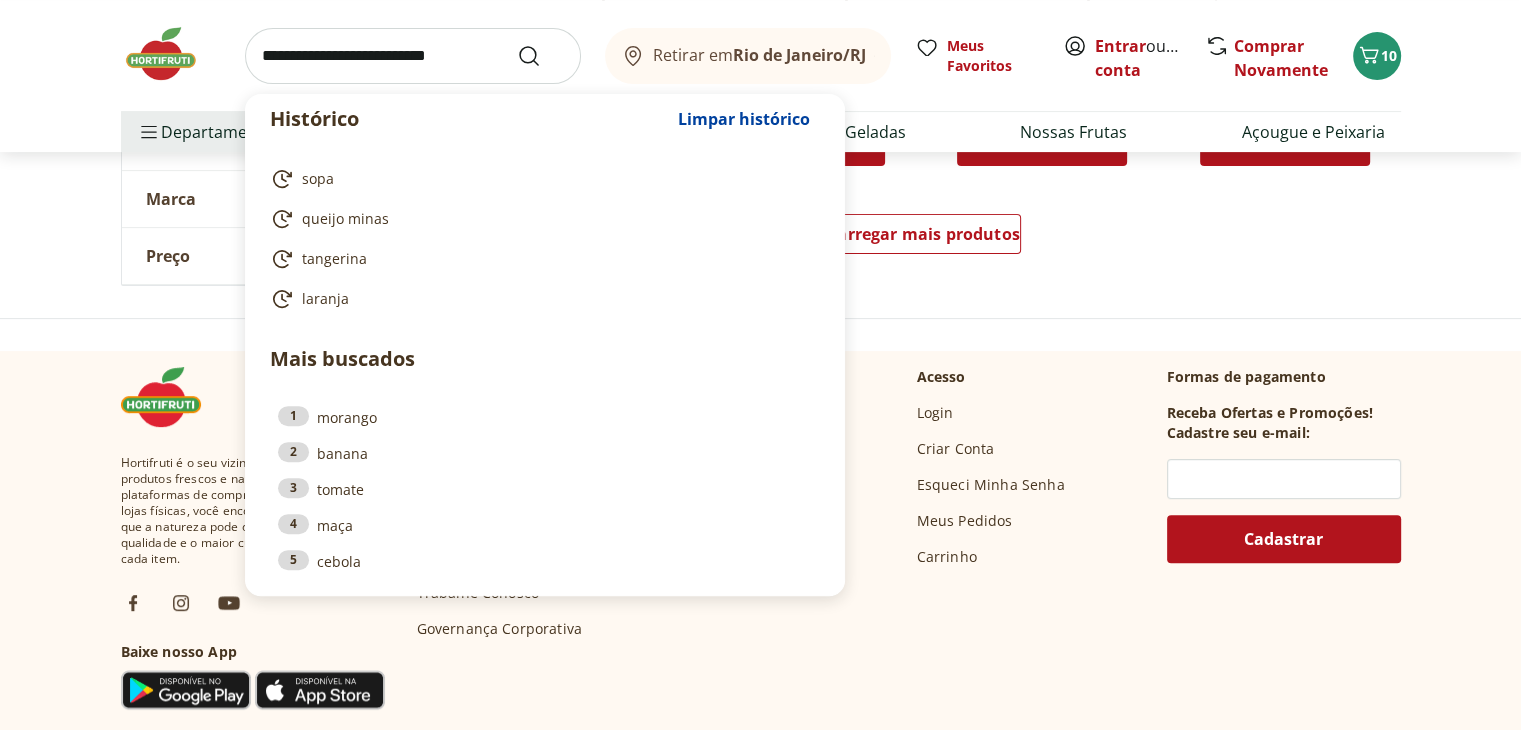 click at bounding box center [413, 56] 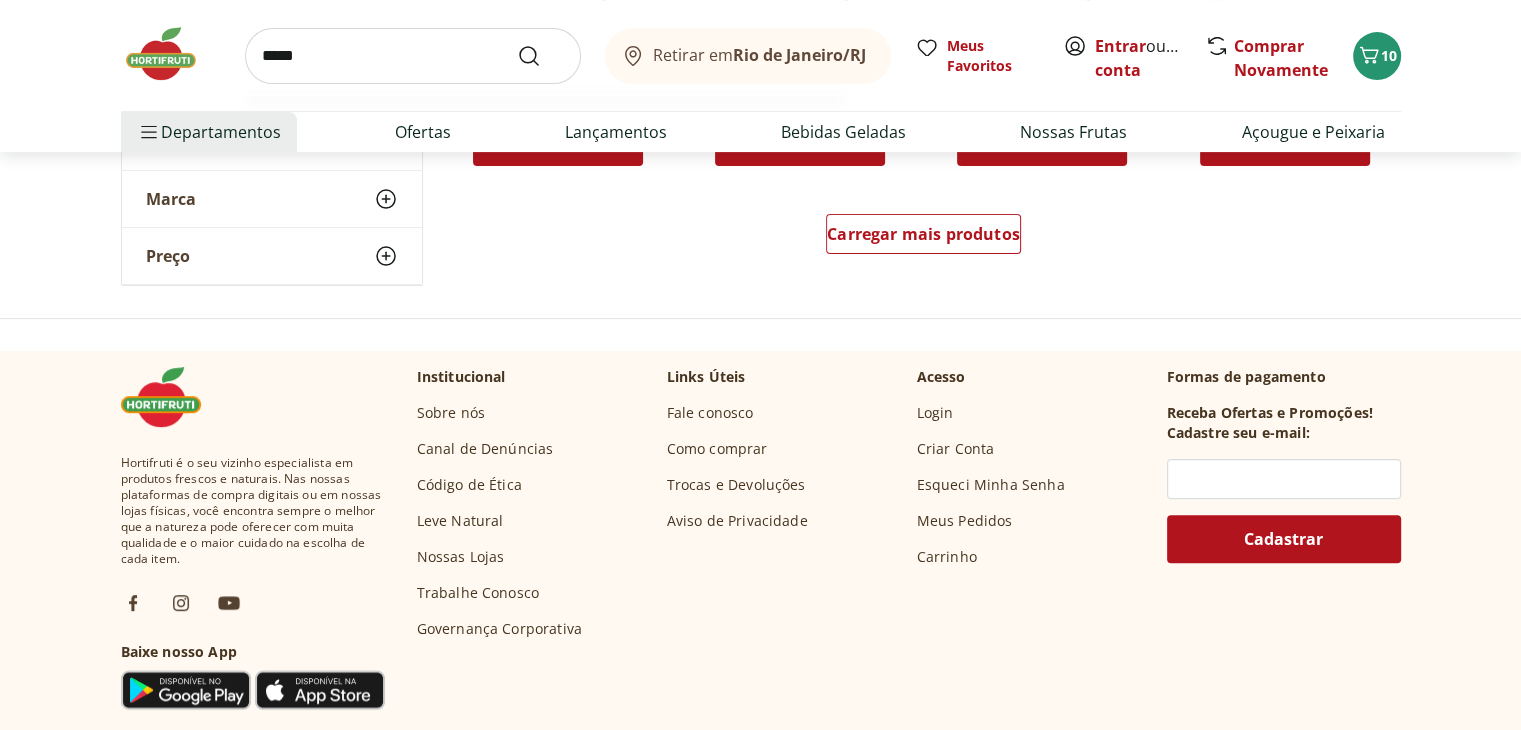 type on "*****" 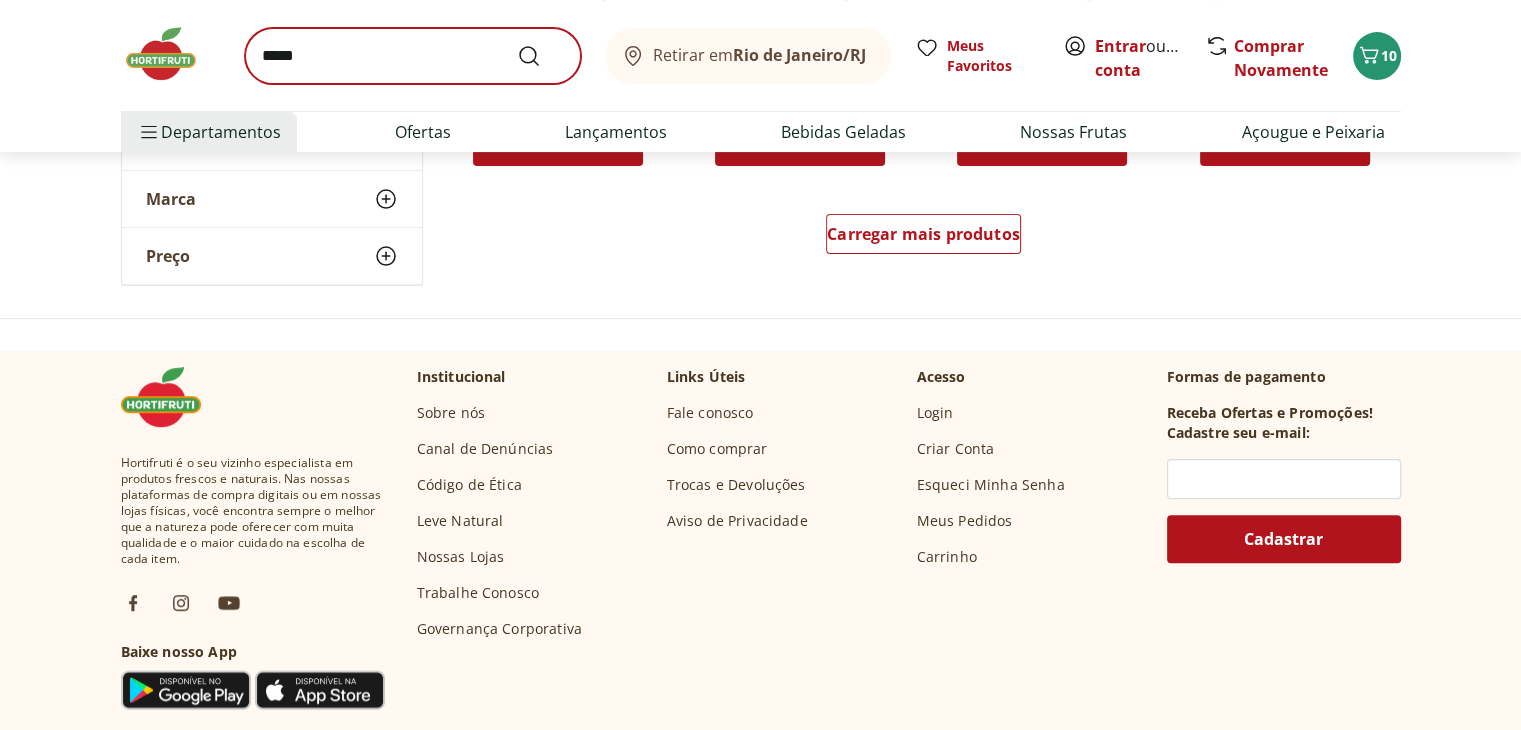 scroll, scrollTop: 0, scrollLeft: 0, axis: both 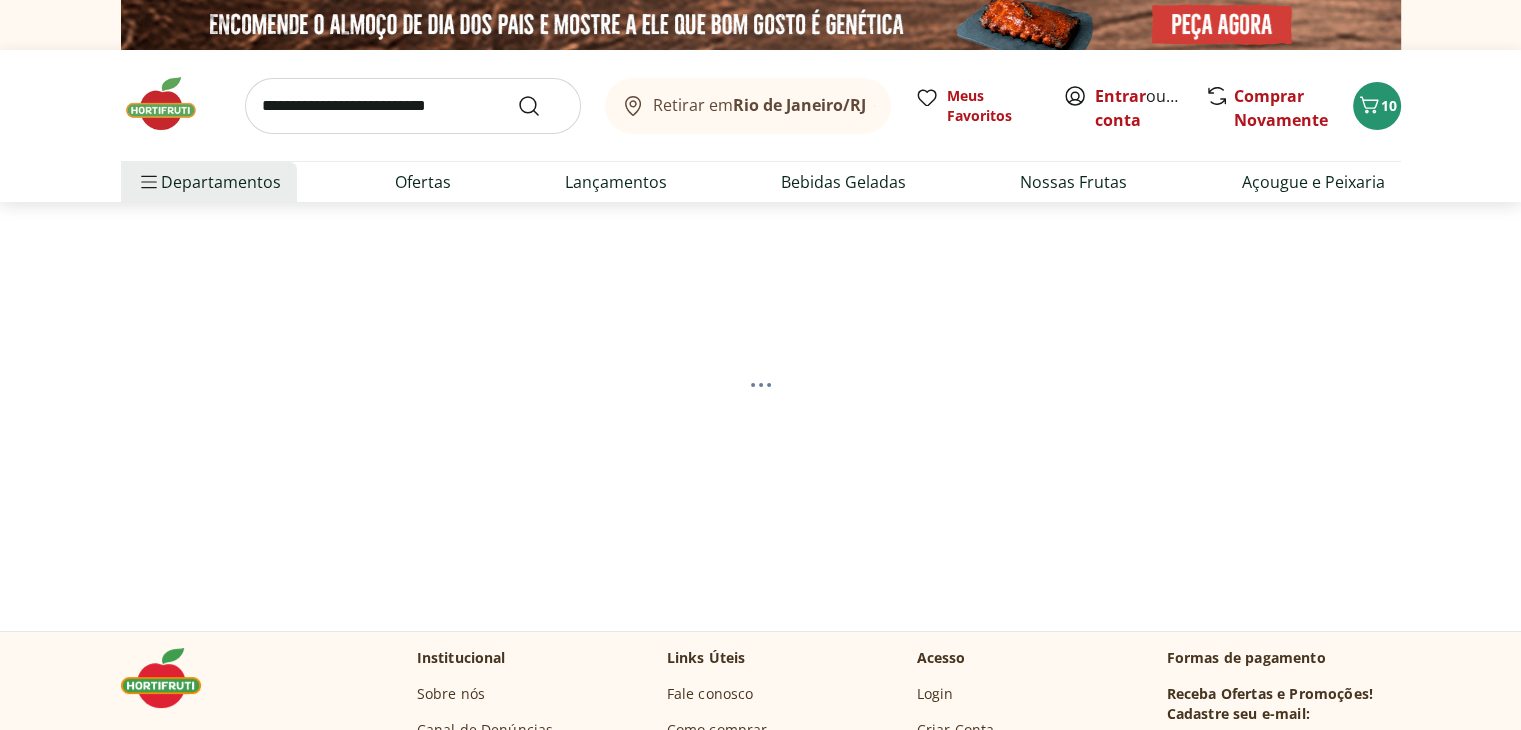 select on "**********" 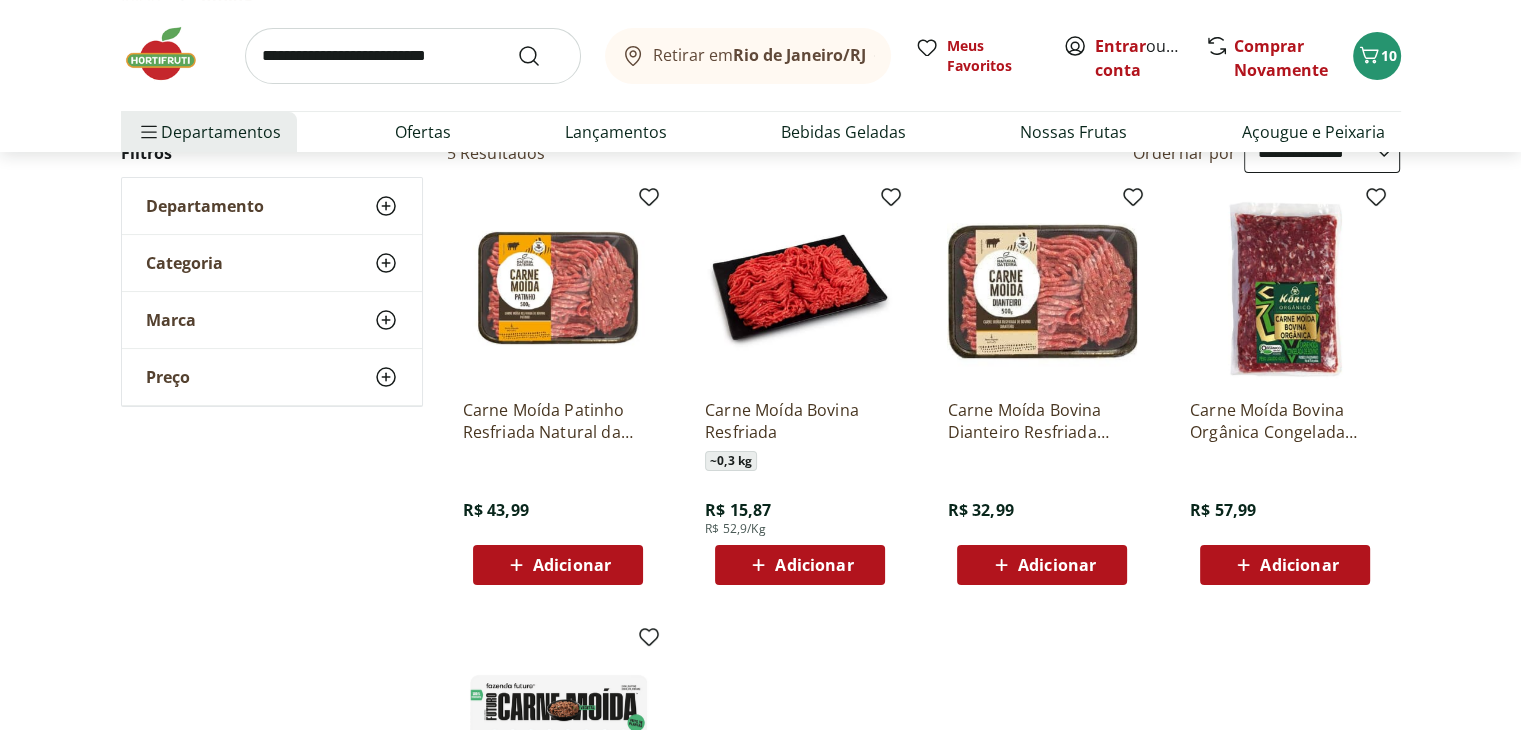 scroll, scrollTop: 100, scrollLeft: 0, axis: vertical 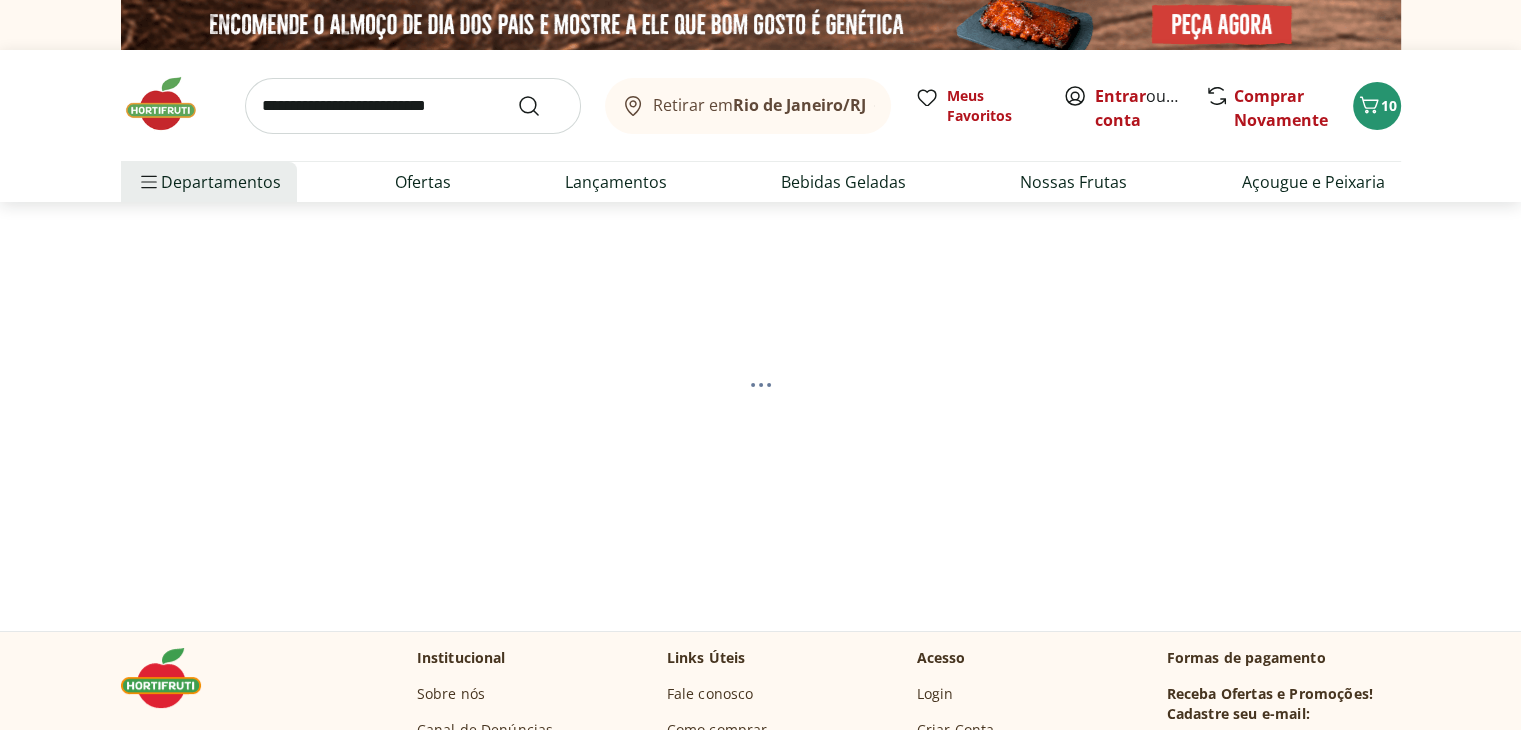select on "**********" 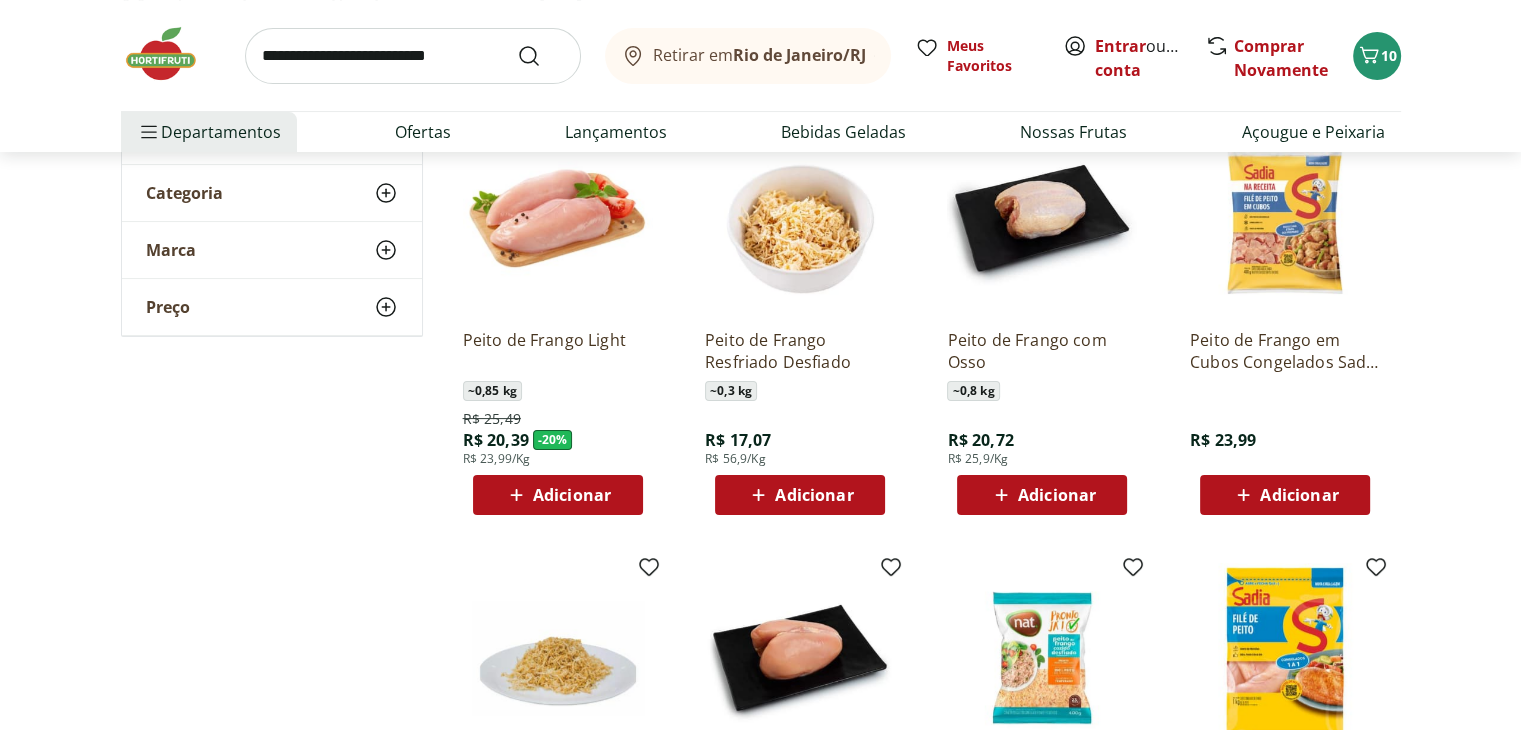 scroll, scrollTop: 200, scrollLeft: 0, axis: vertical 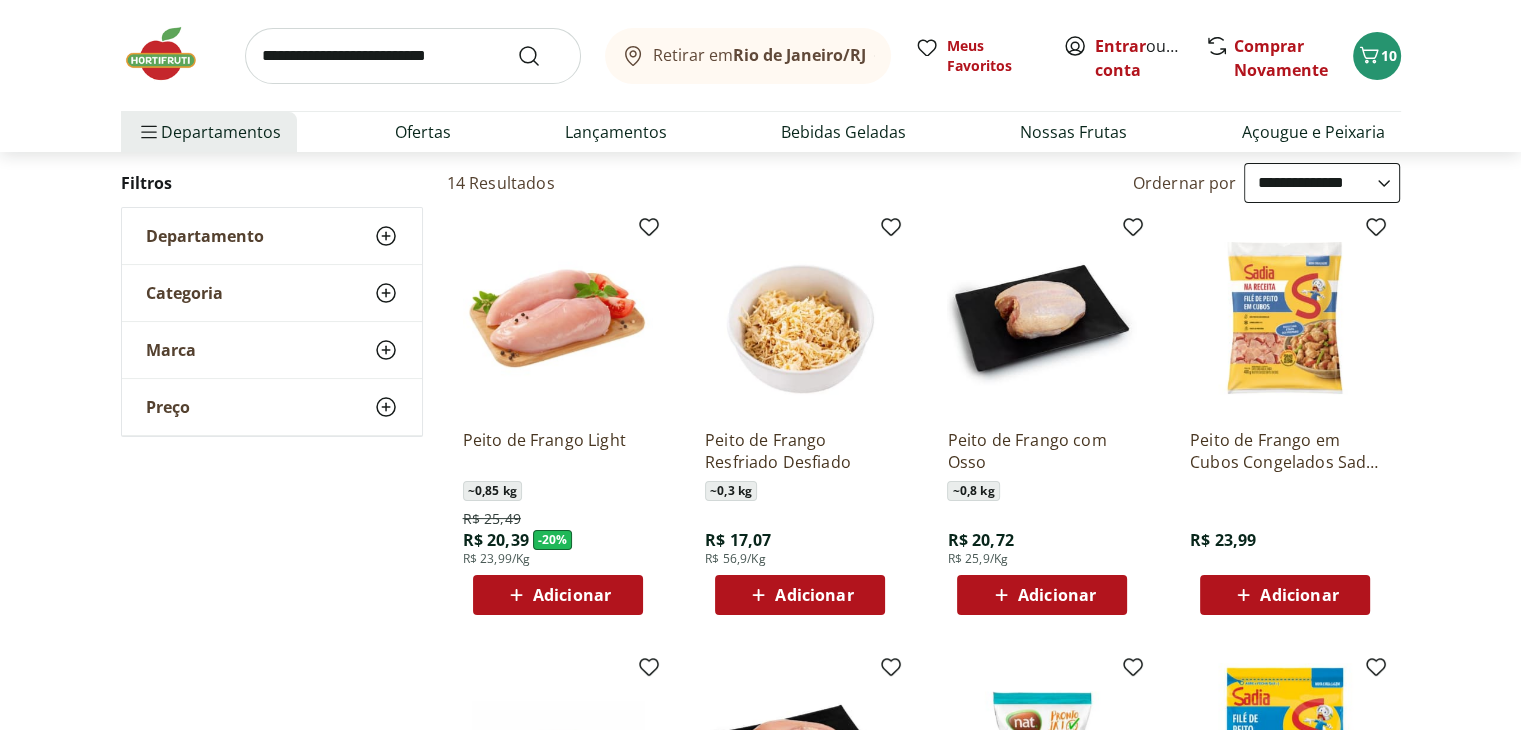 click on "Adicionar" at bounding box center [814, 595] 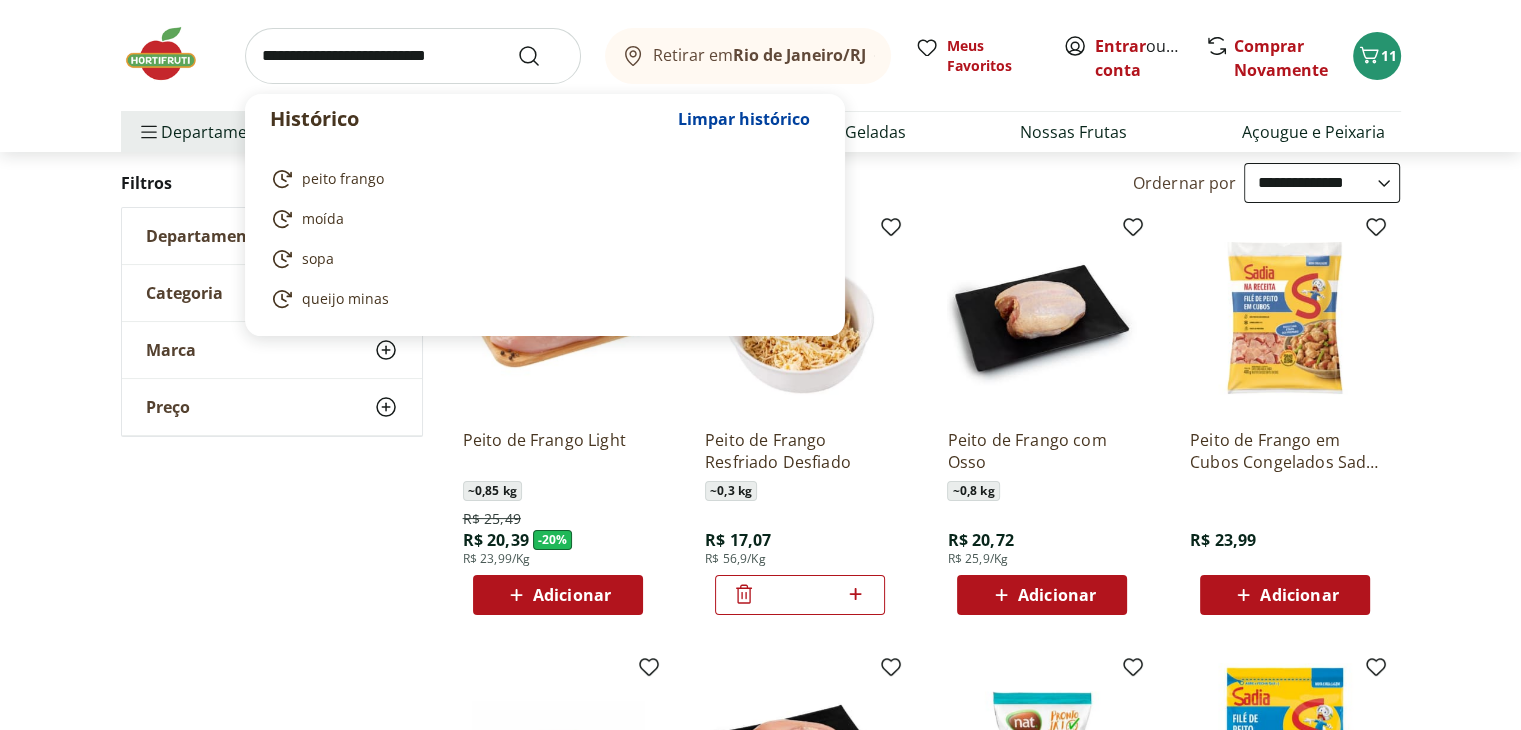 click at bounding box center (413, 56) 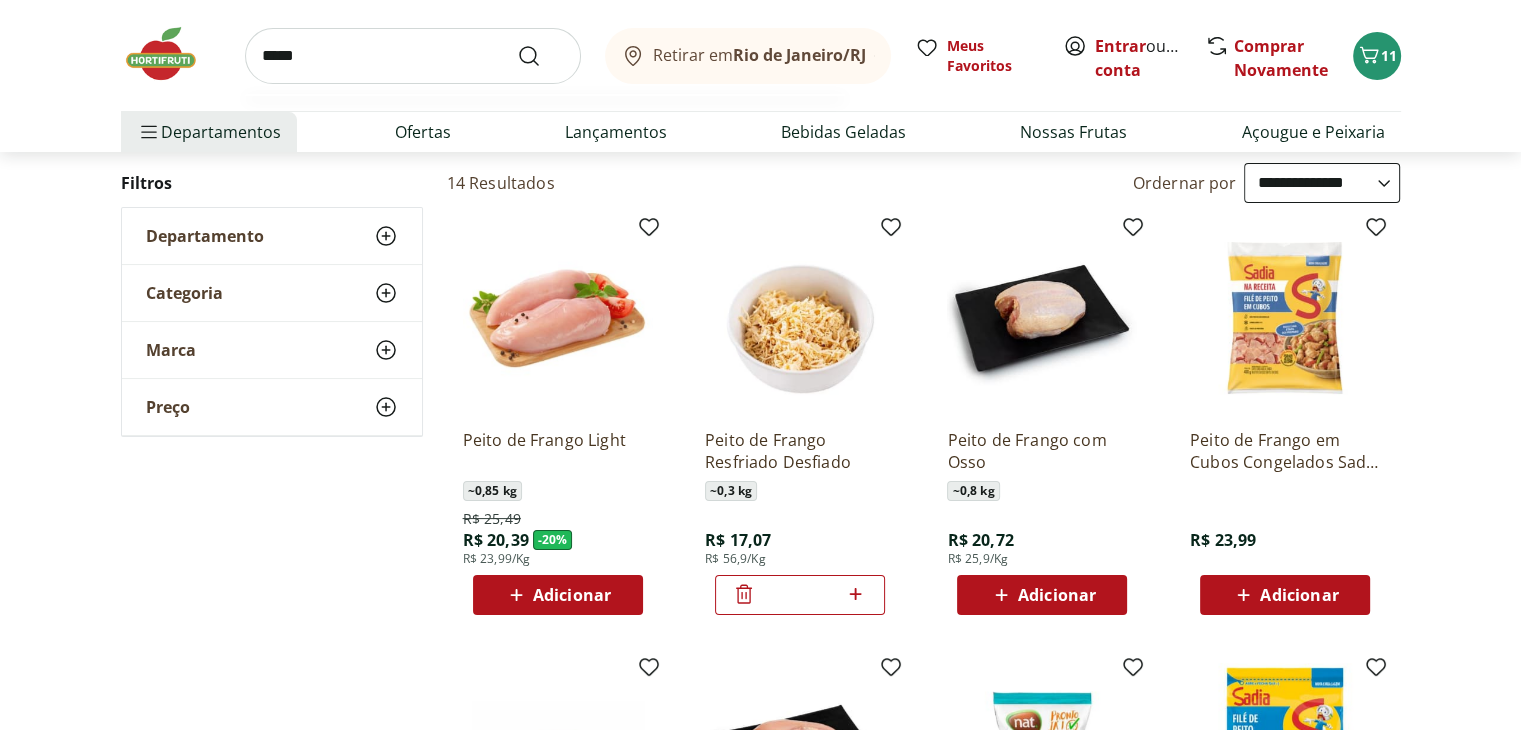 type on "*****" 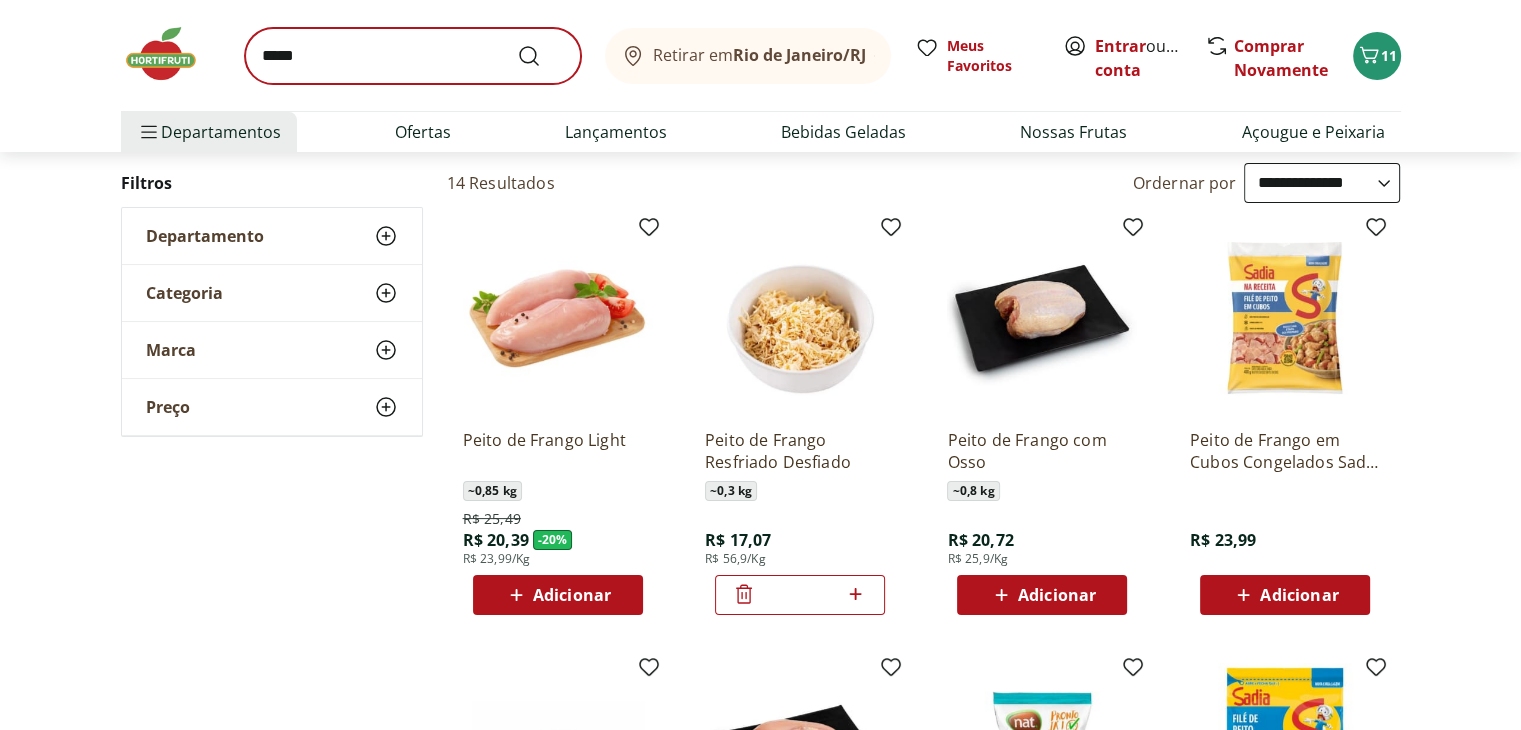 scroll, scrollTop: 0, scrollLeft: 0, axis: both 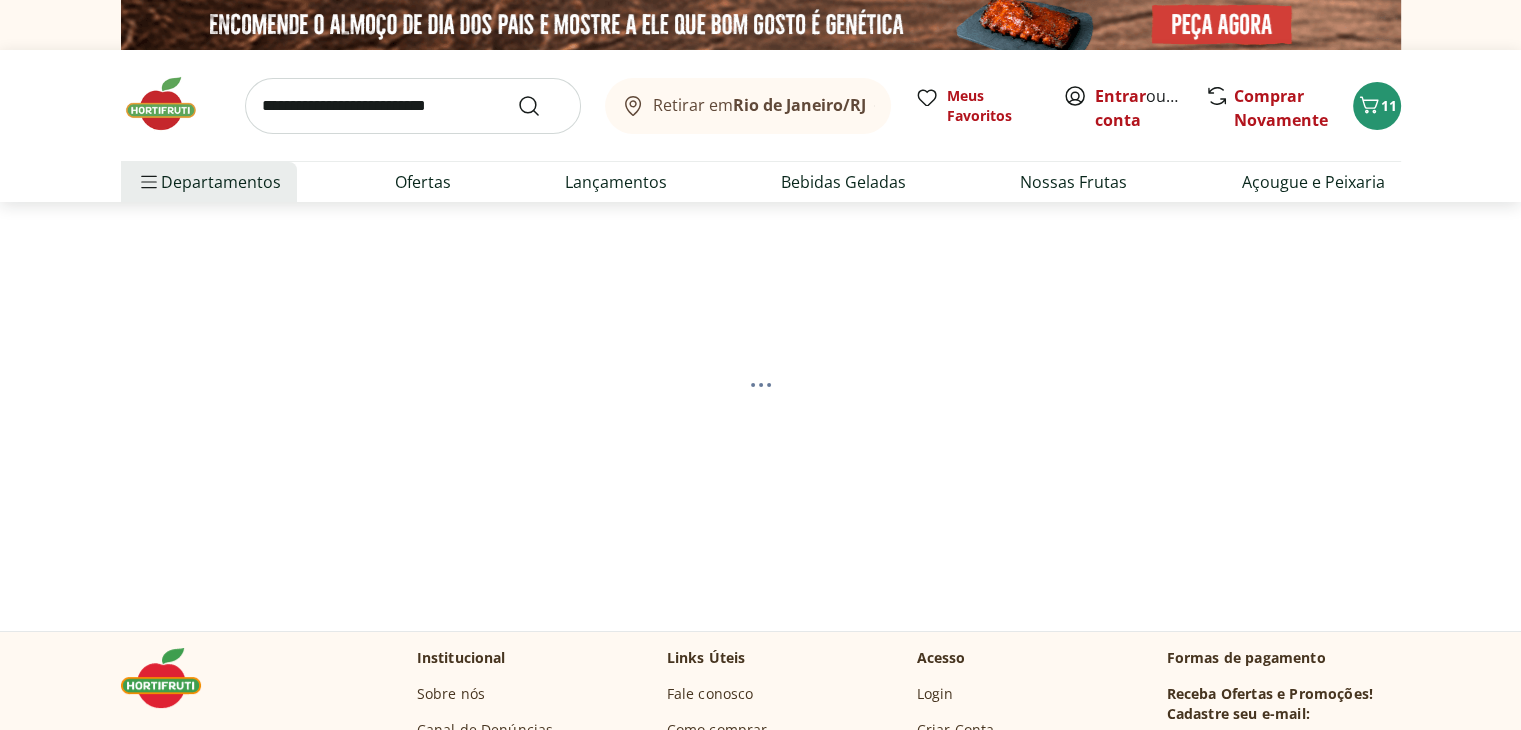 select on "**********" 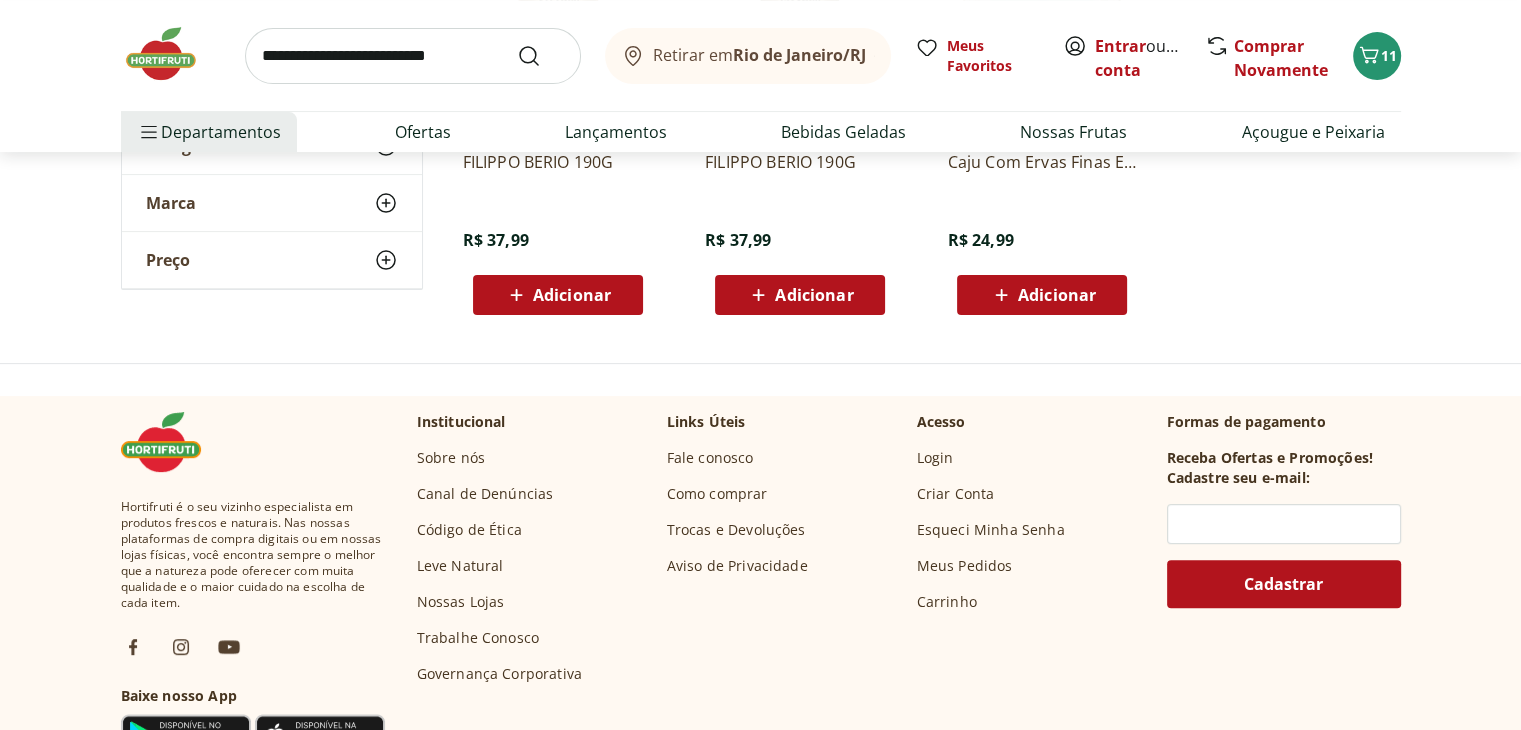 scroll, scrollTop: 200, scrollLeft: 0, axis: vertical 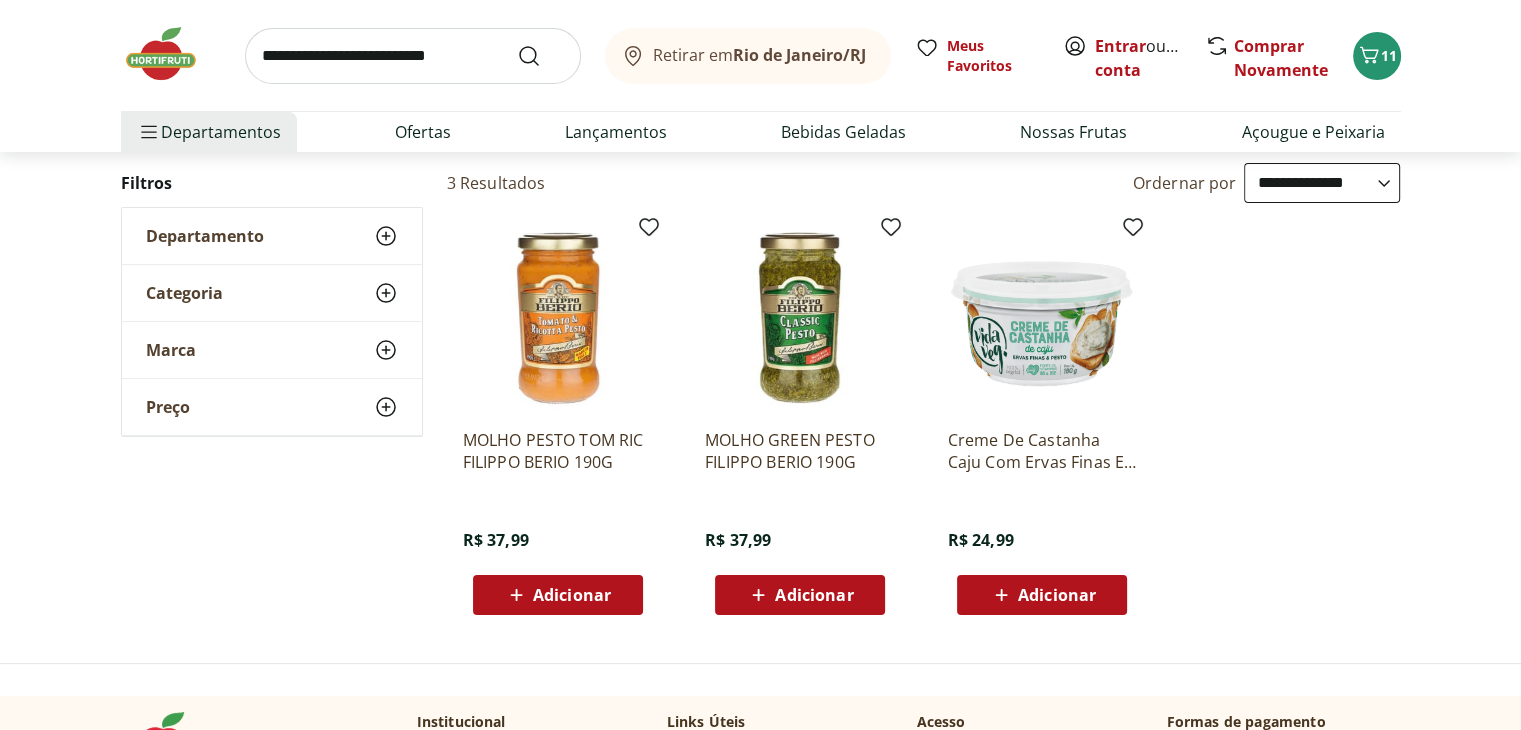 click at bounding box center (413, 56) 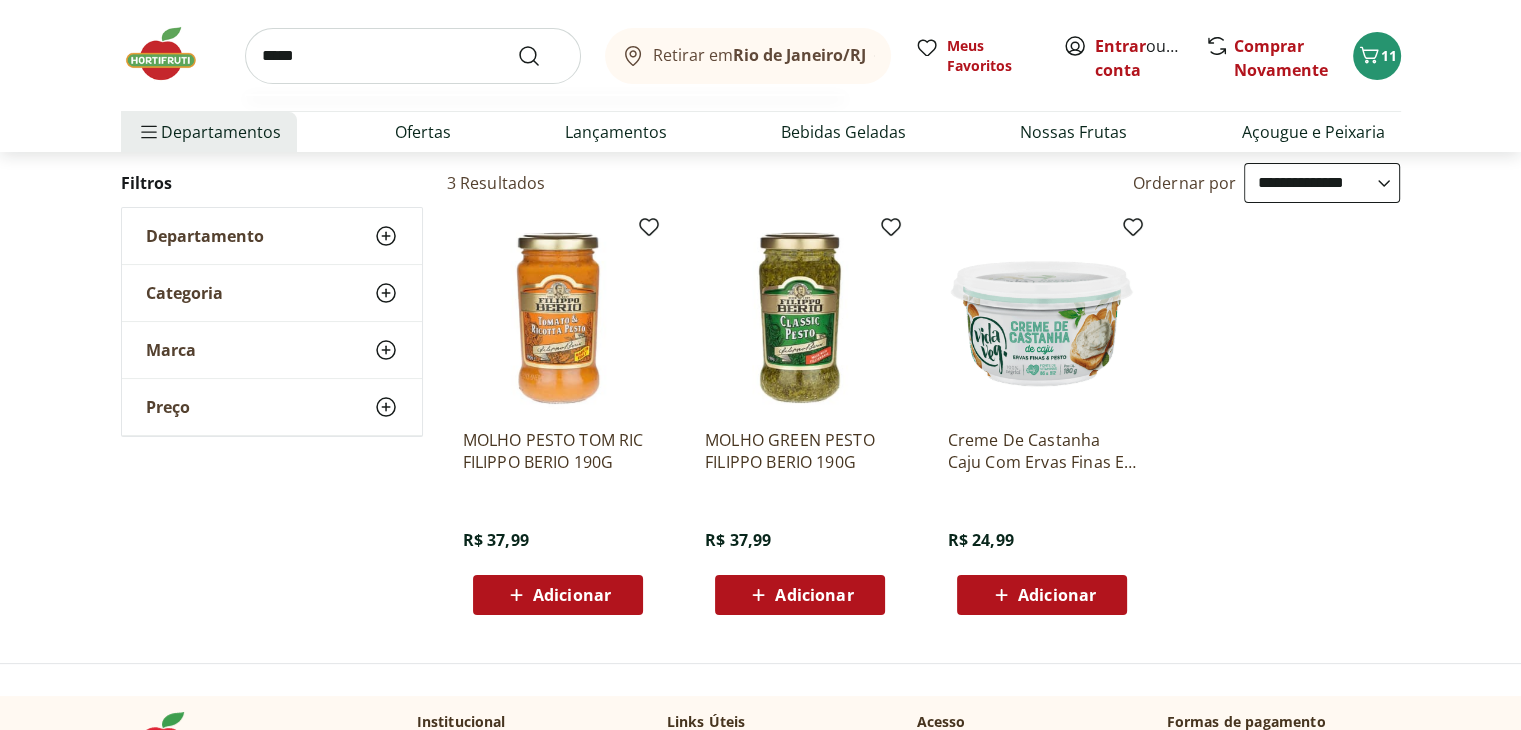type on "*****" 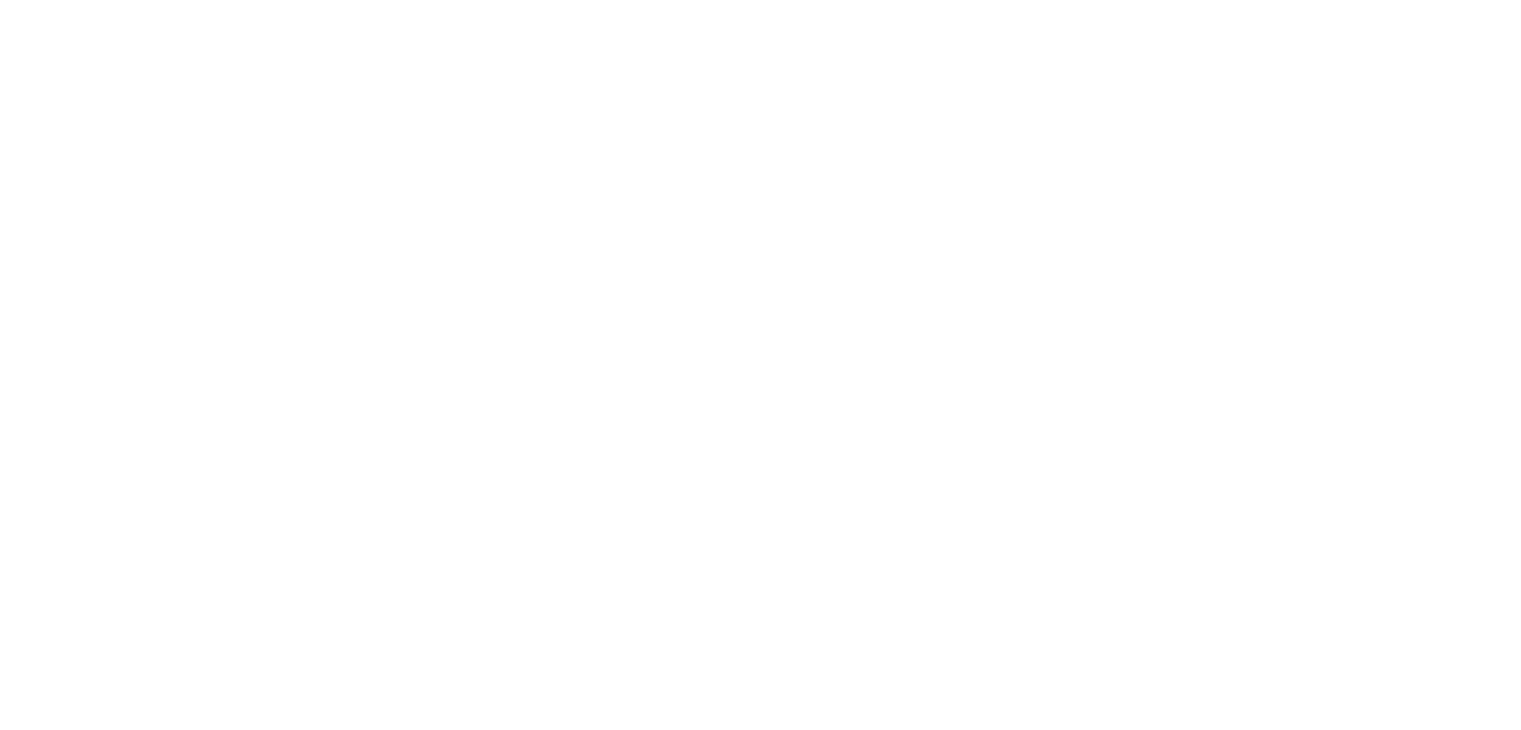 scroll, scrollTop: 0, scrollLeft: 0, axis: both 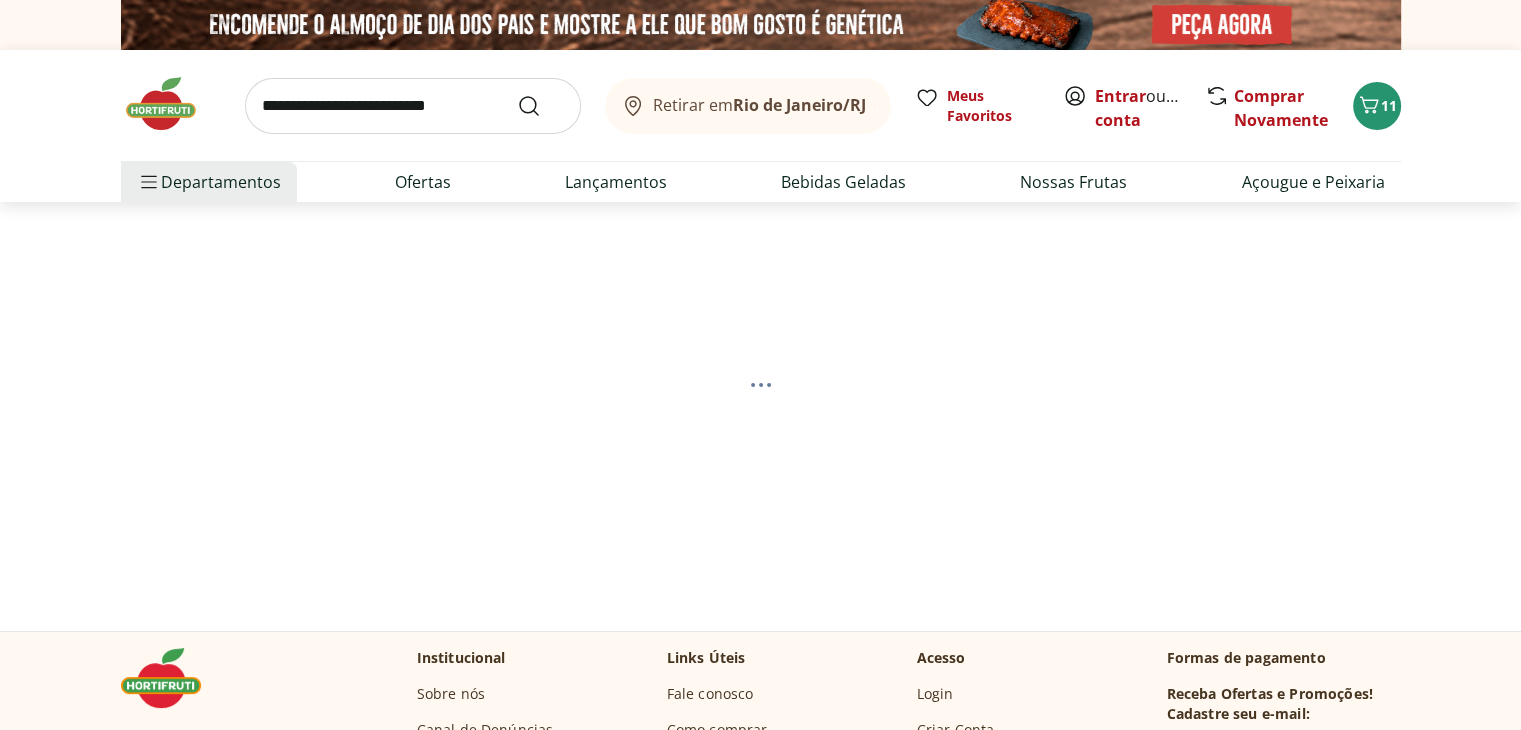select on "**********" 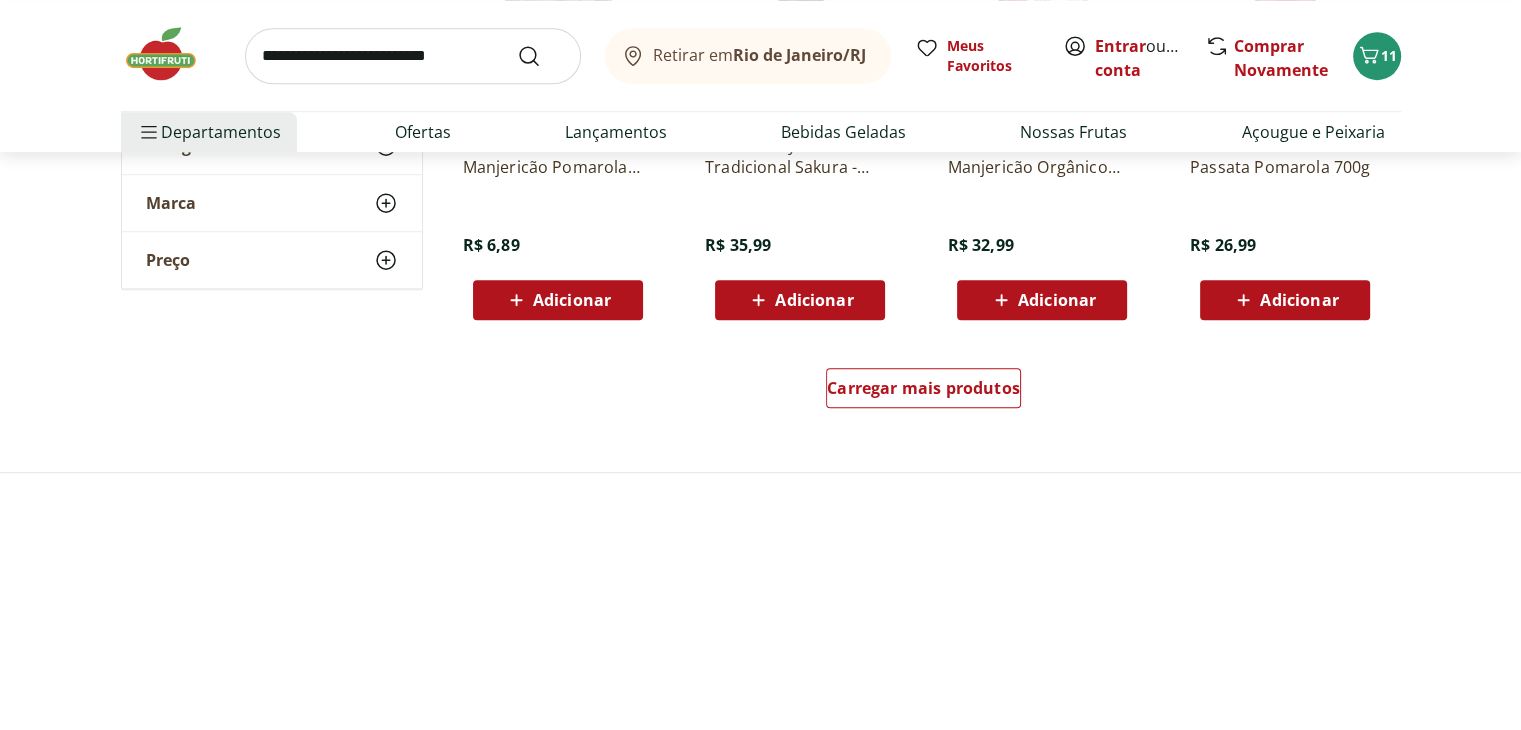 scroll, scrollTop: 1400, scrollLeft: 0, axis: vertical 